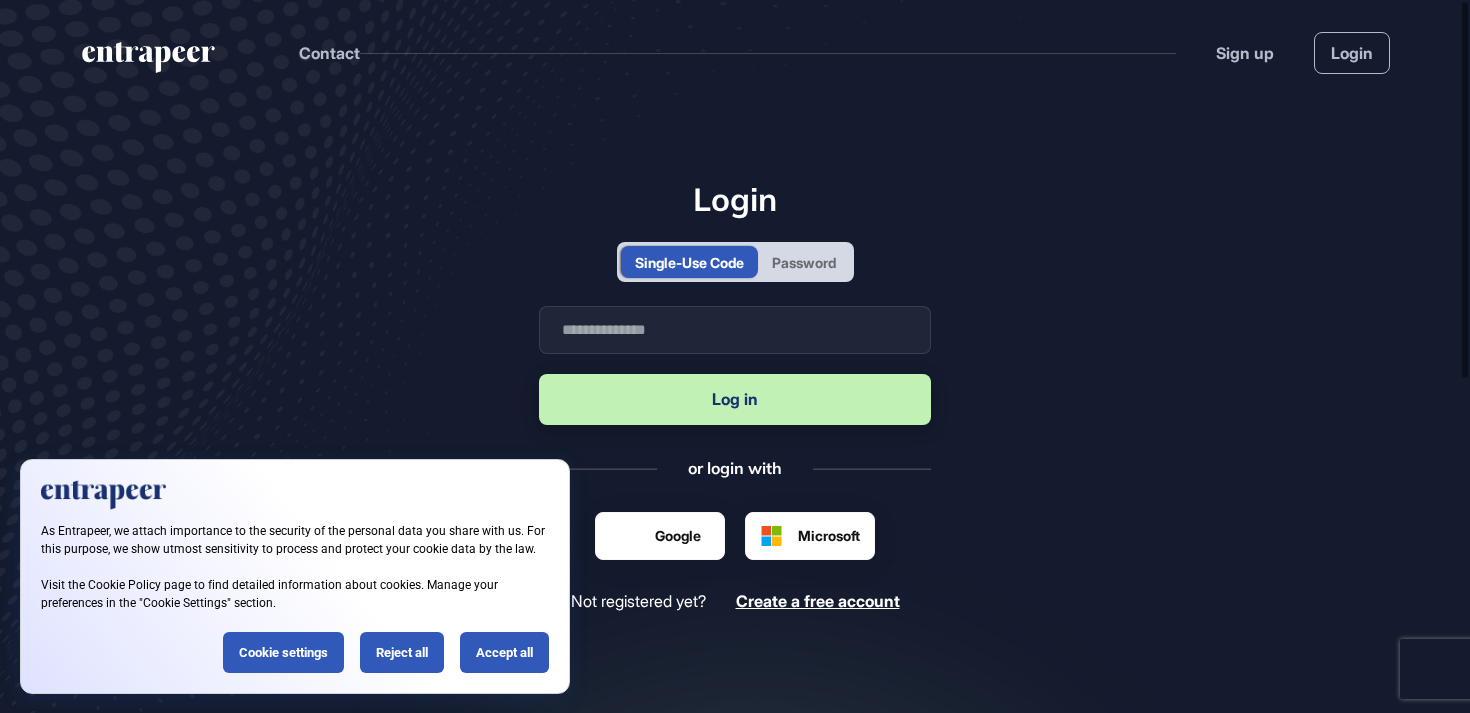 scroll, scrollTop: 0, scrollLeft: 0, axis: both 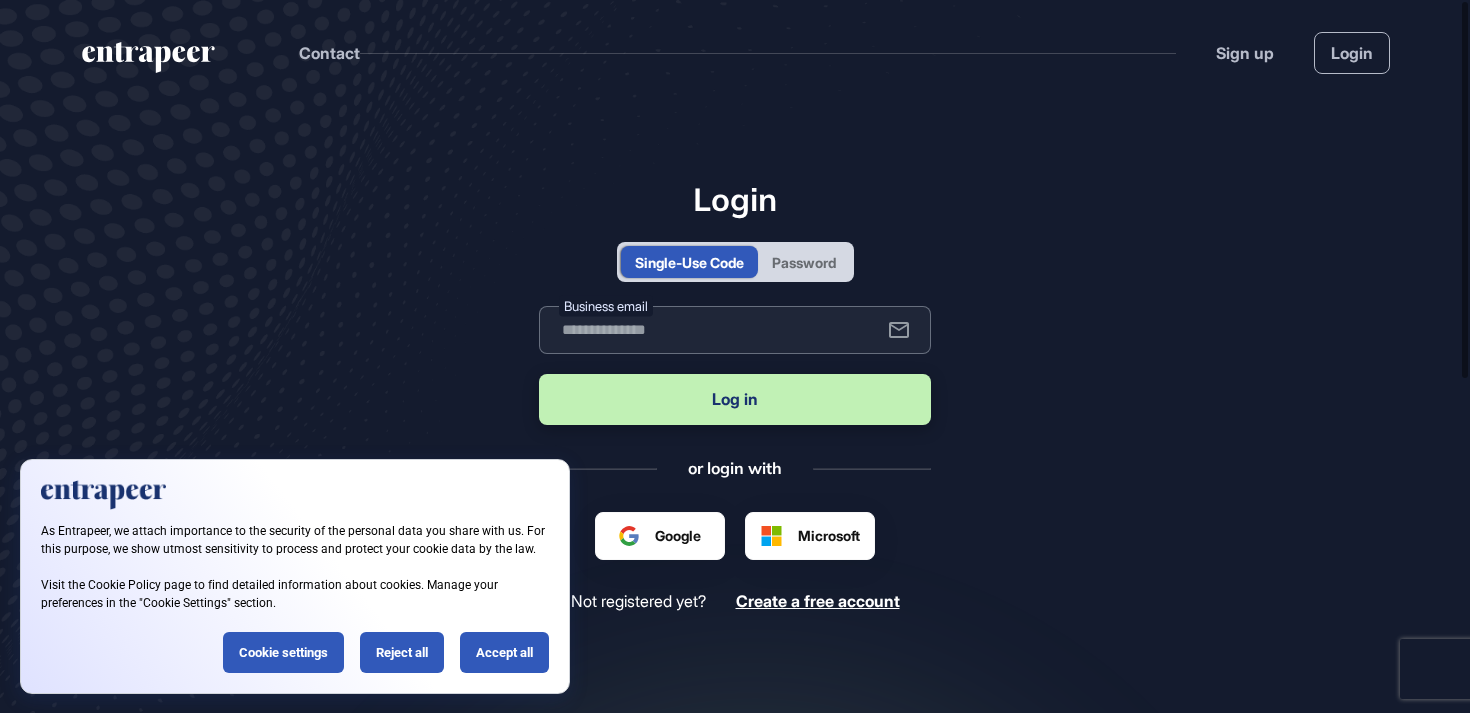 click at bounding box center (735, 330) 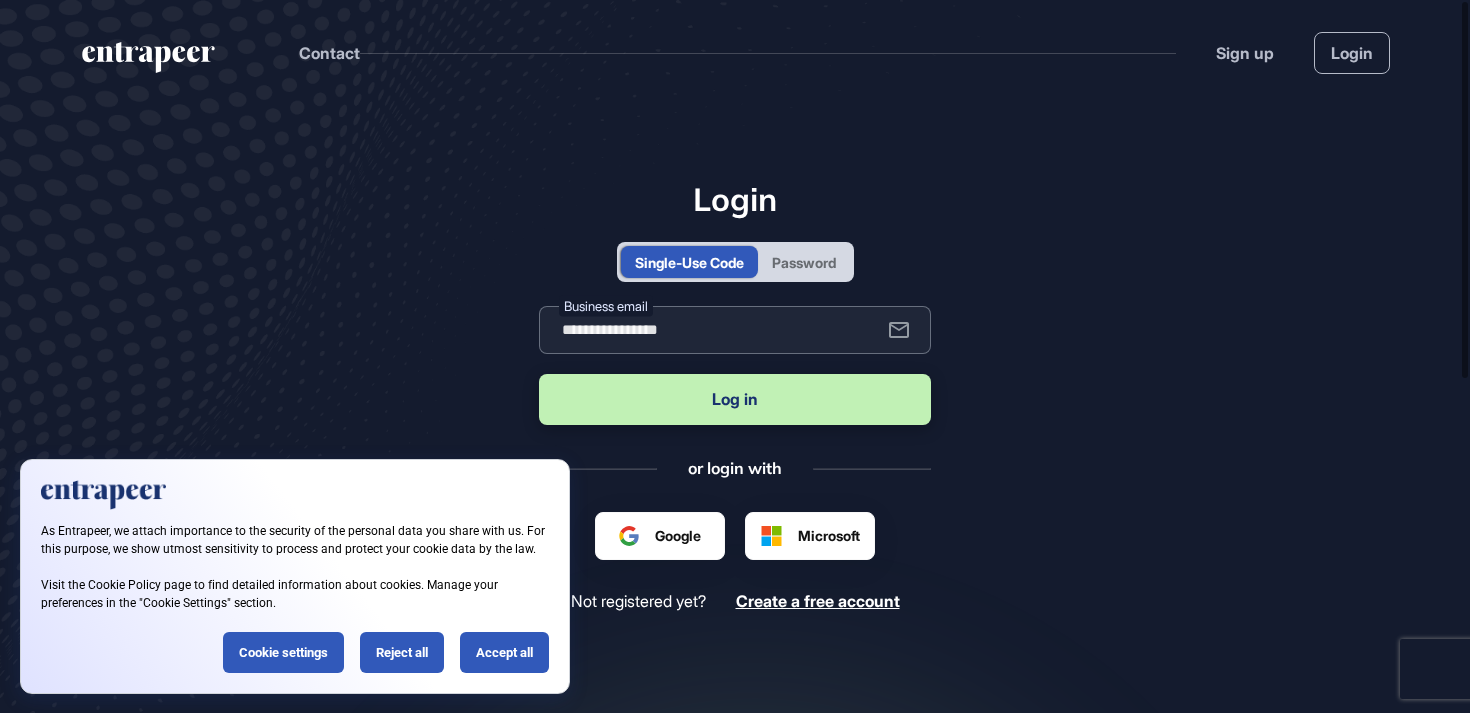 type on "**********" 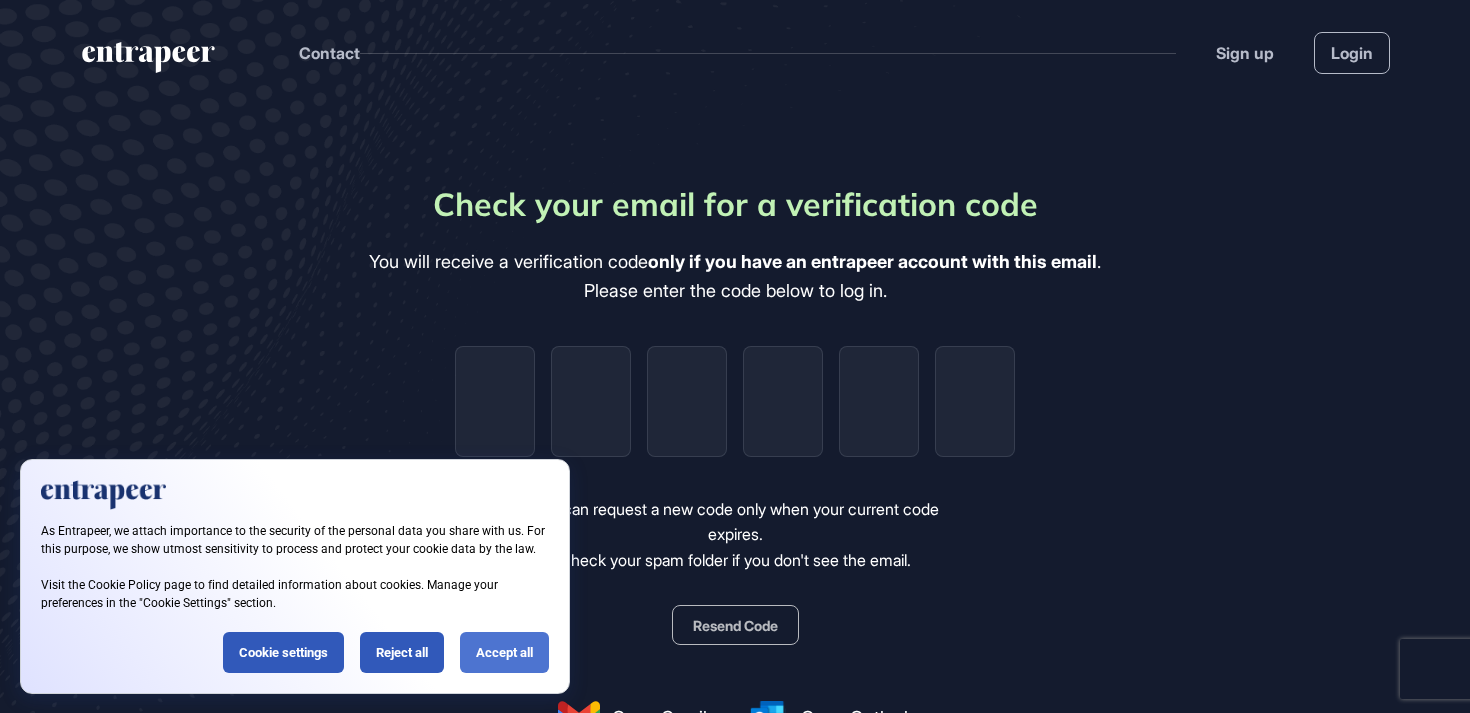 click on "Accept all" 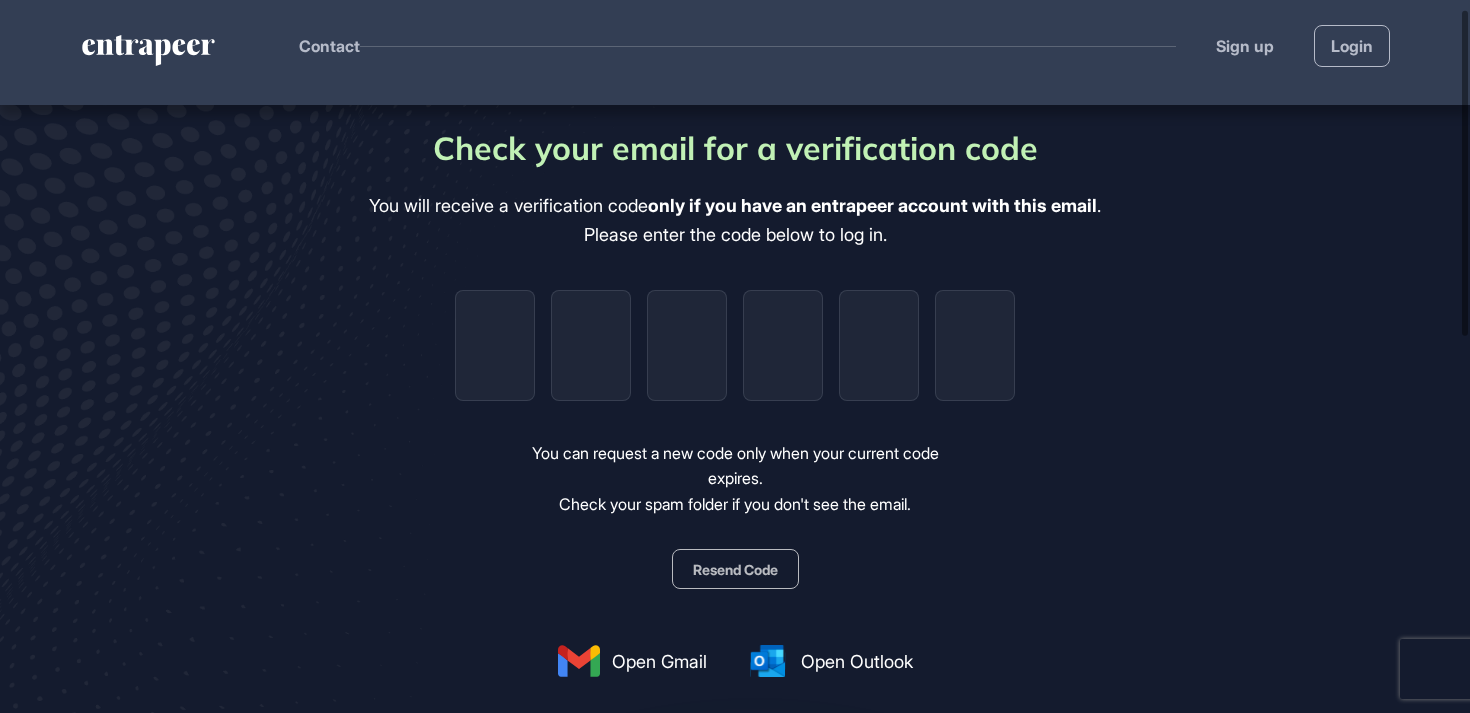 scroll, scrollTop: 0, scrollLeft: 0, axis: both 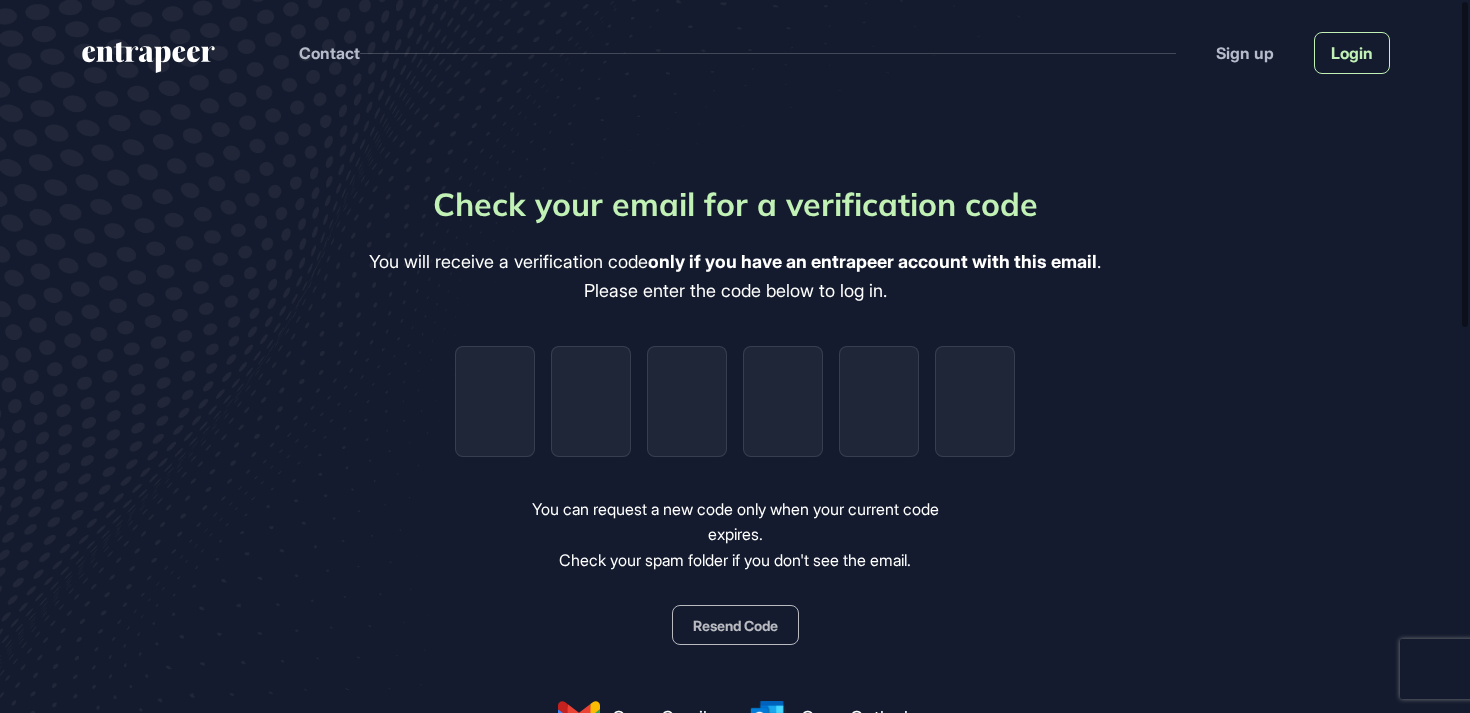 click on "Login" 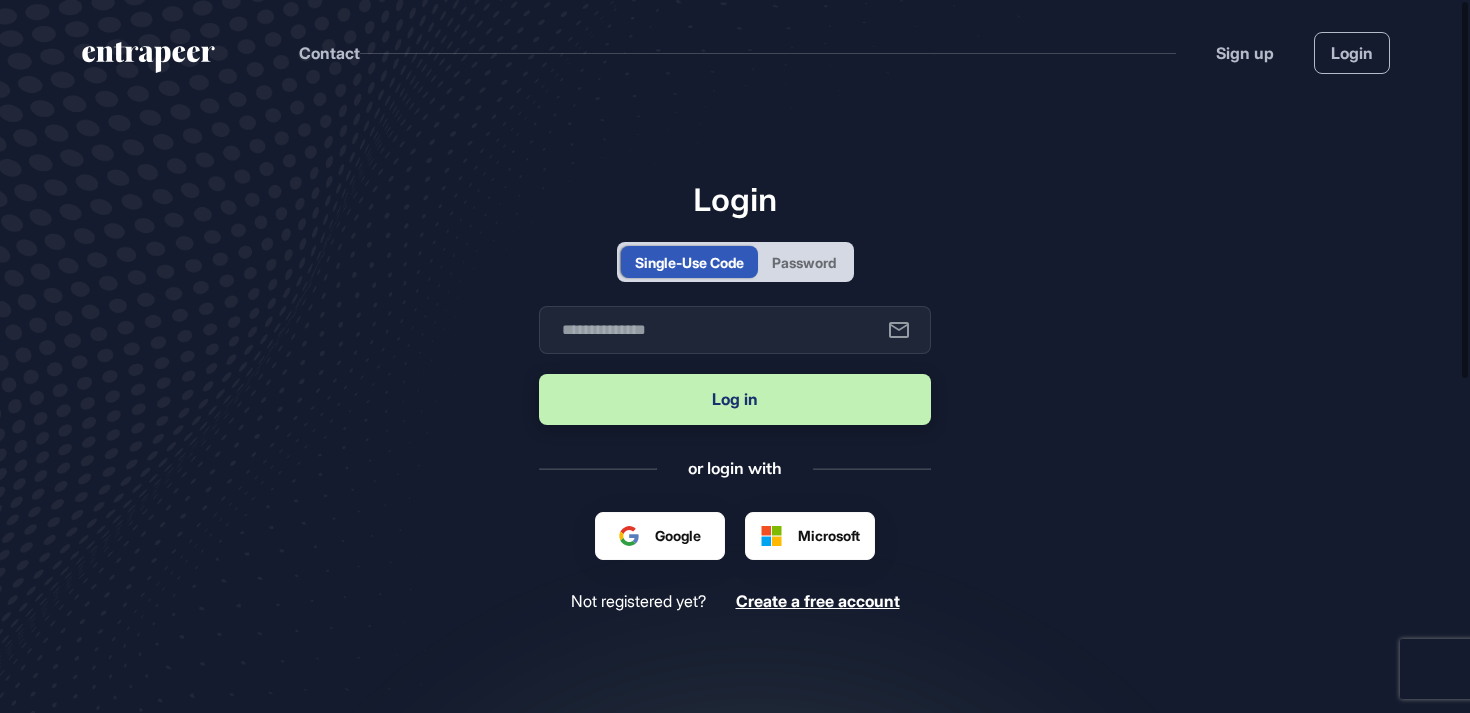 click on "Password" at bounding box center (804, 262) 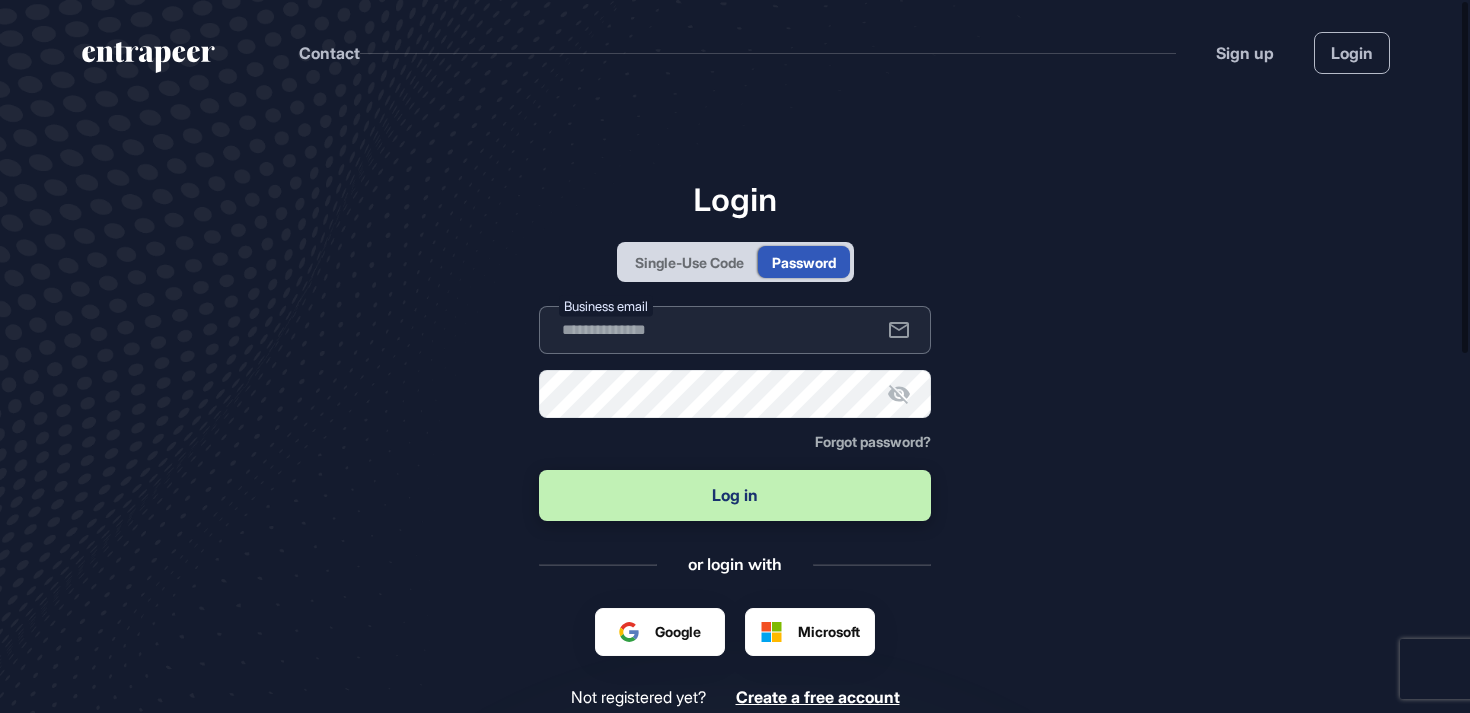 click at bounding box center (735, 330) 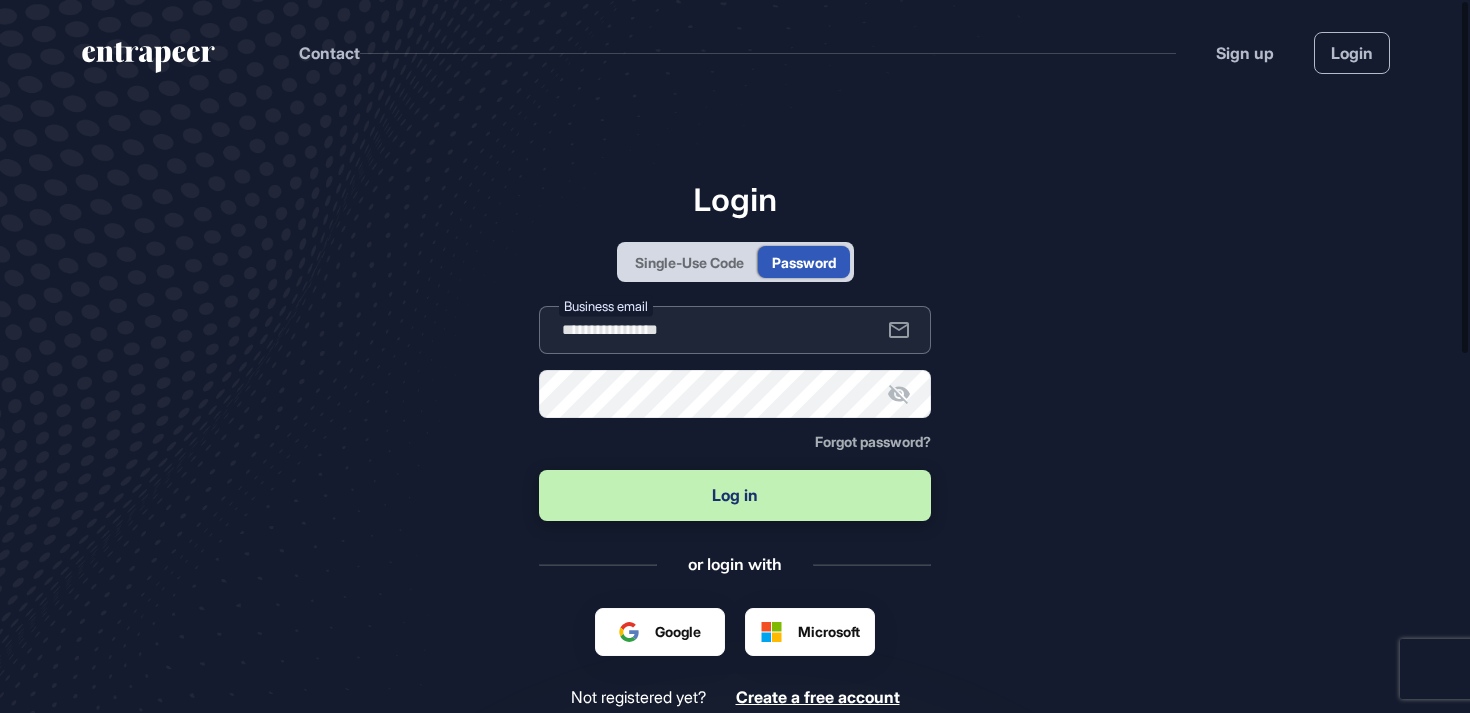 type on "**********" 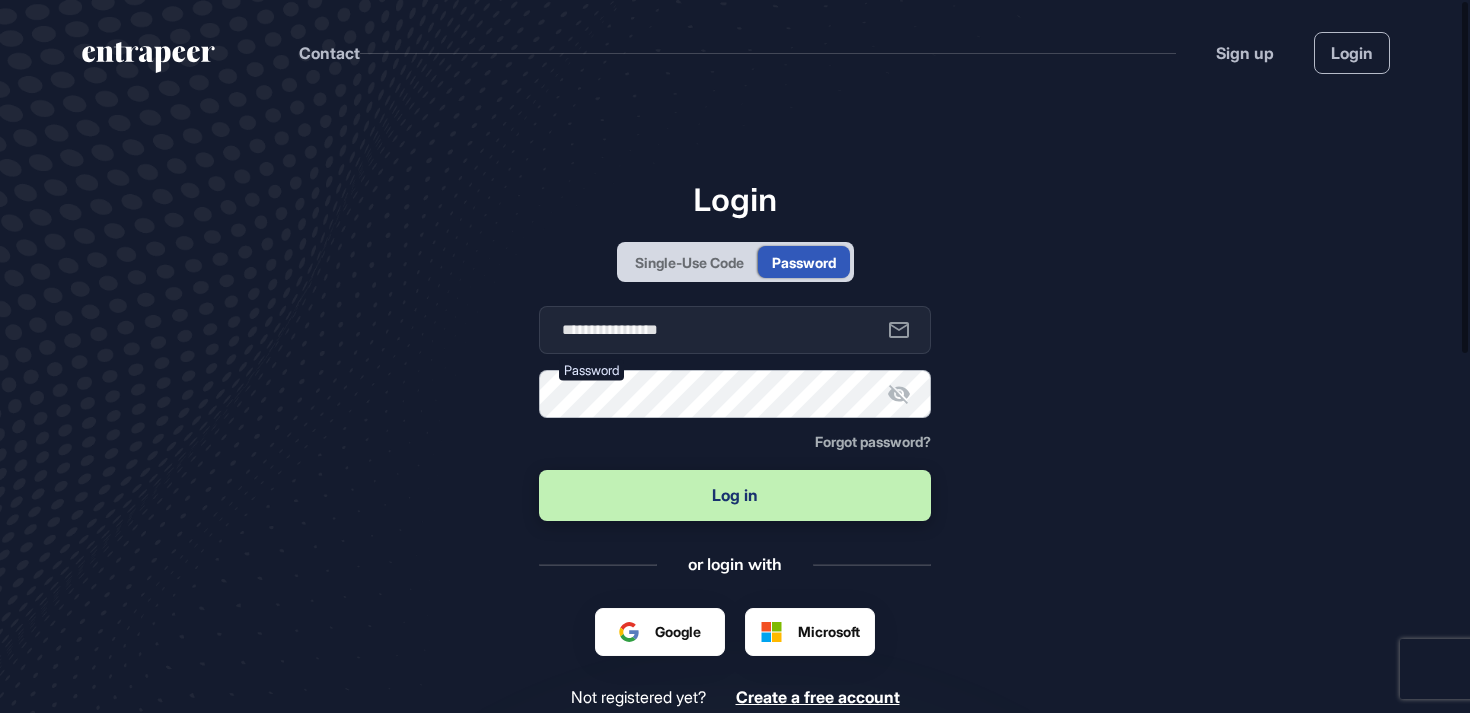 click on "Log in" at bounding box center (735, 495) 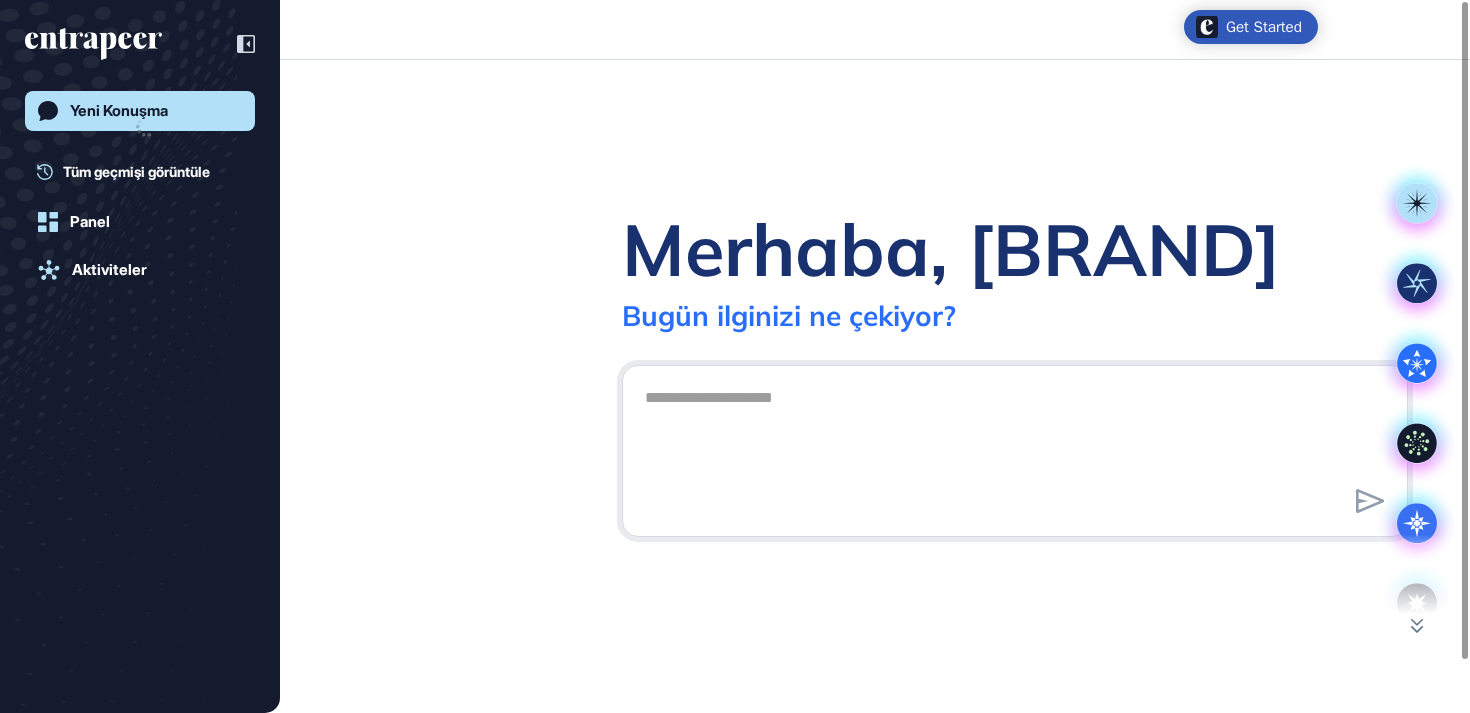 scroll, scrollTop: 713, scrollLeft: 1470, axis: both 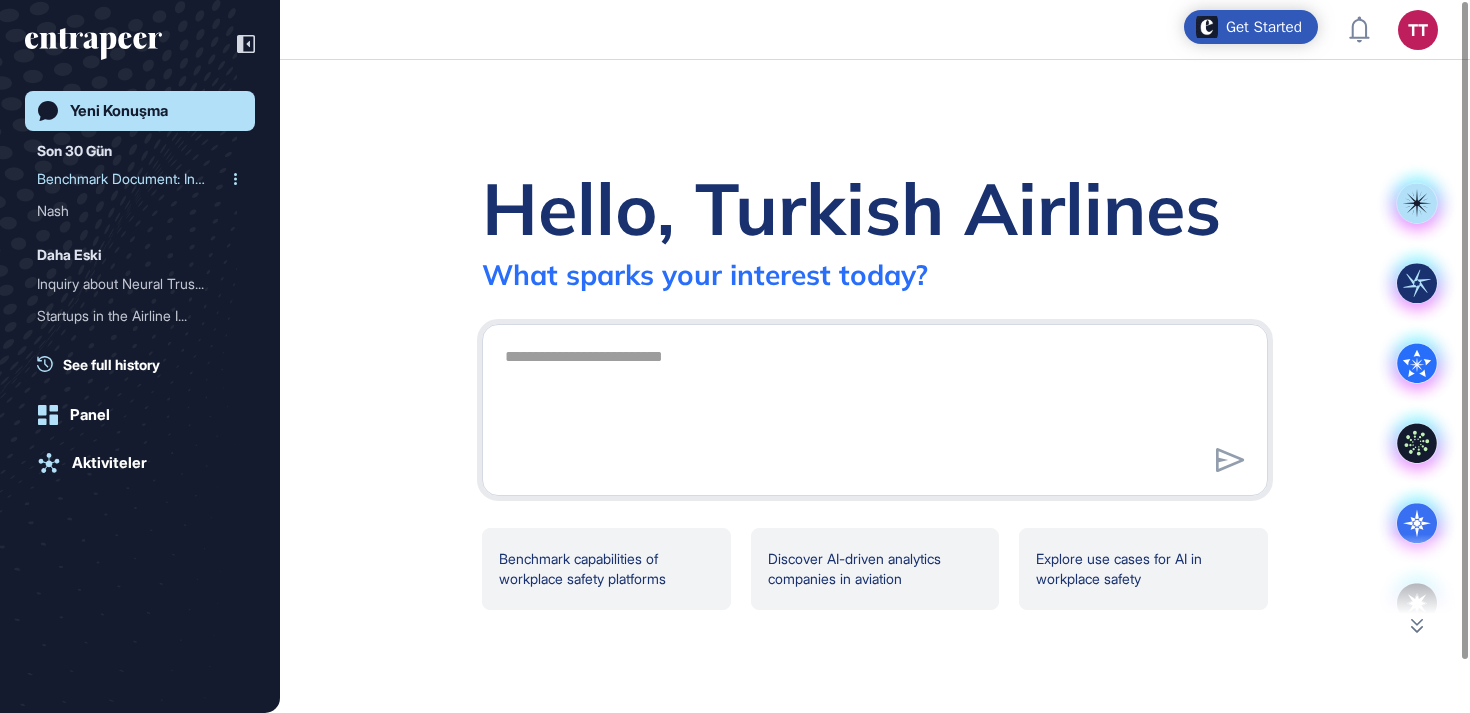 click on "Benchmark Document: Inten..." at bounding box center [132, 179] 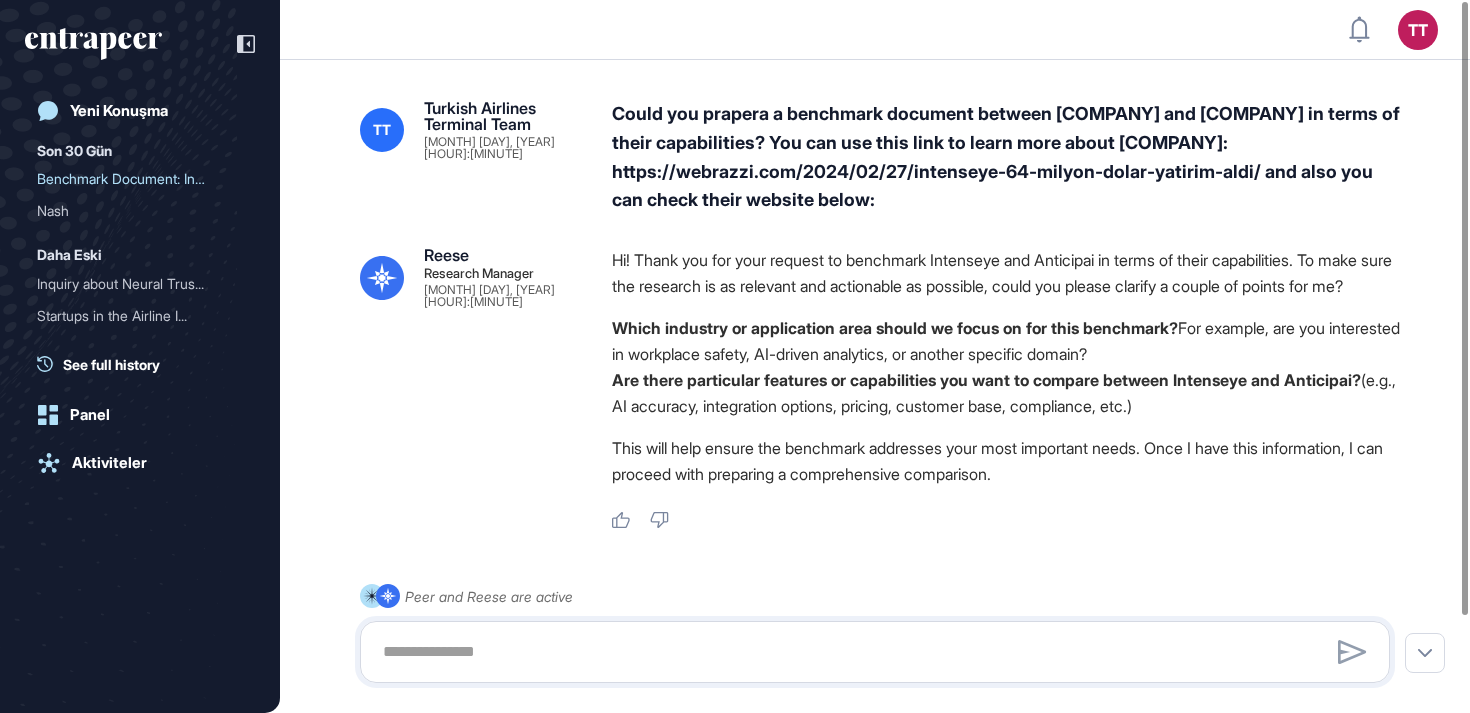 click on "Could you prapera a benchmark document between [COMPANY] and [COMPANY] in terms of their capabilities? You can use this link to learn more about [COMPANY]: https://webrazzi.com/2024/02/27/intenseye-64-milyon-dolar-yatirim-aldi/ and also you can check their website below:" at bounding box center (1009, 157) 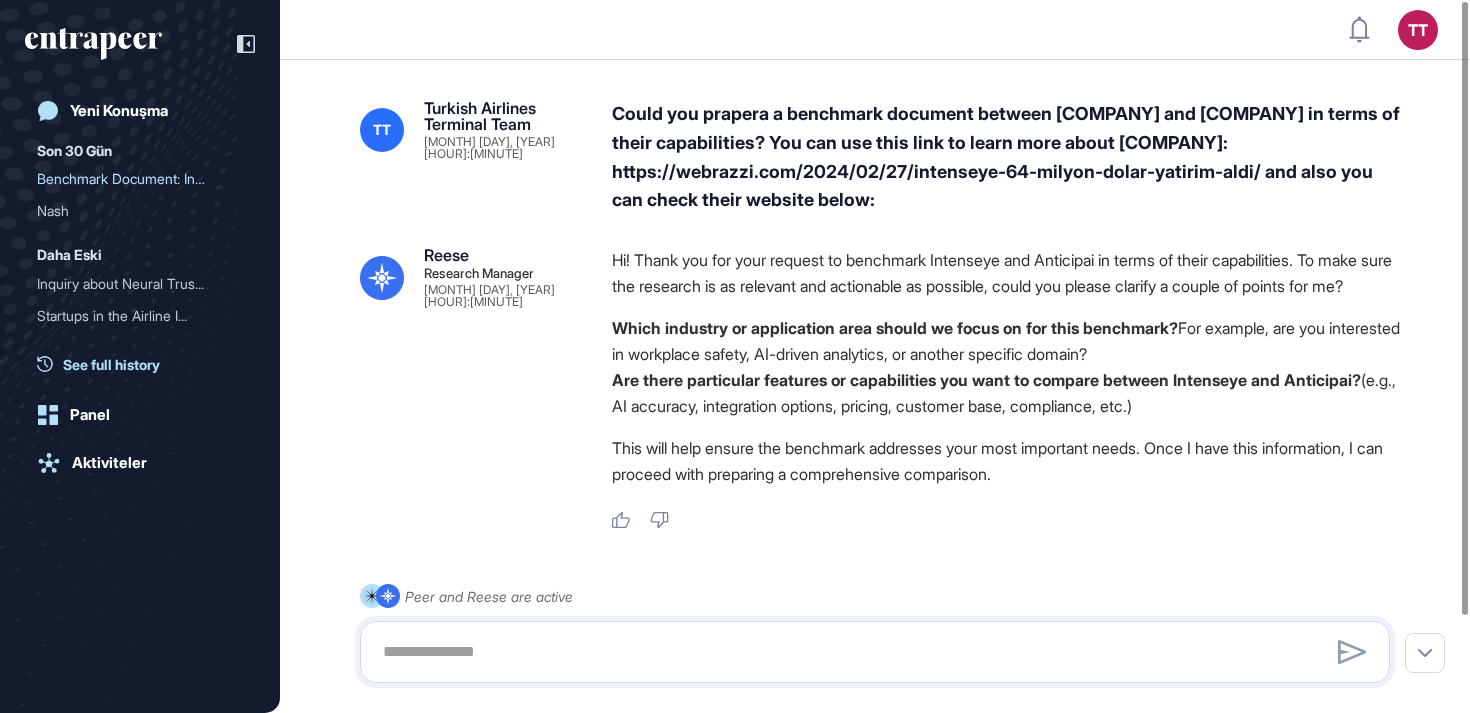 click on "See full history" at bounding box center (111, 364) 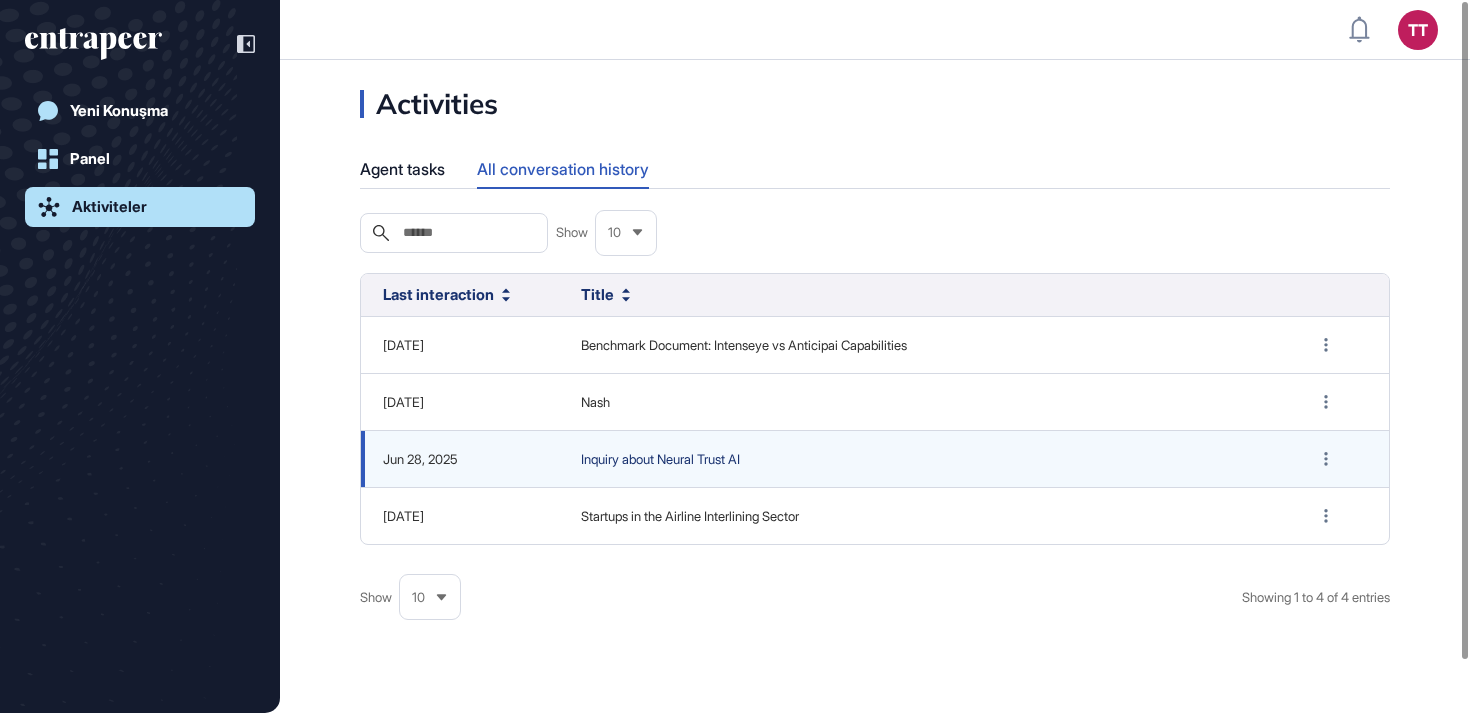 click on "Inquiry about Neural Trust AI" at bounding box center (924, 460) 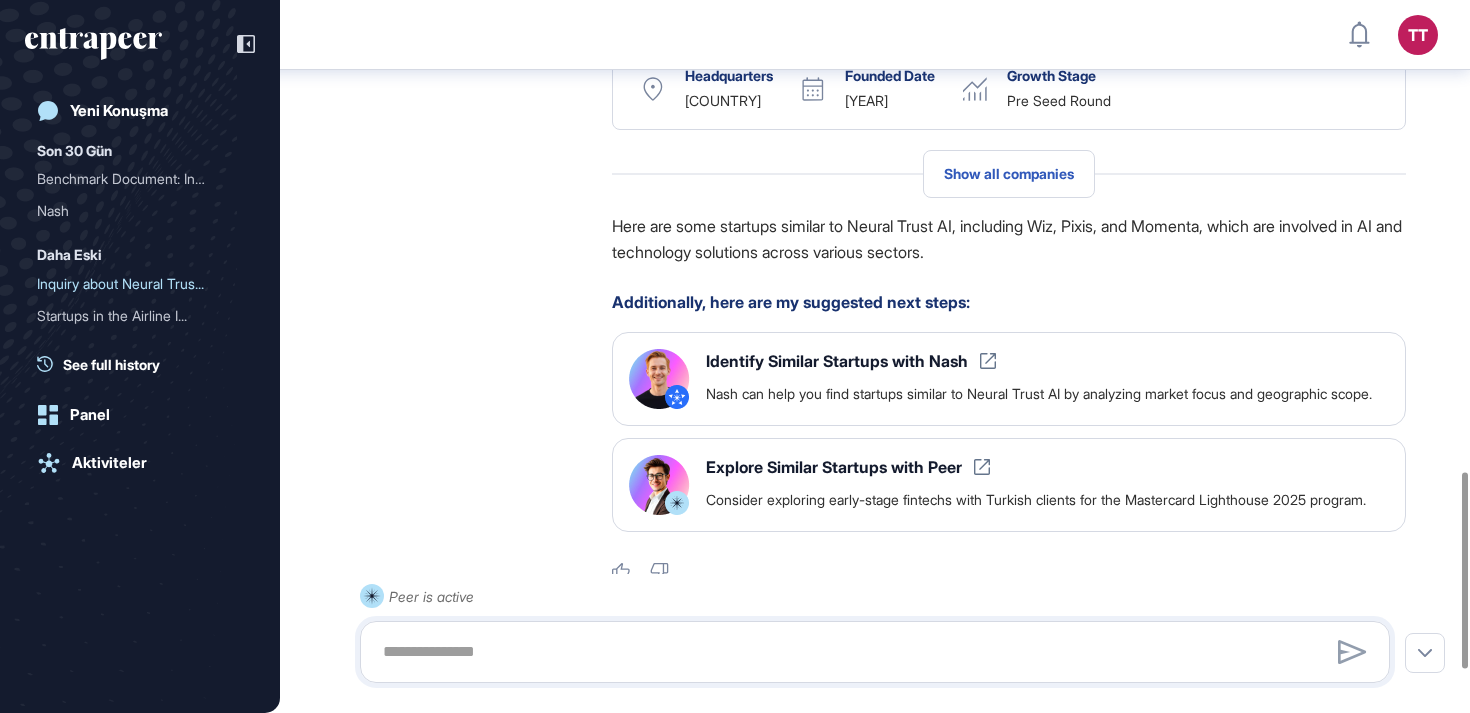 scroll, scrollTop: 1727, scrollLeft: 0, axis: vertical 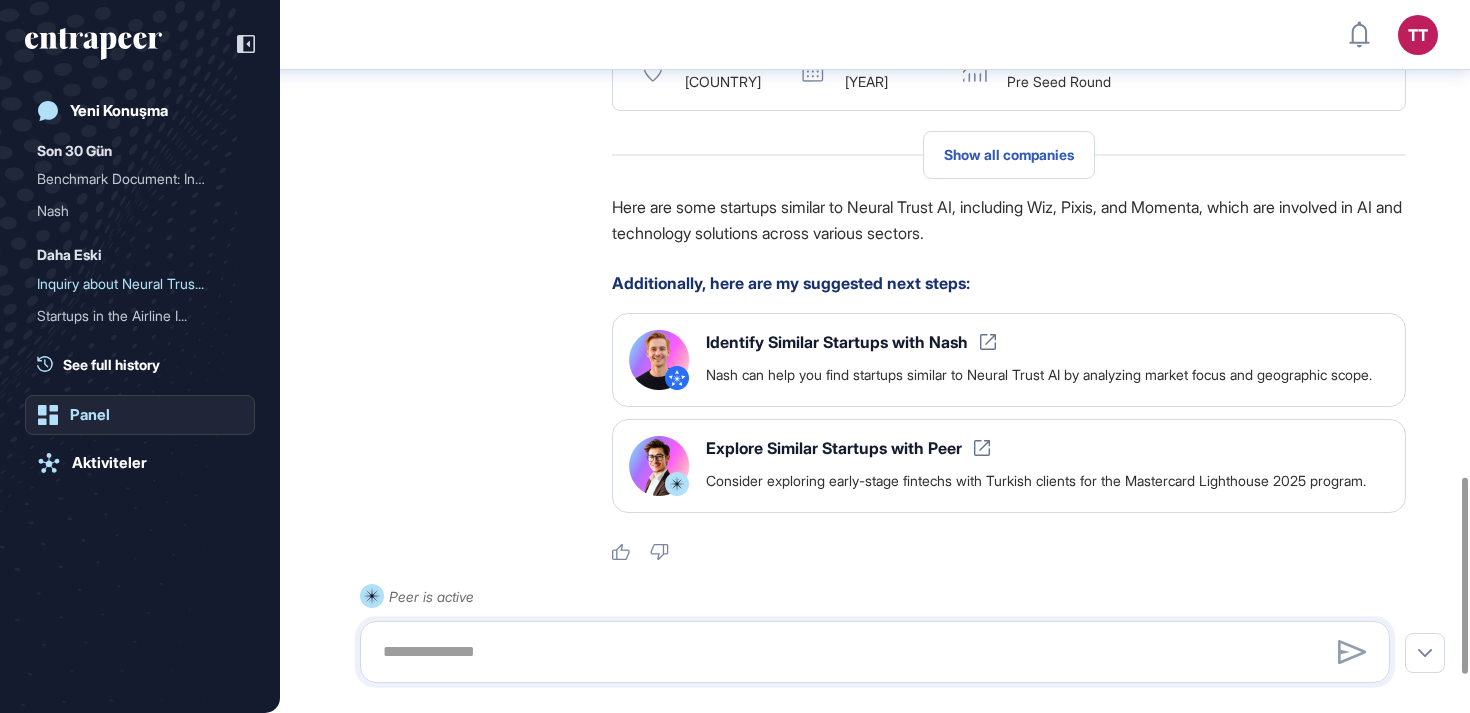 click on "Panel" at bounding box center [90, 415] 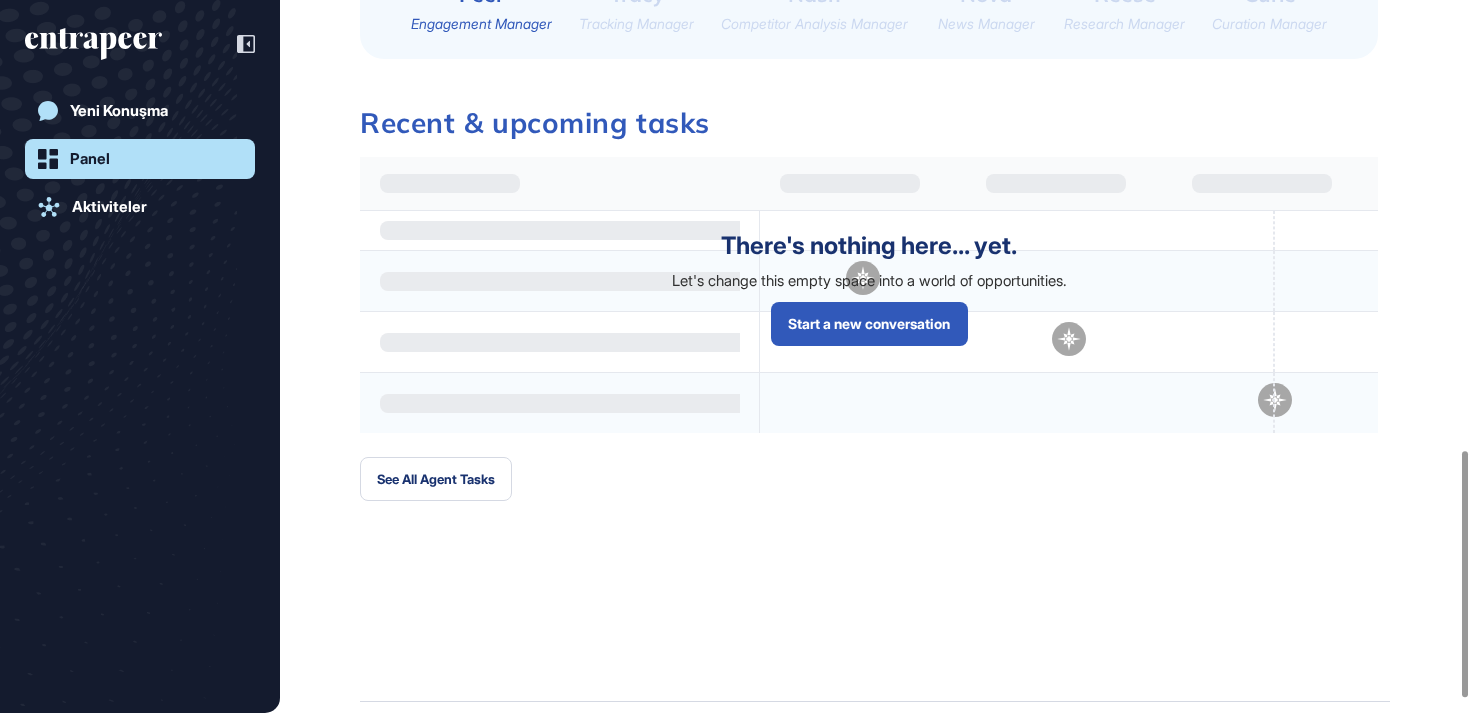 scroll, scrollTop: 1304, scrollLeft: 0, axis: vertical 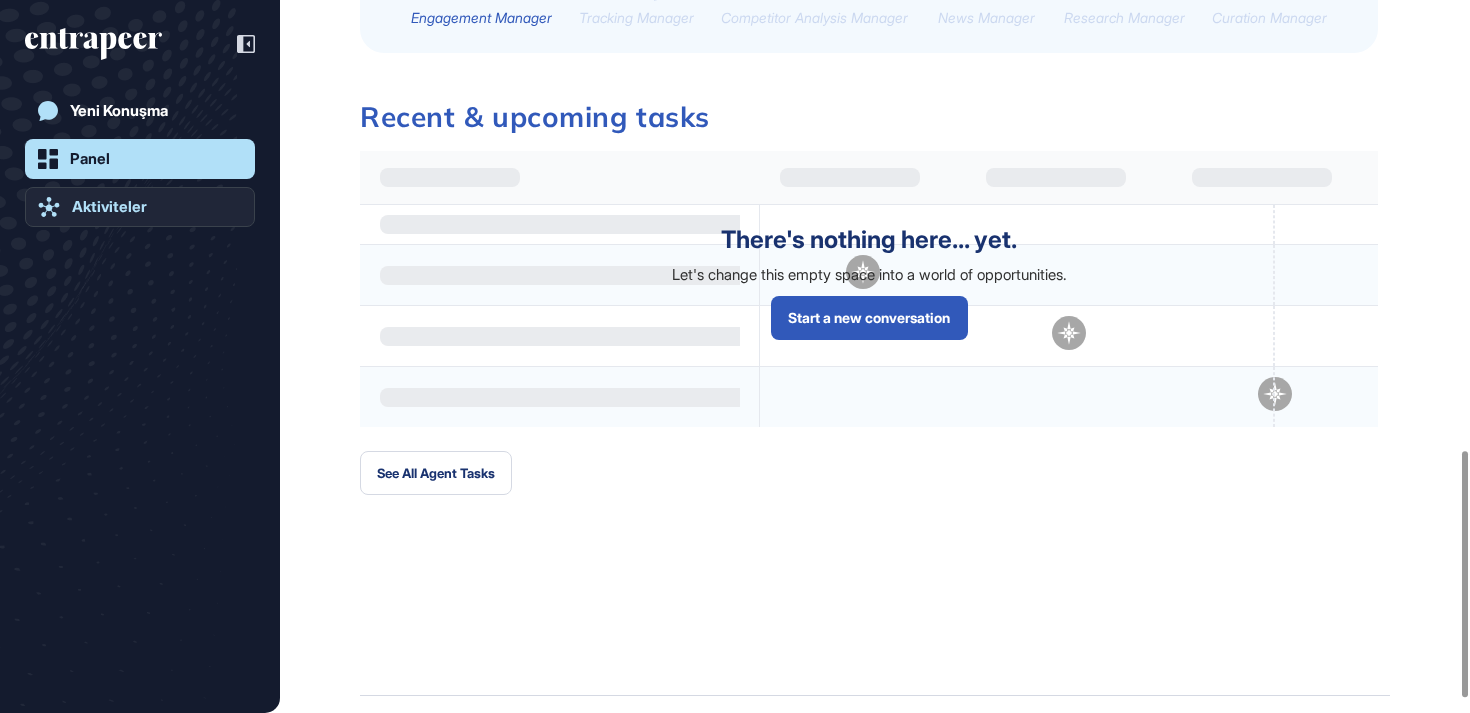 click on "Aktiviteler" 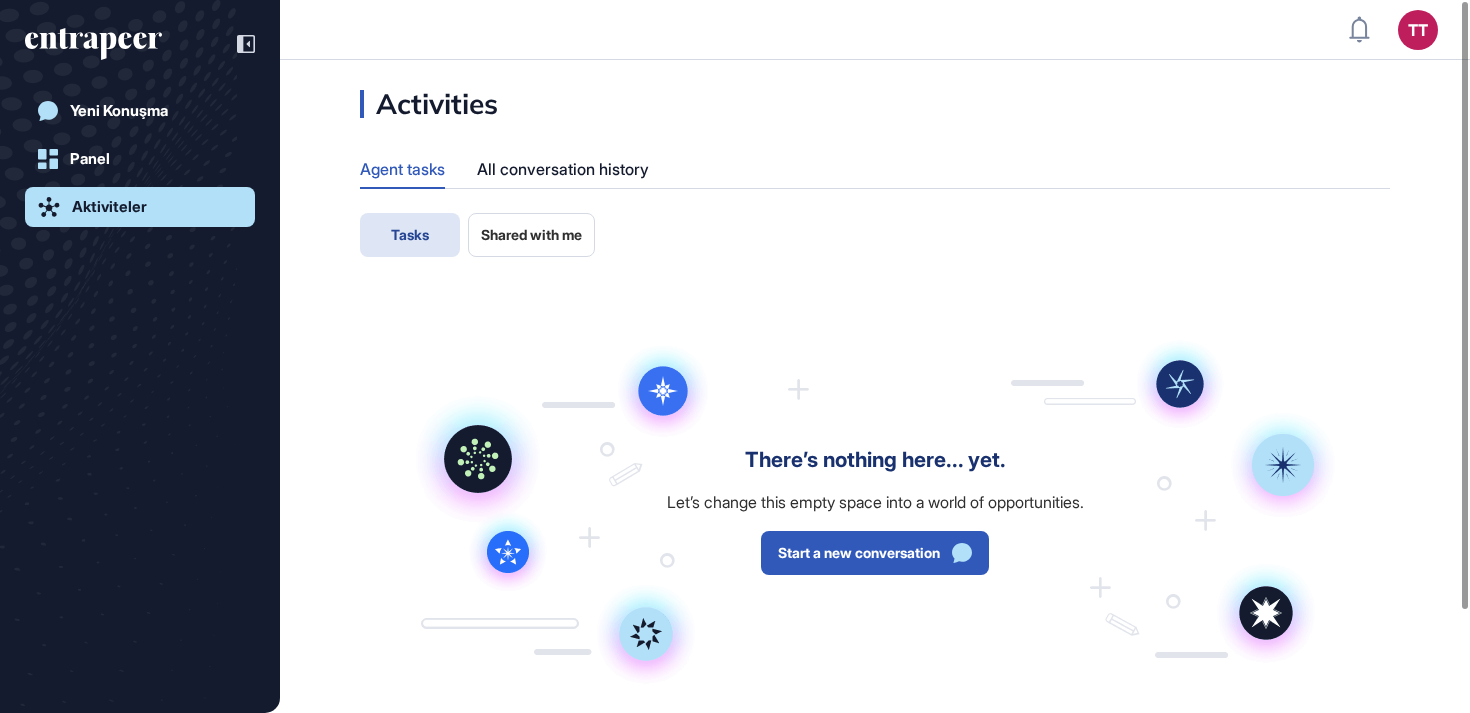 click 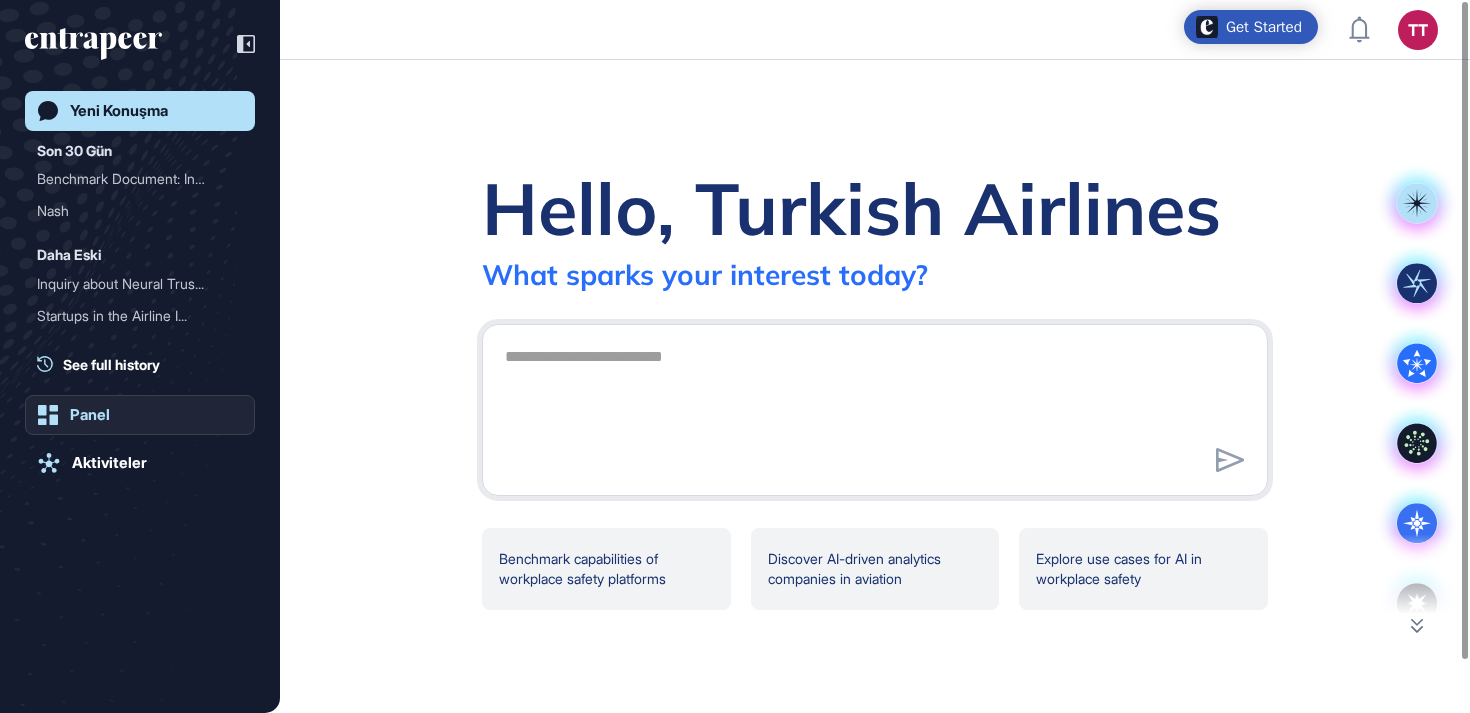 click on "Panel" at bounding box center [90, 415] 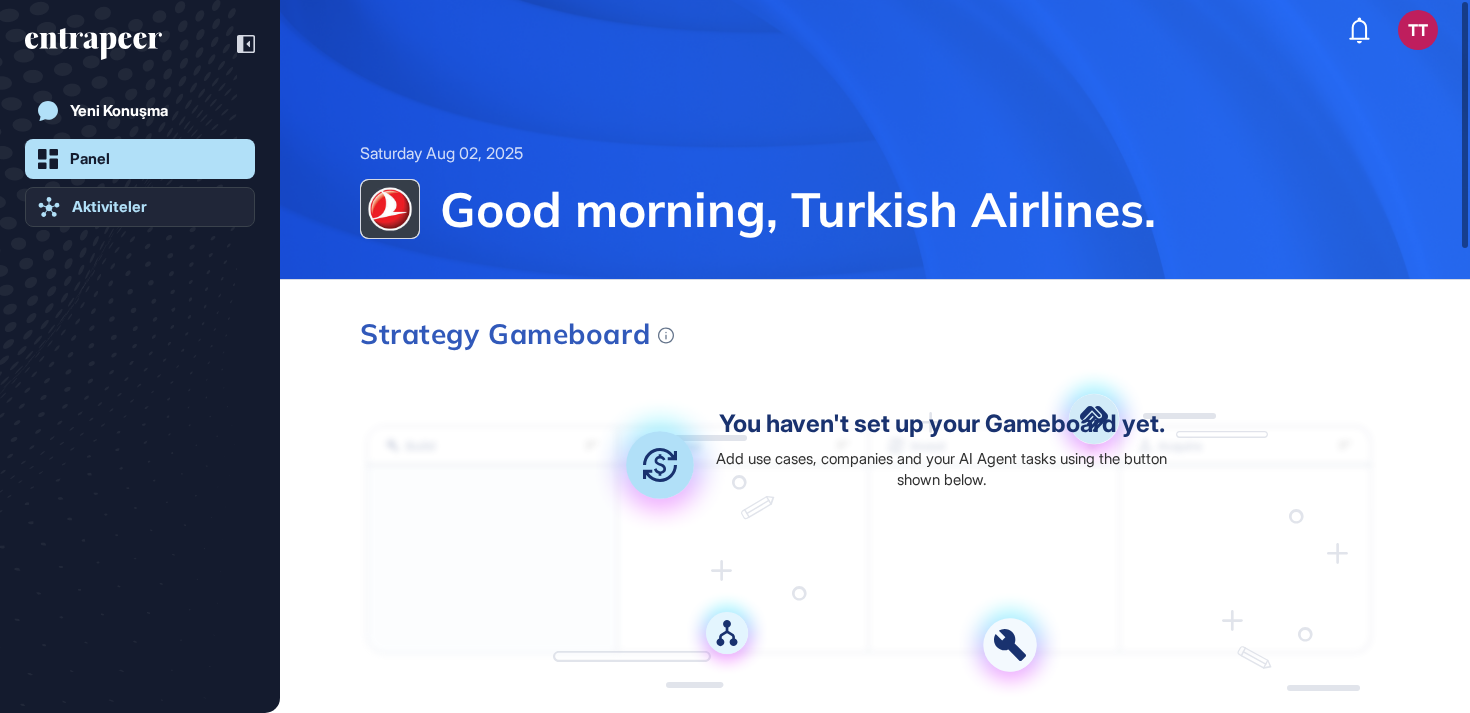 click on "Aktiviteler" 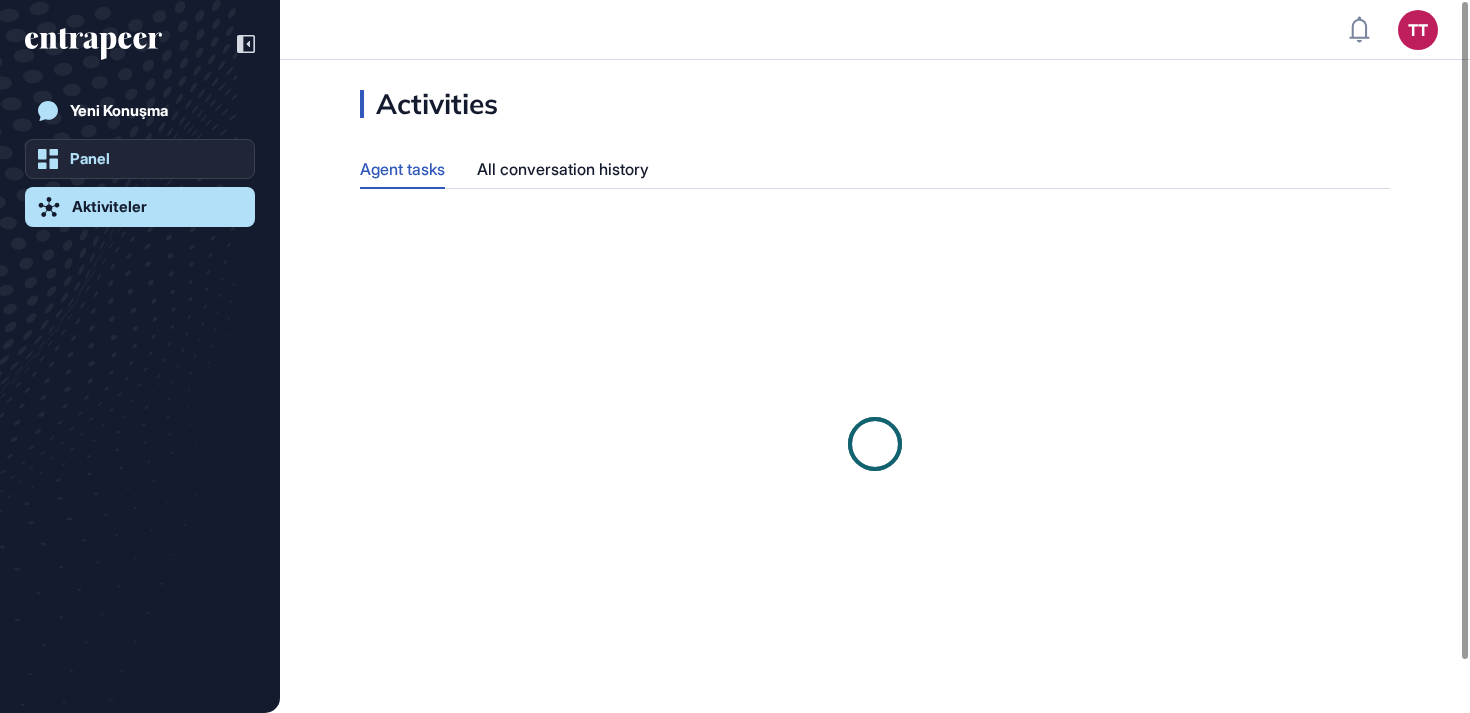 click on "Panel" 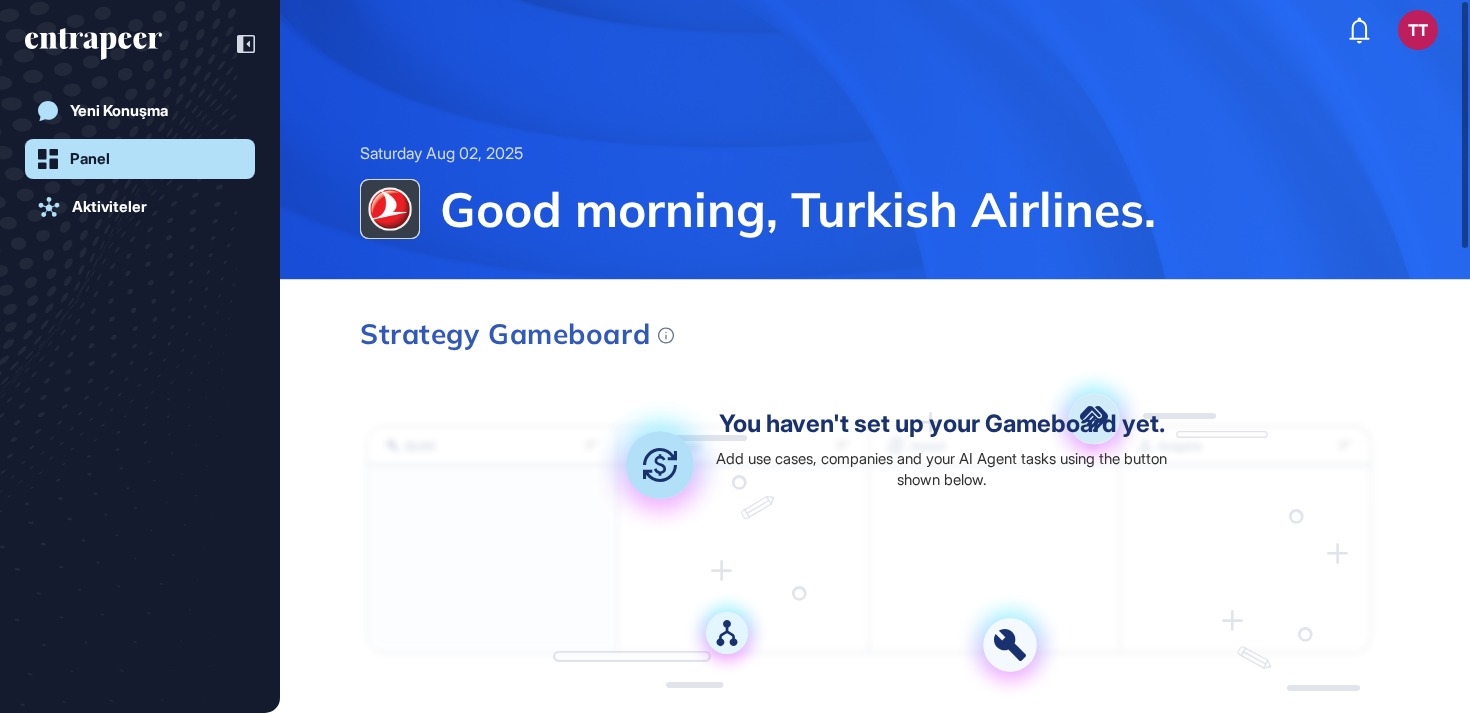 click 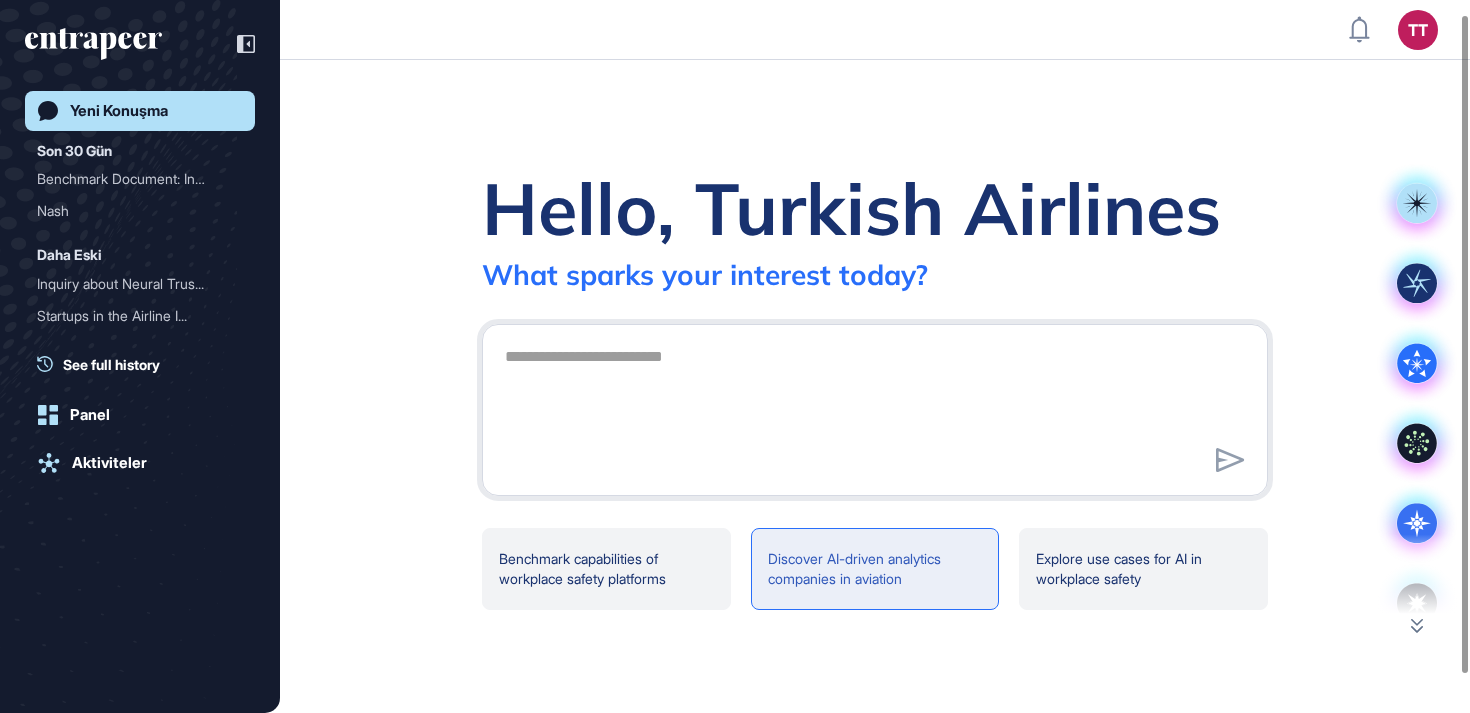 scroll, scrollTop: 56, scrollLeft: 0, axis: vertical 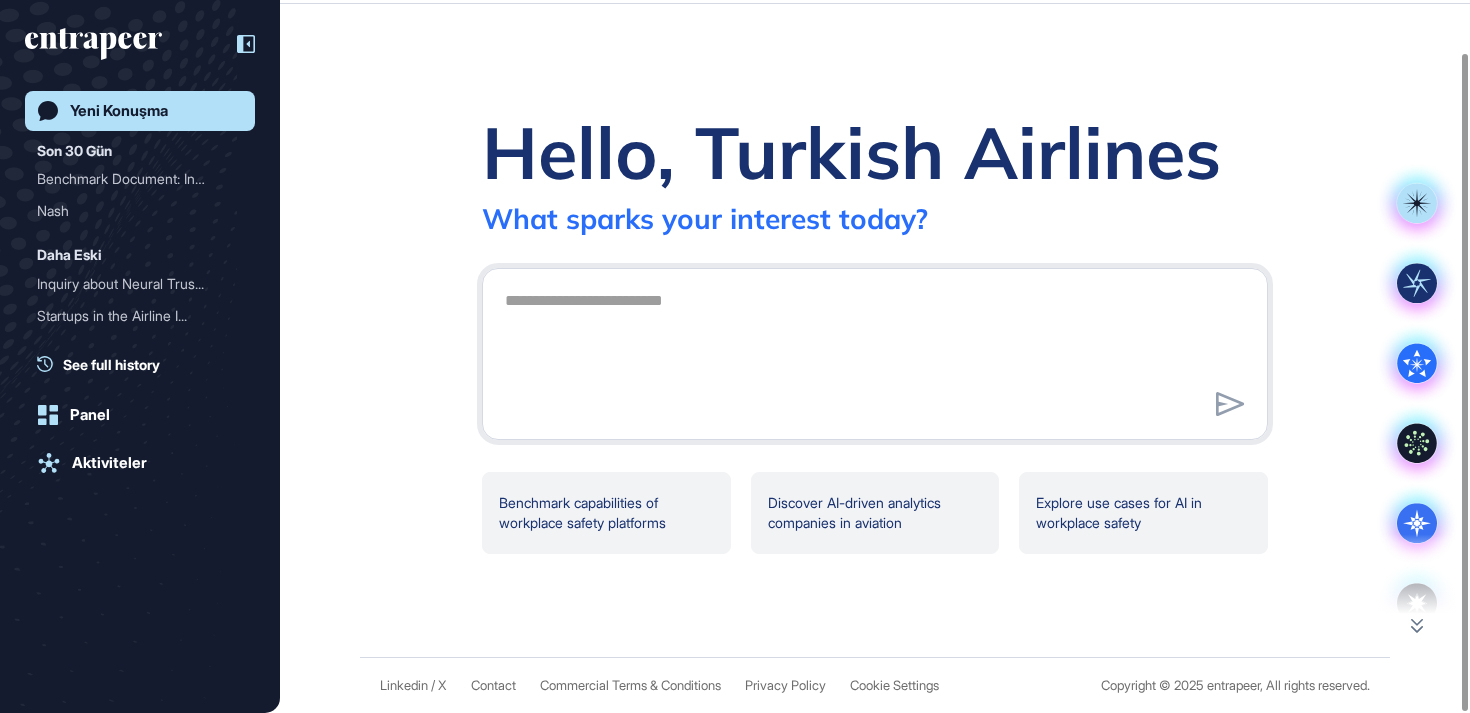 click 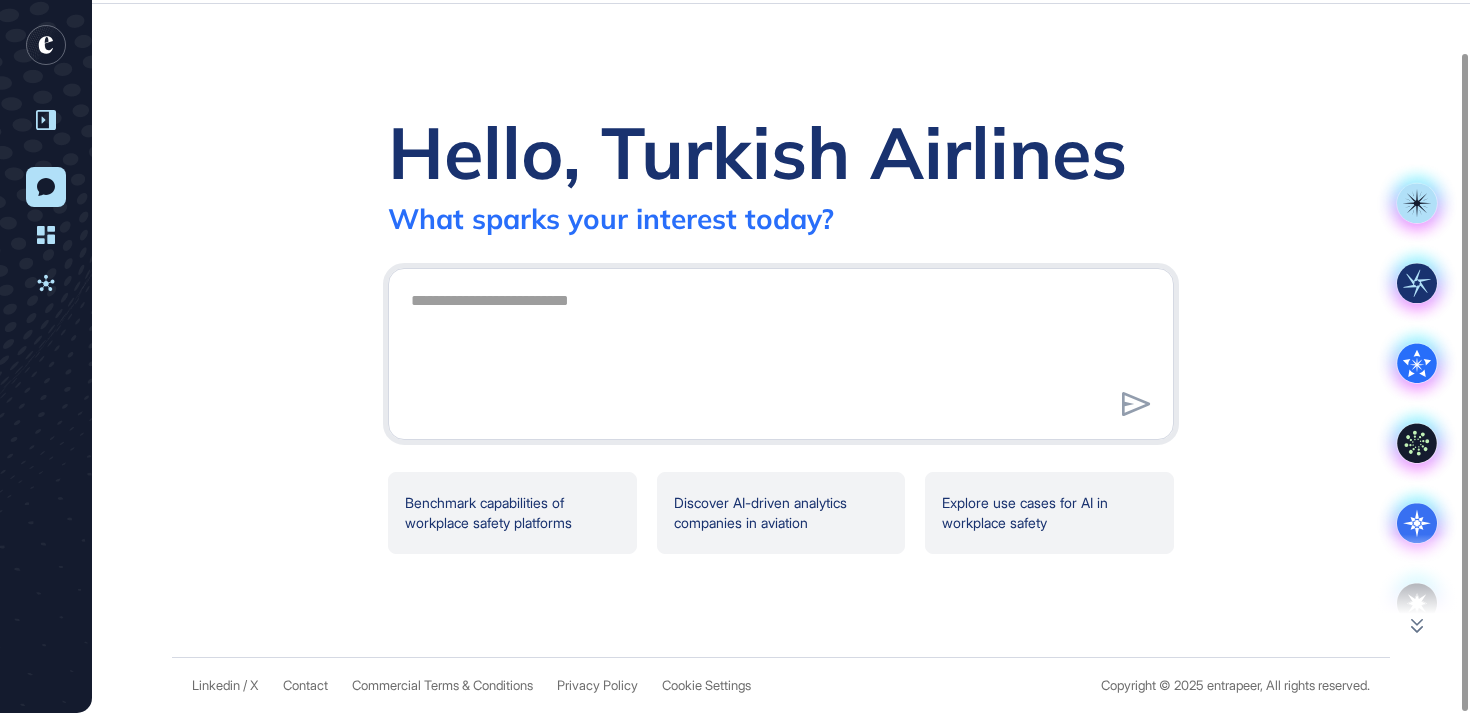 click 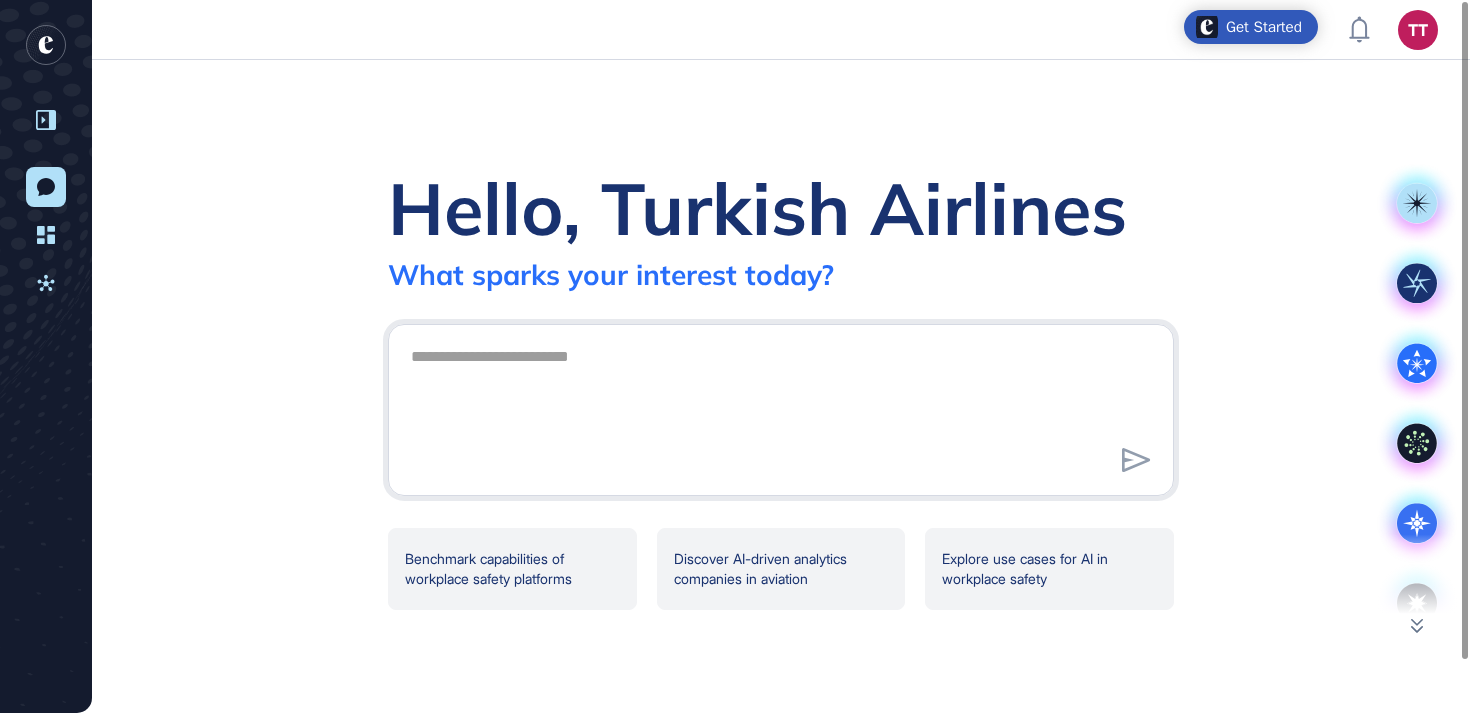 click 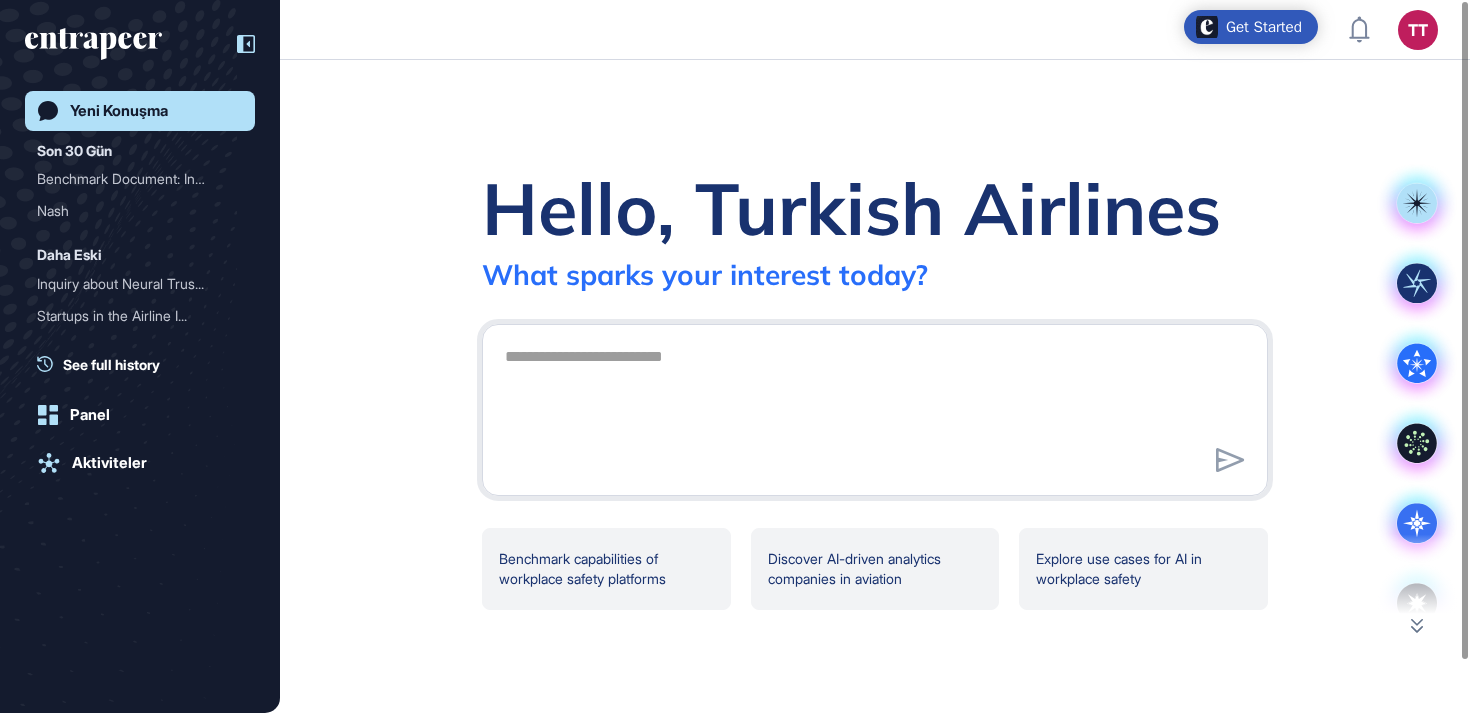 click on "Daha Eski" at bounding box center [69, 255] 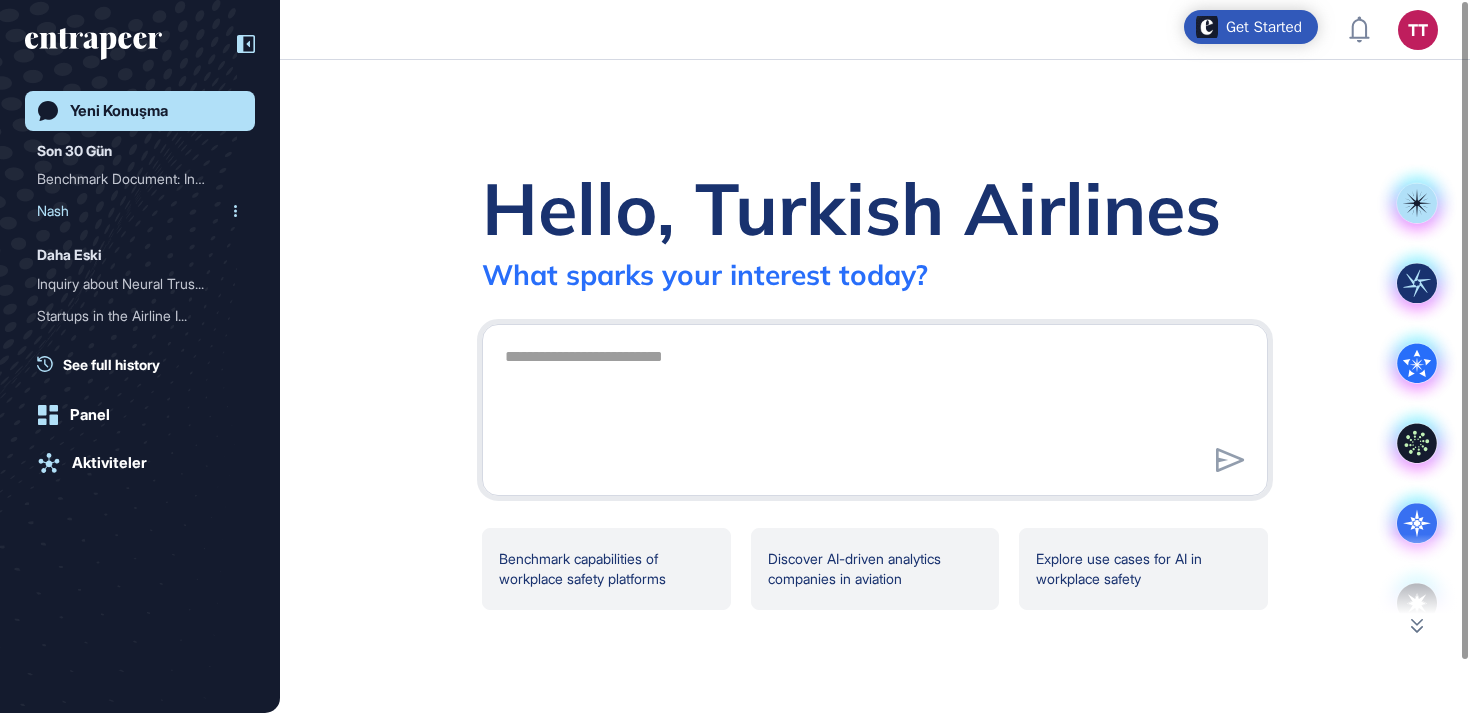 click on "Nash" at bounding box center [132, 211] 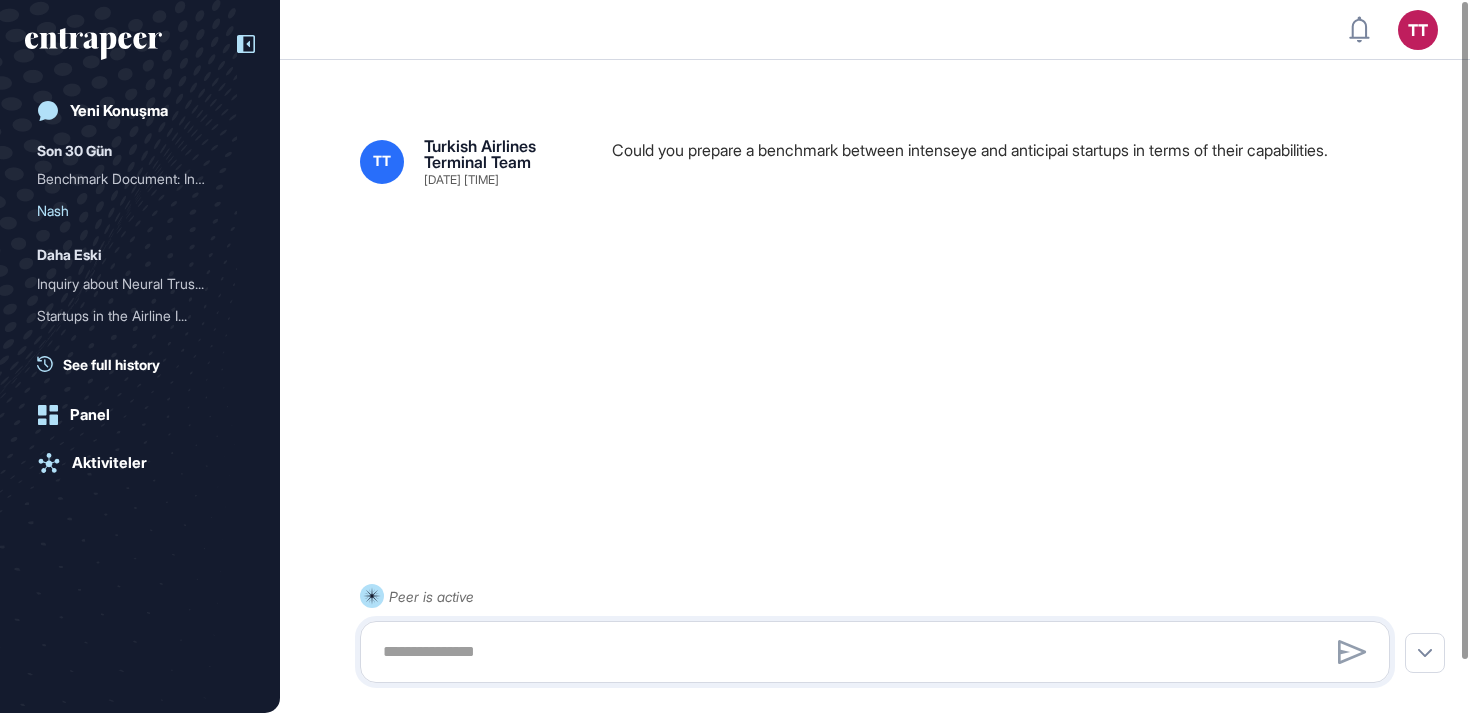 click on "Could you prepare a benchmark between intenseye and anticipai startups in terms of their capabilities." at bounding box center (1009, 162) 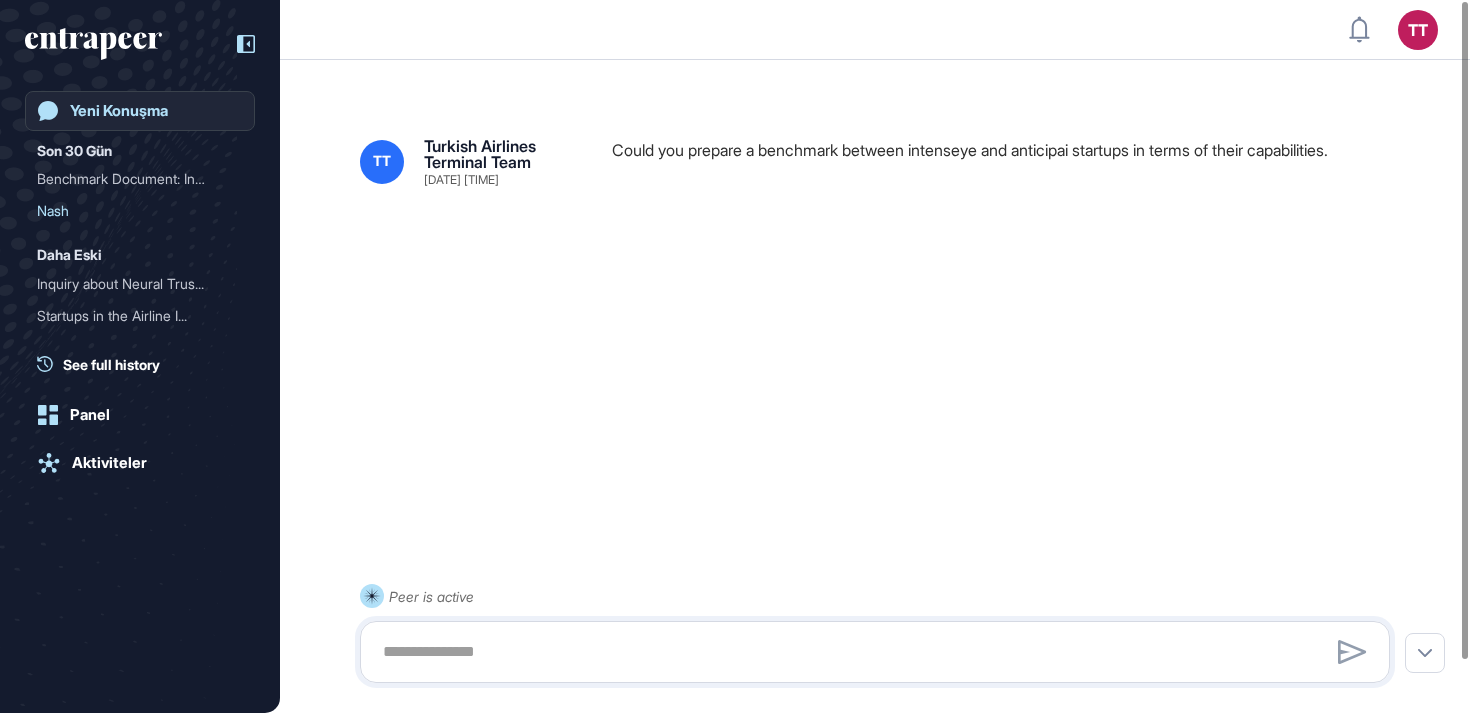 click on "Yeni Konuşma" at bounding box center [119, 111] 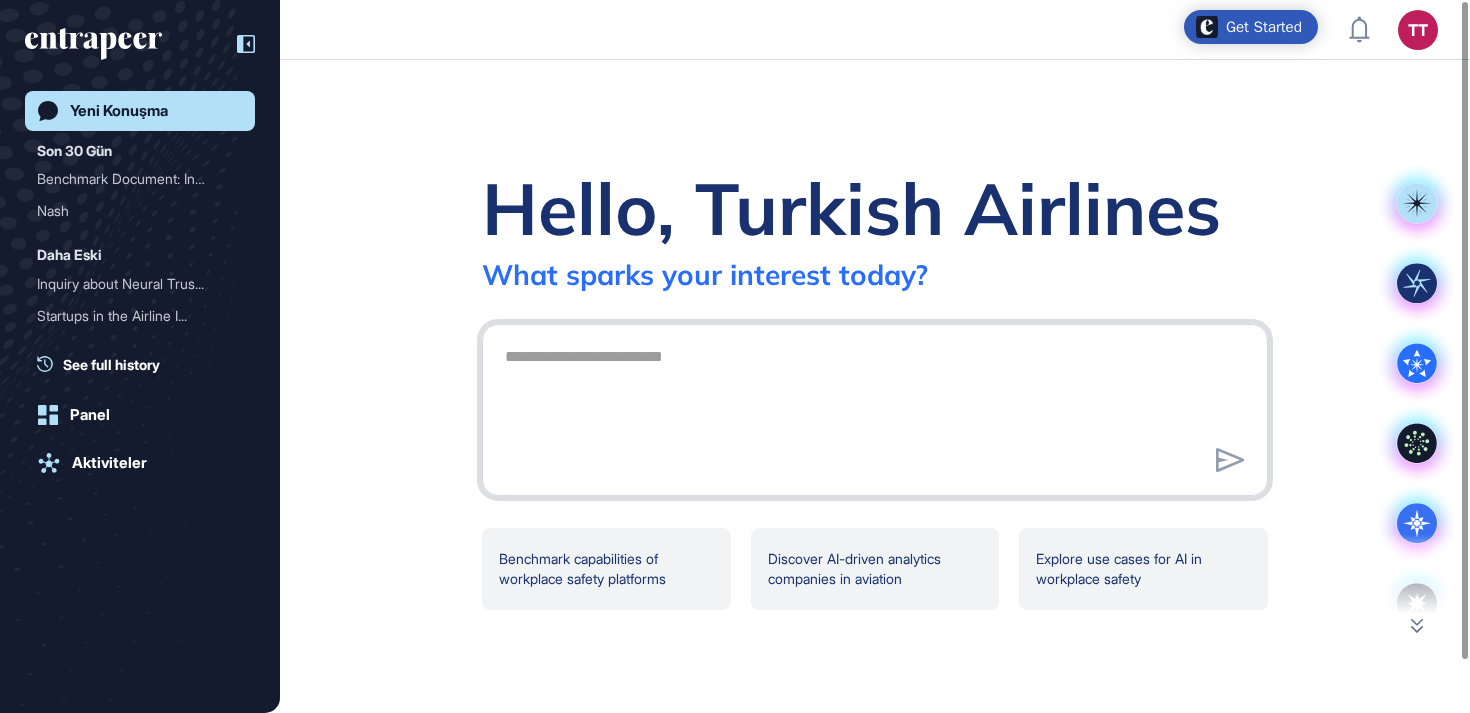 click at bounding box center (875, 407) 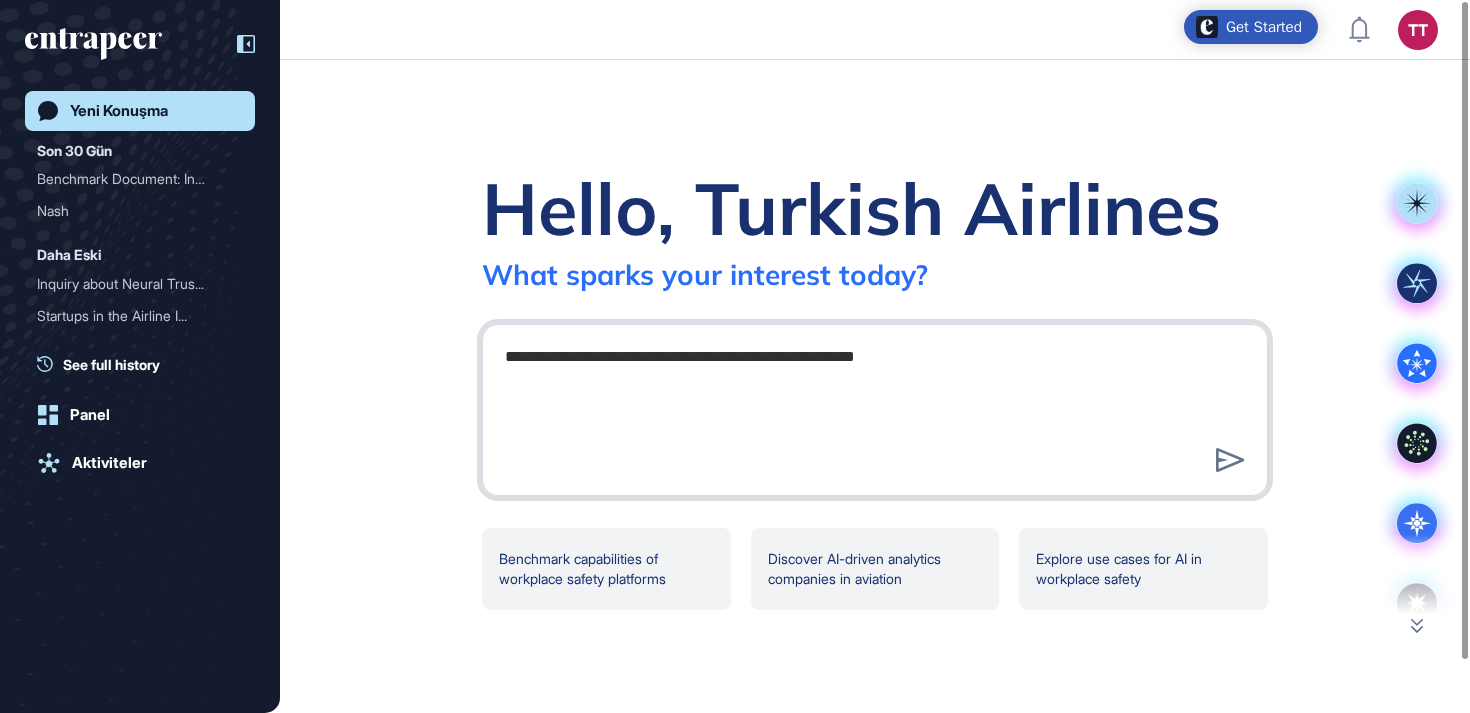 click on "**********" at bounding box center [875, 407] 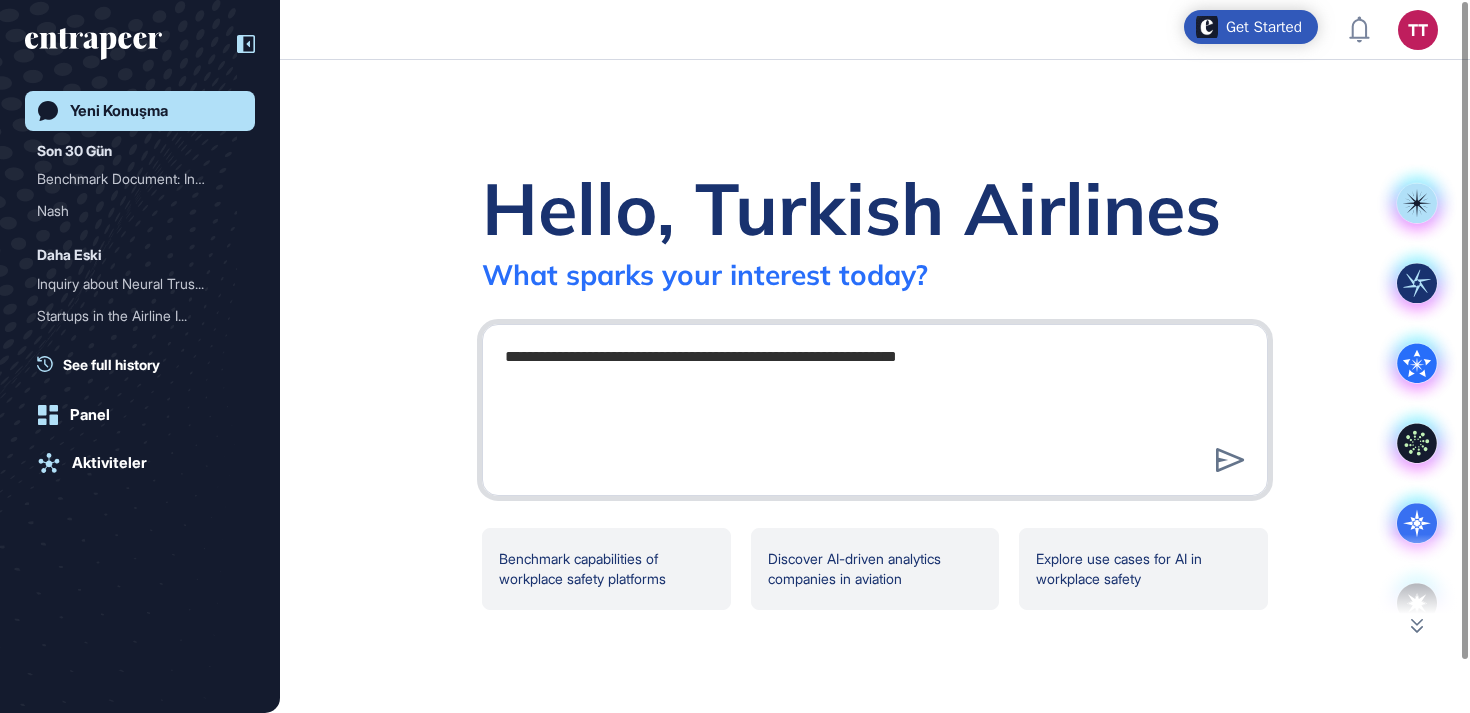 type on "**********" 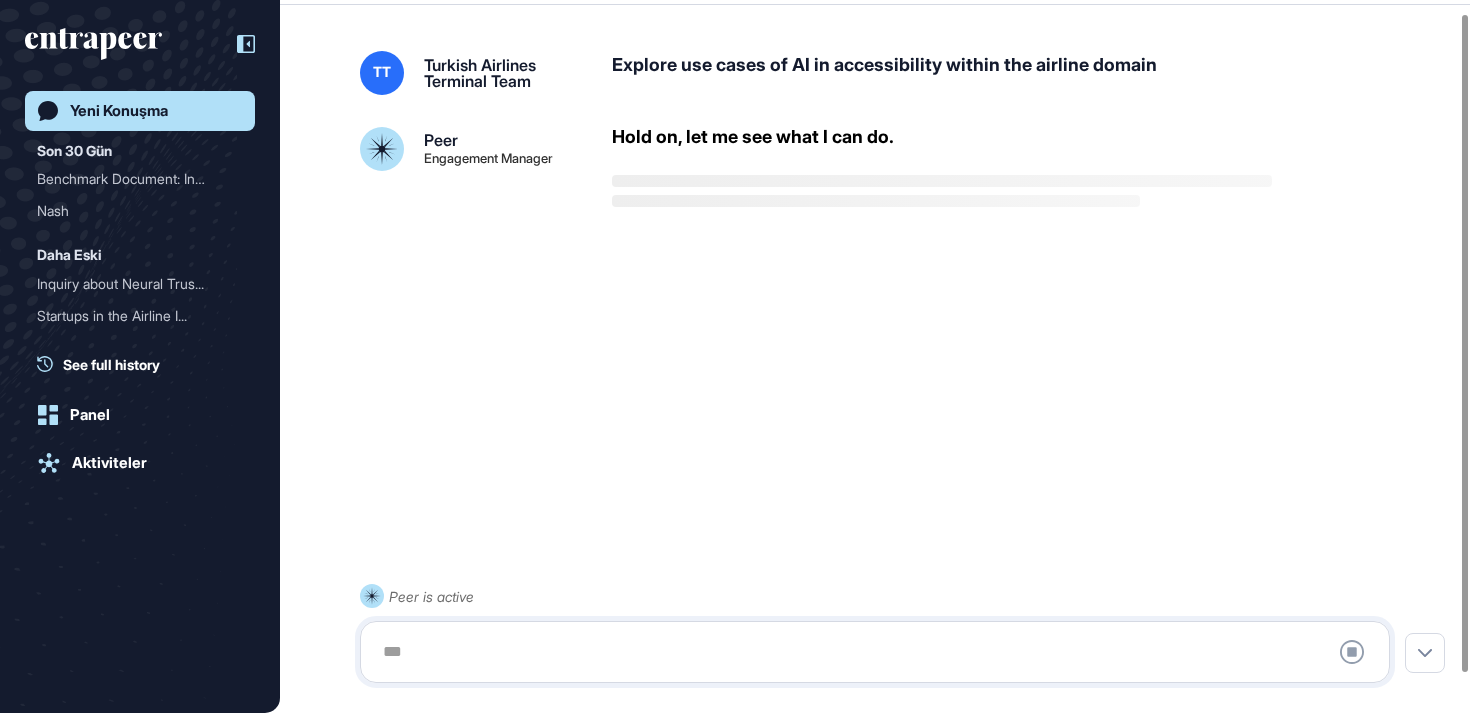scroll, scrollTop: 56, scrollLeft: 0, axis: vertical 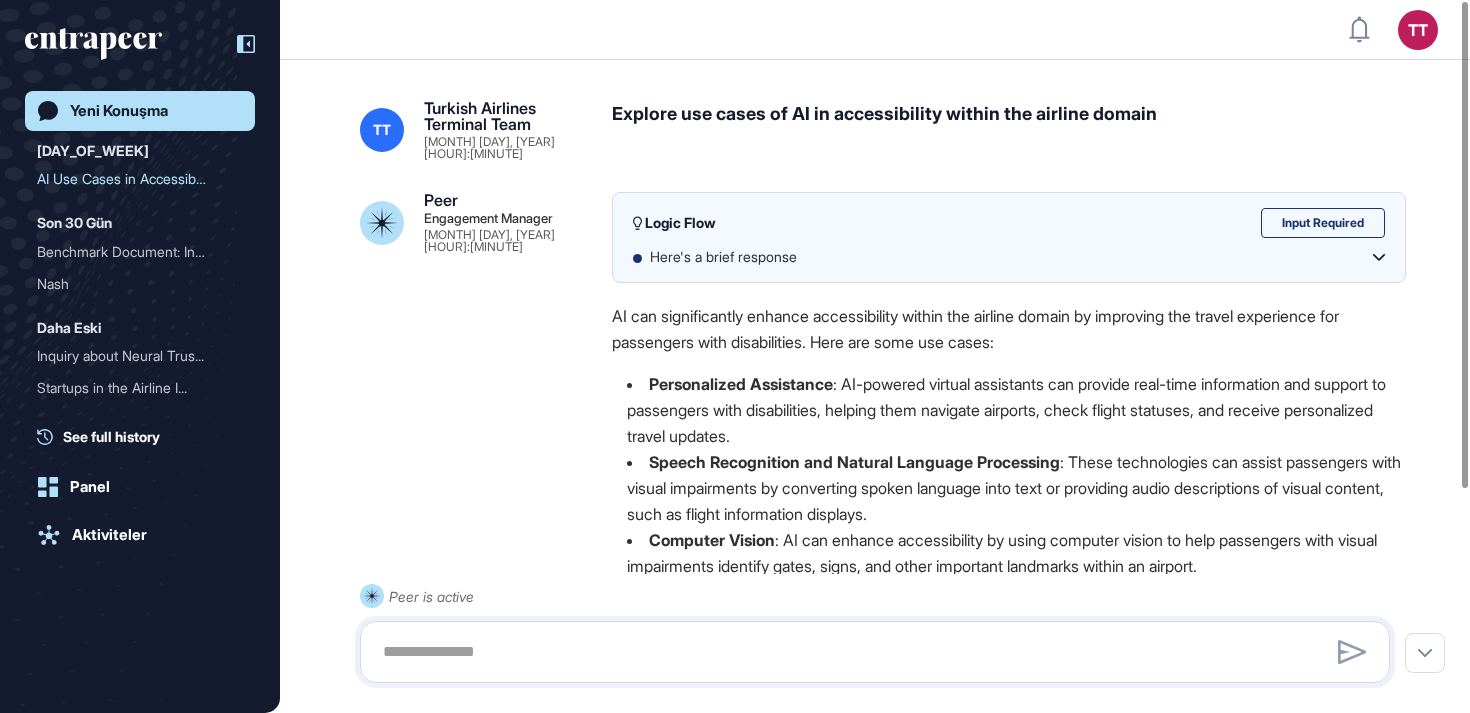 click 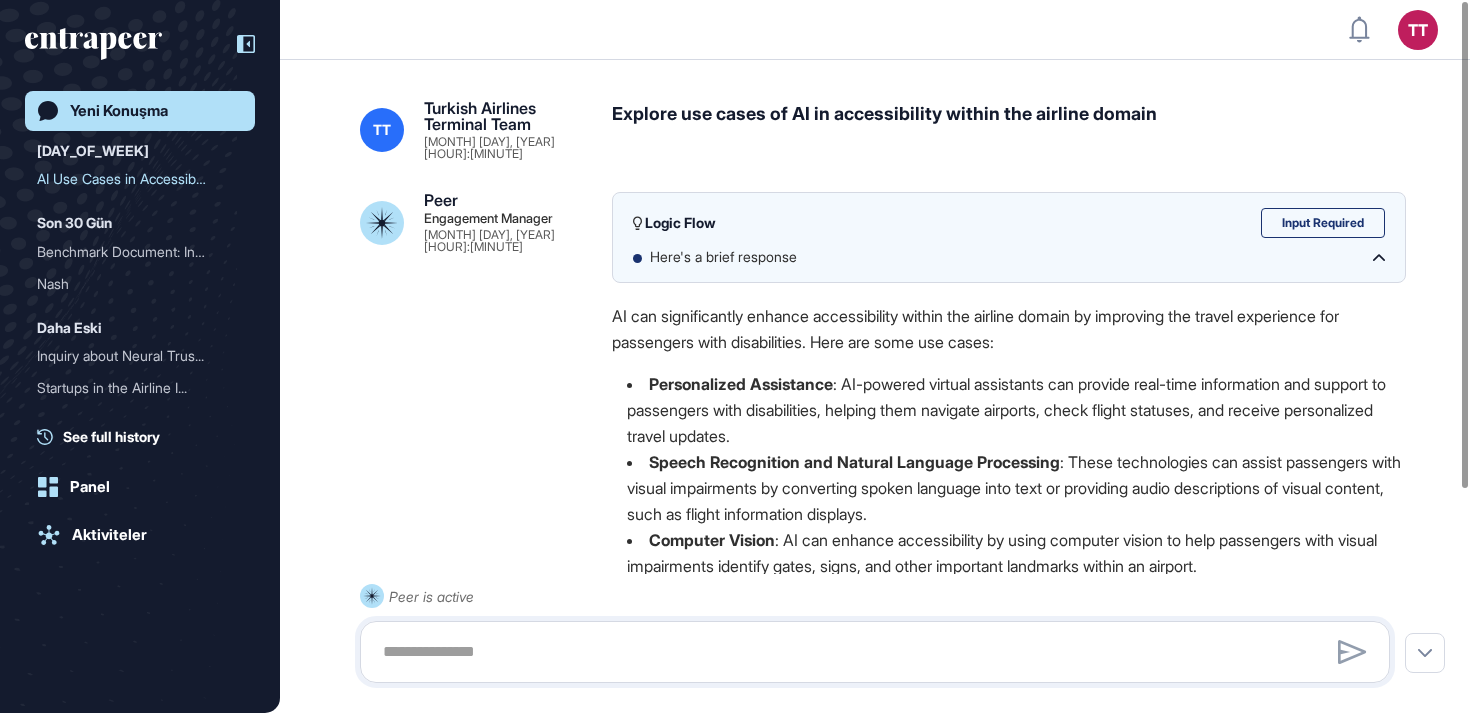 click 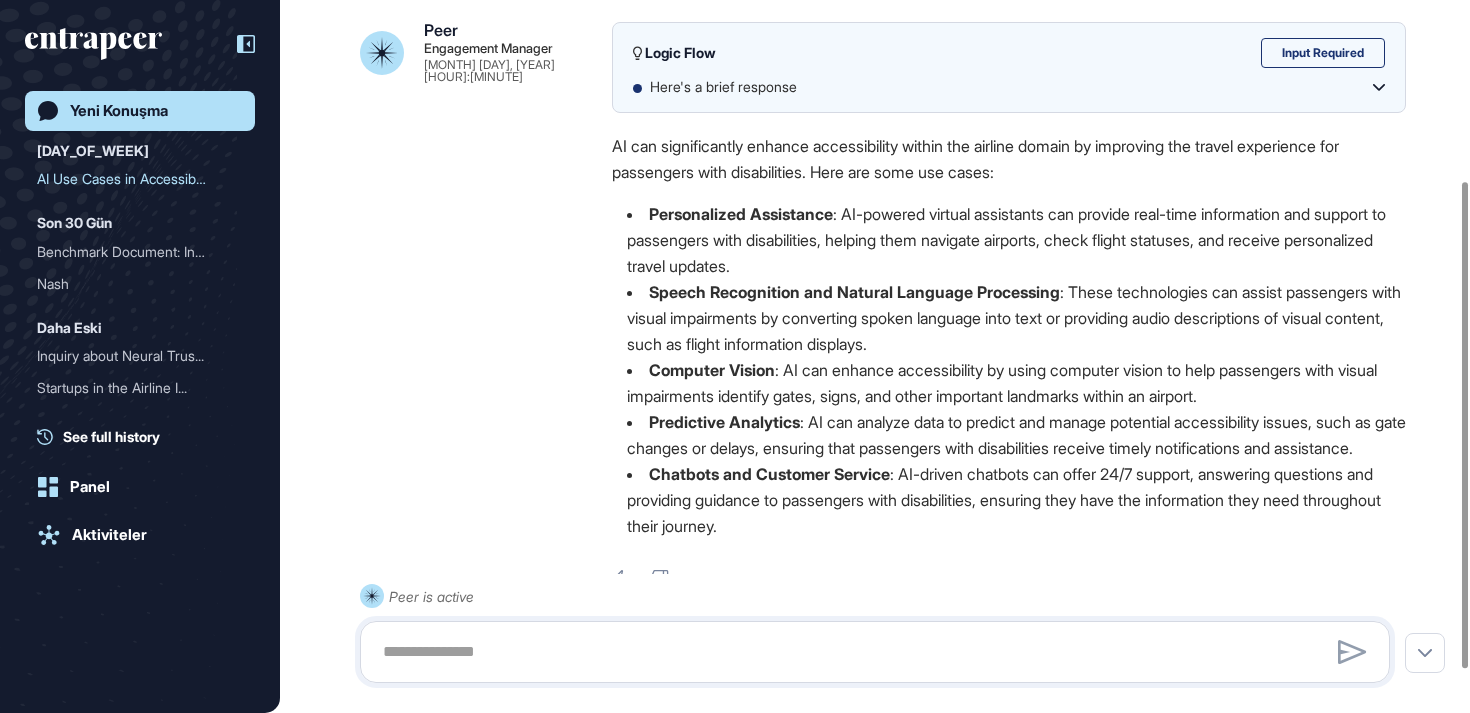 scroll, scrollTop: 327, scrollLeft: 0, axis: vertical 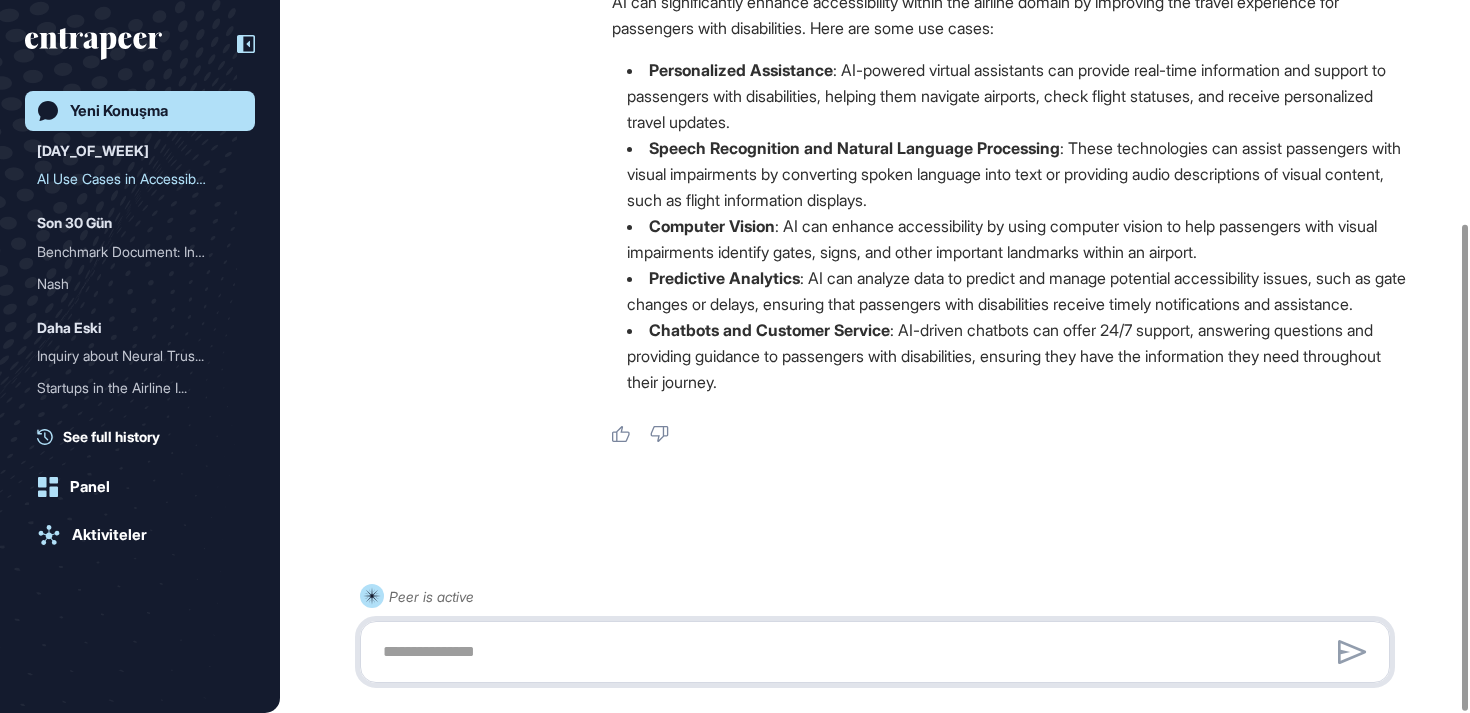 click at bounding box center [875, 652] 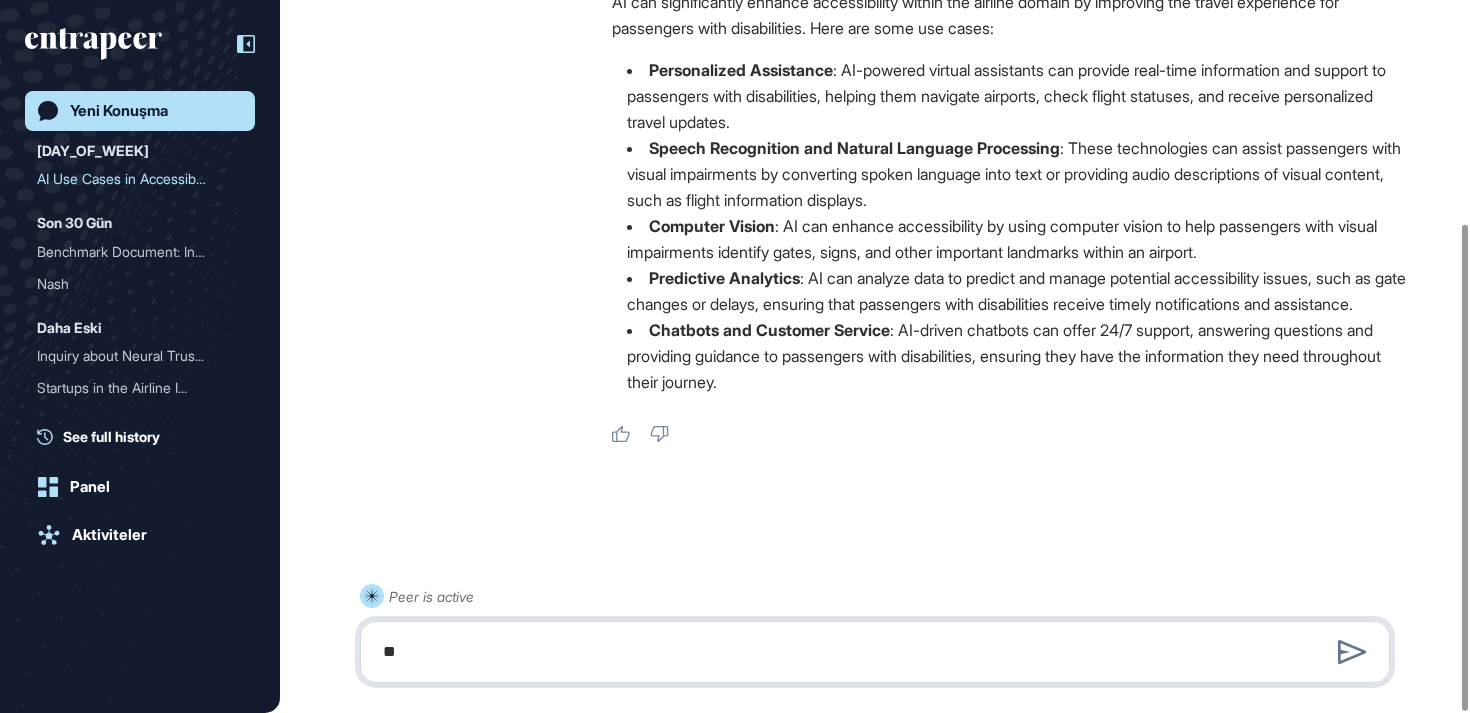 type on "*" 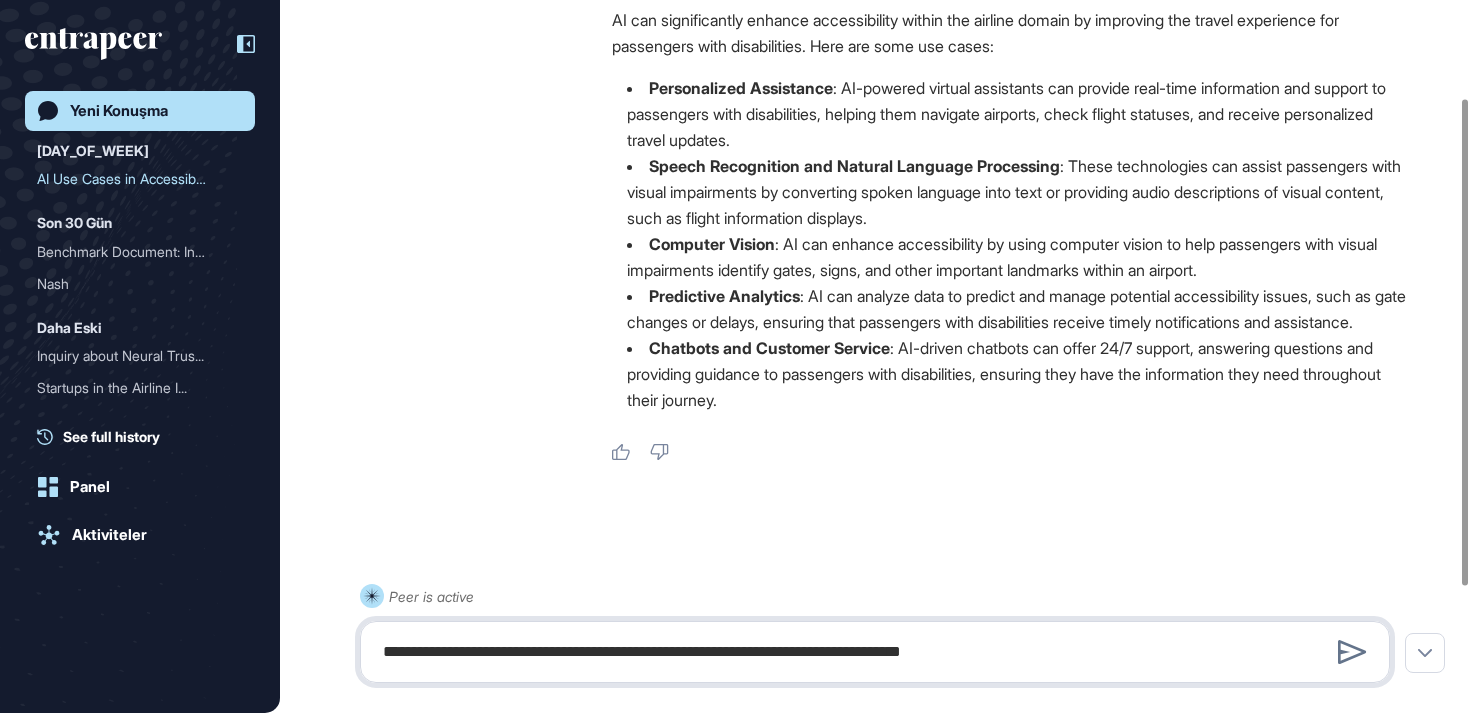 scroll, scrollTop: 327, scrollLeft: 0, axis: vertical 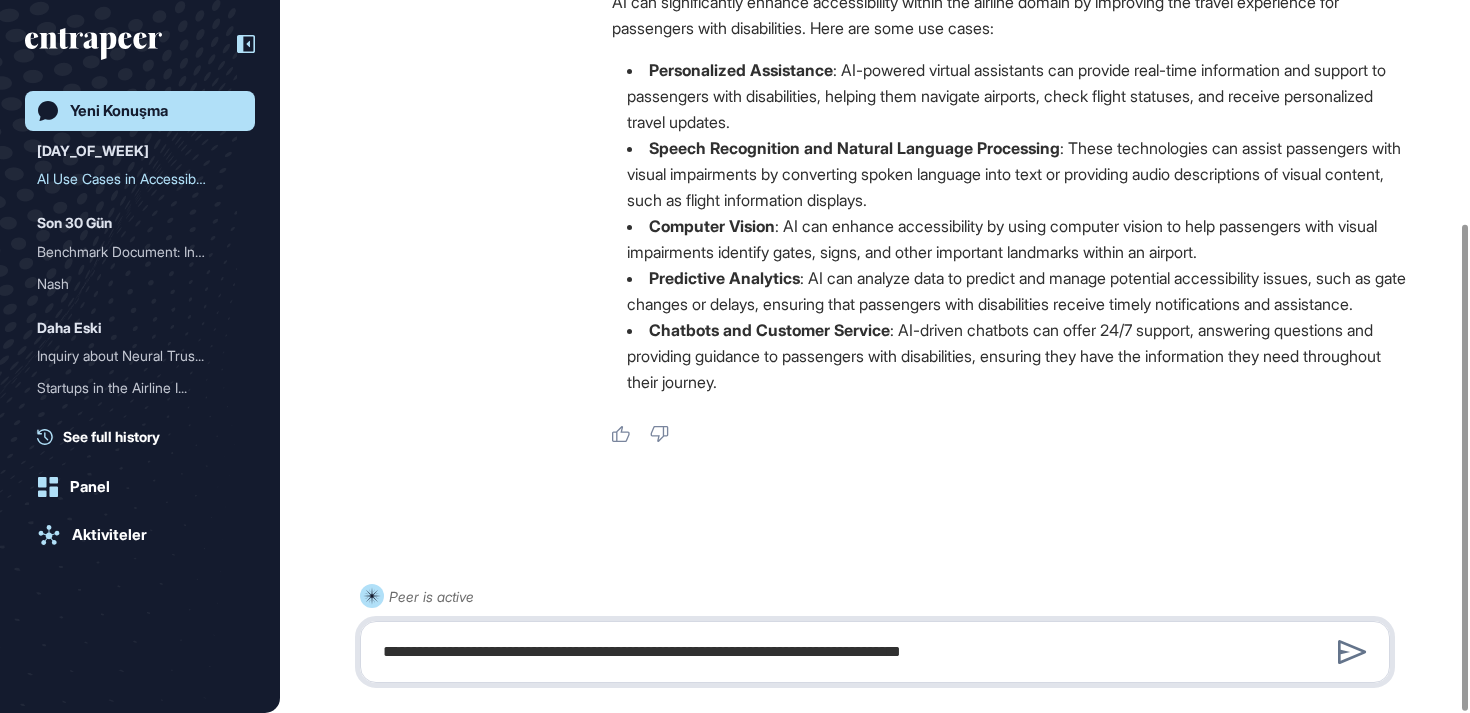 click on "**********" at bounding box center [875, 652] 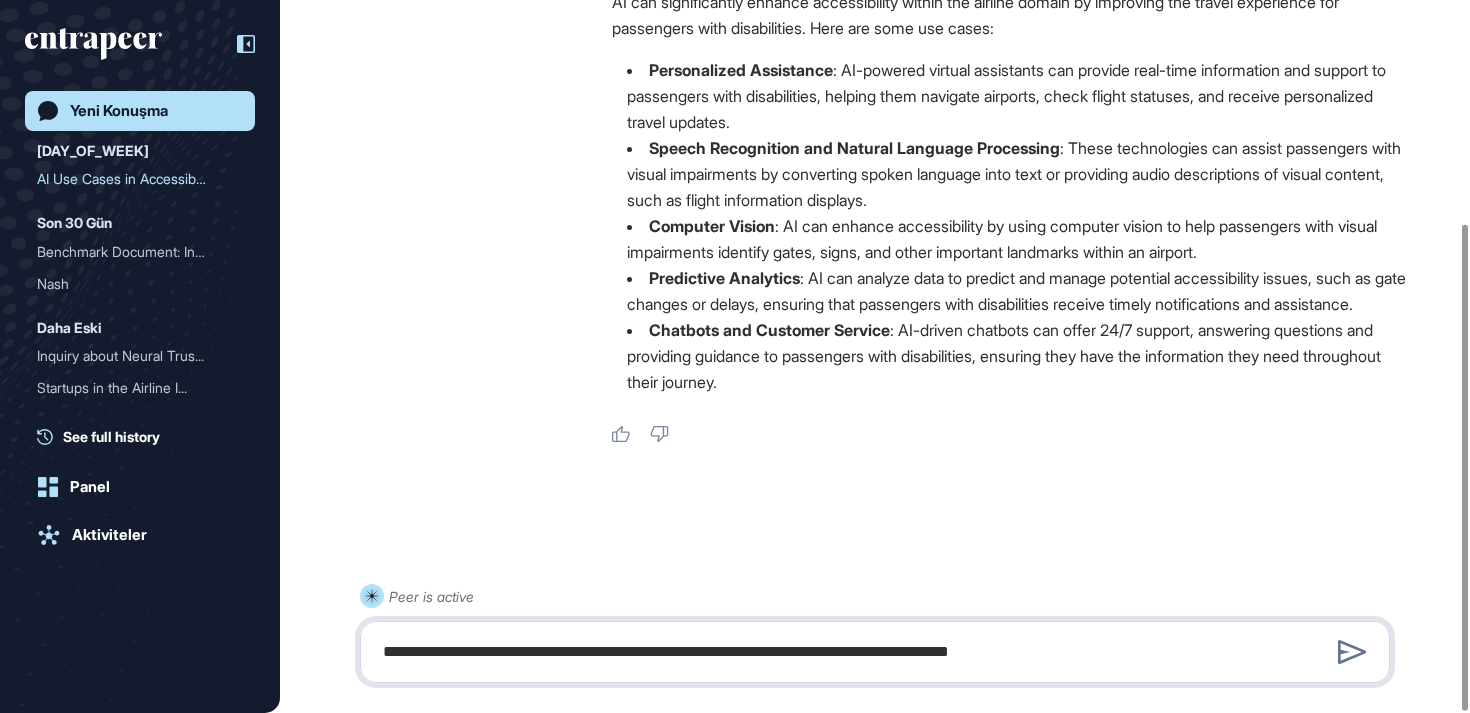 click on "**********" at bounding box center (875, 652) 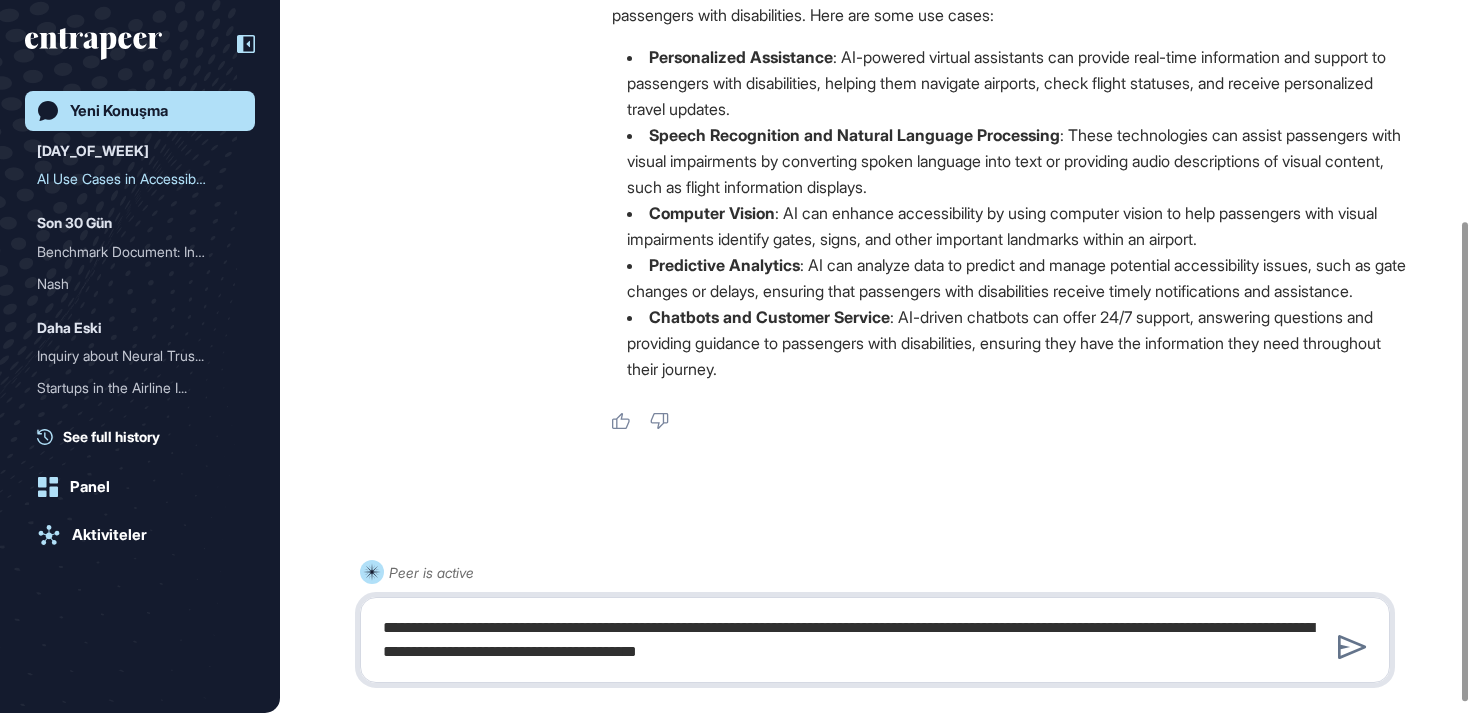 type on "**********" 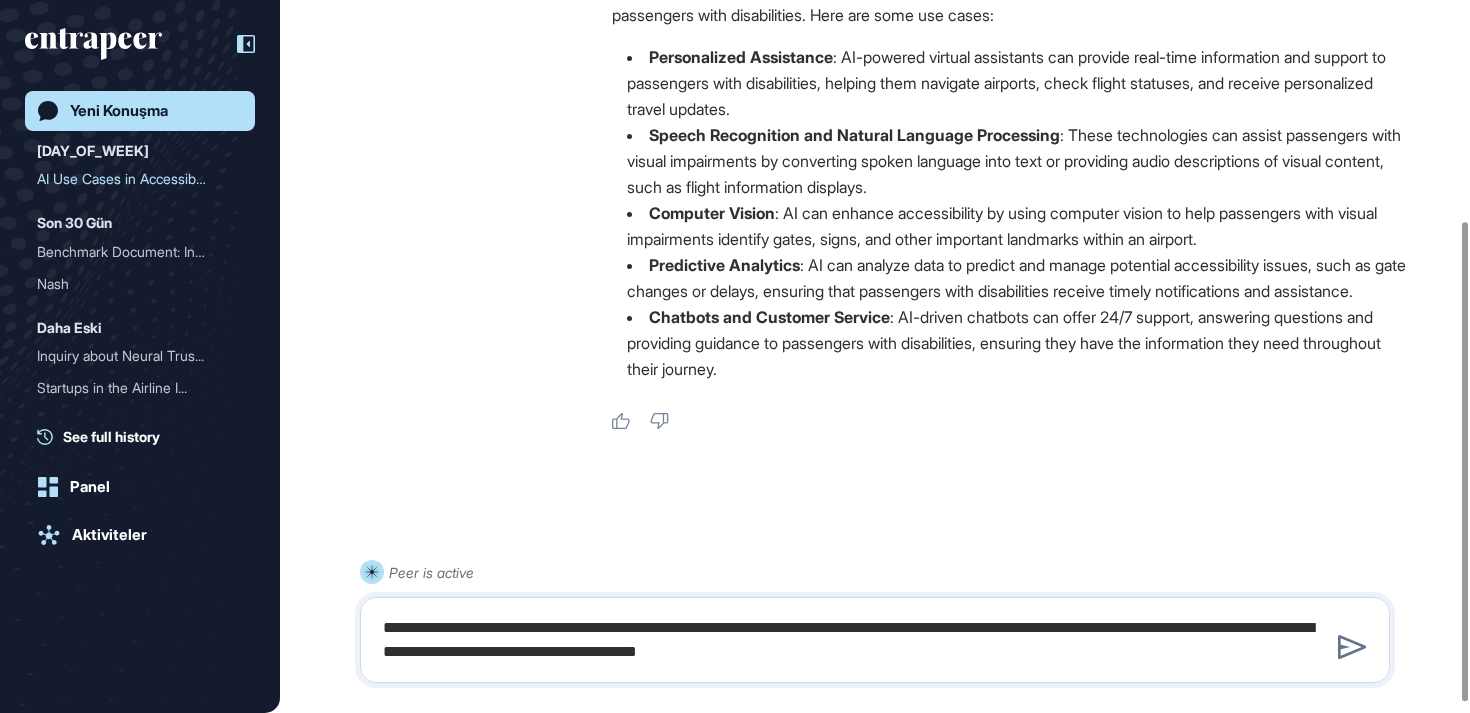 type 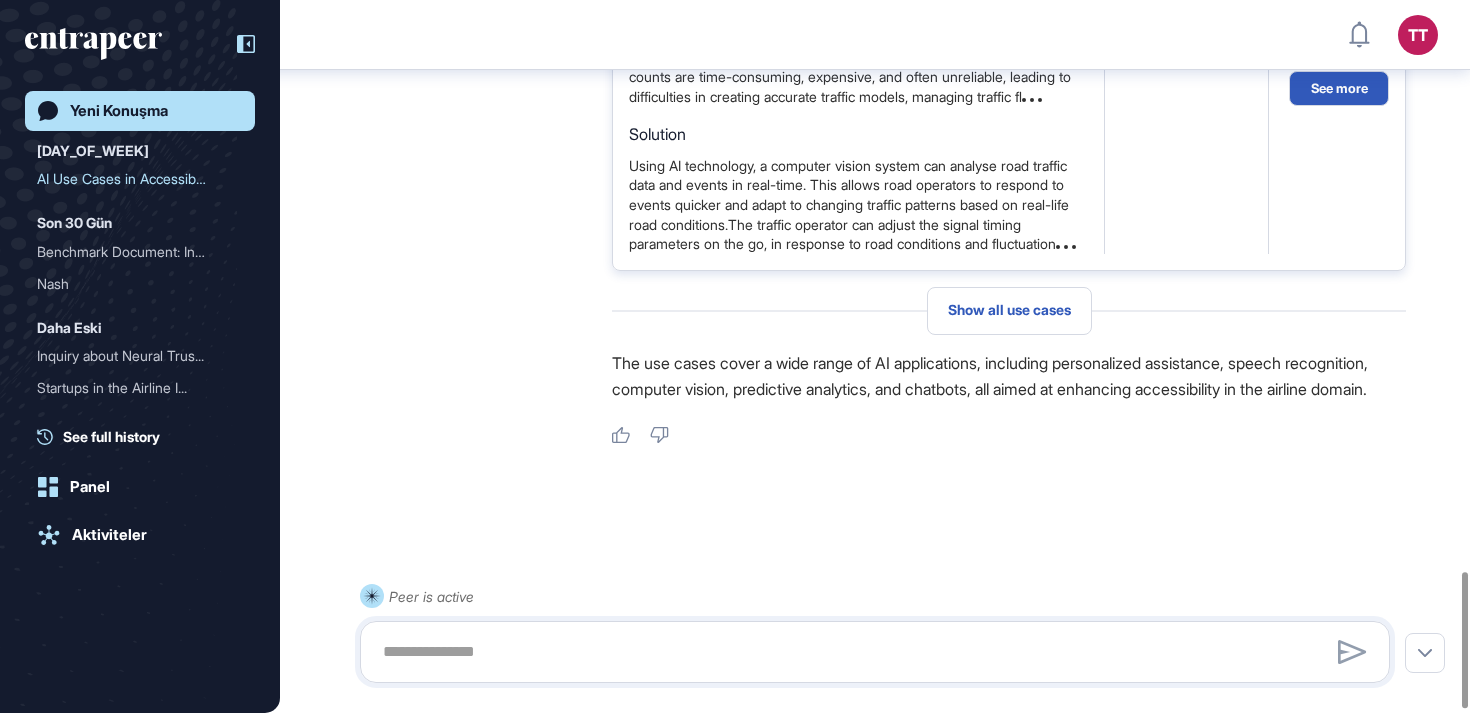 scroll, scrollTop: 3001, scrollLeft: 0, axis: vertical 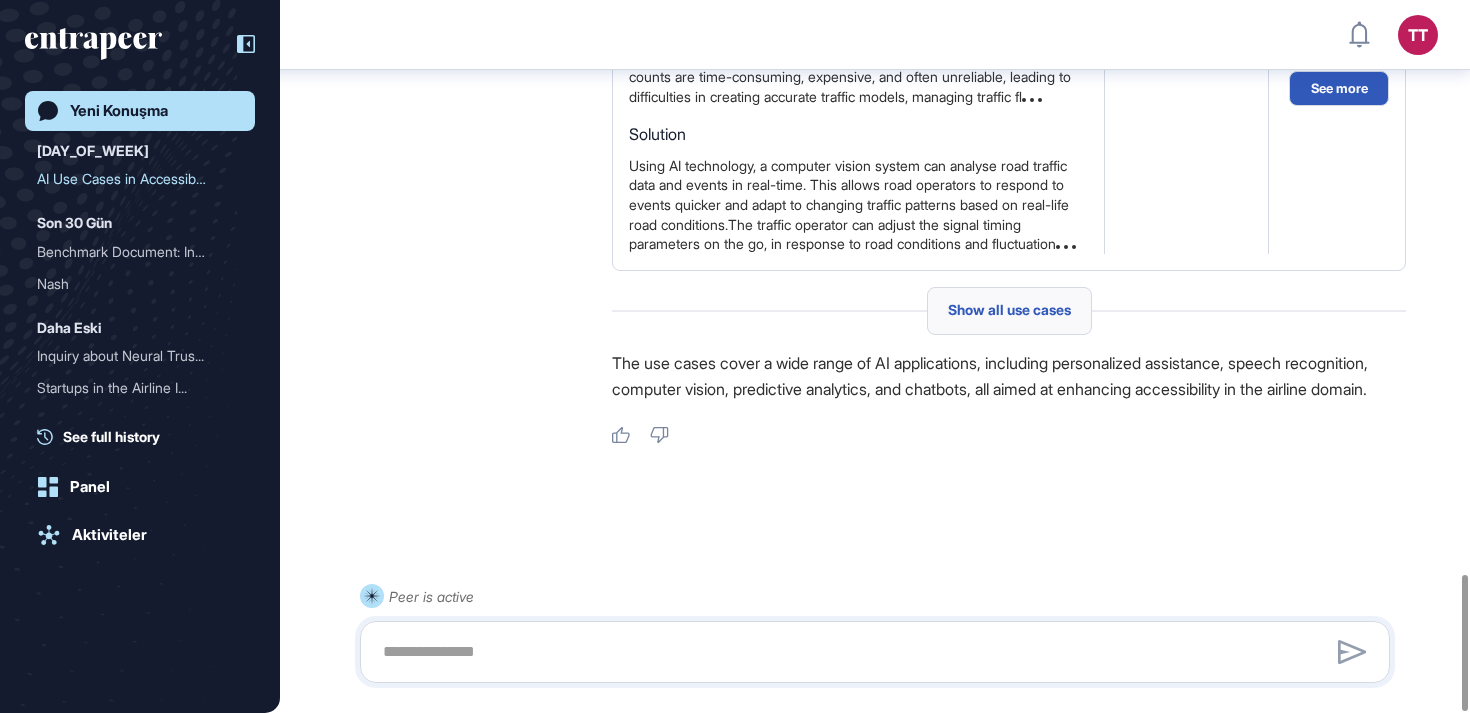 click on "Show all use cases" at bounding box center (1009, 310) 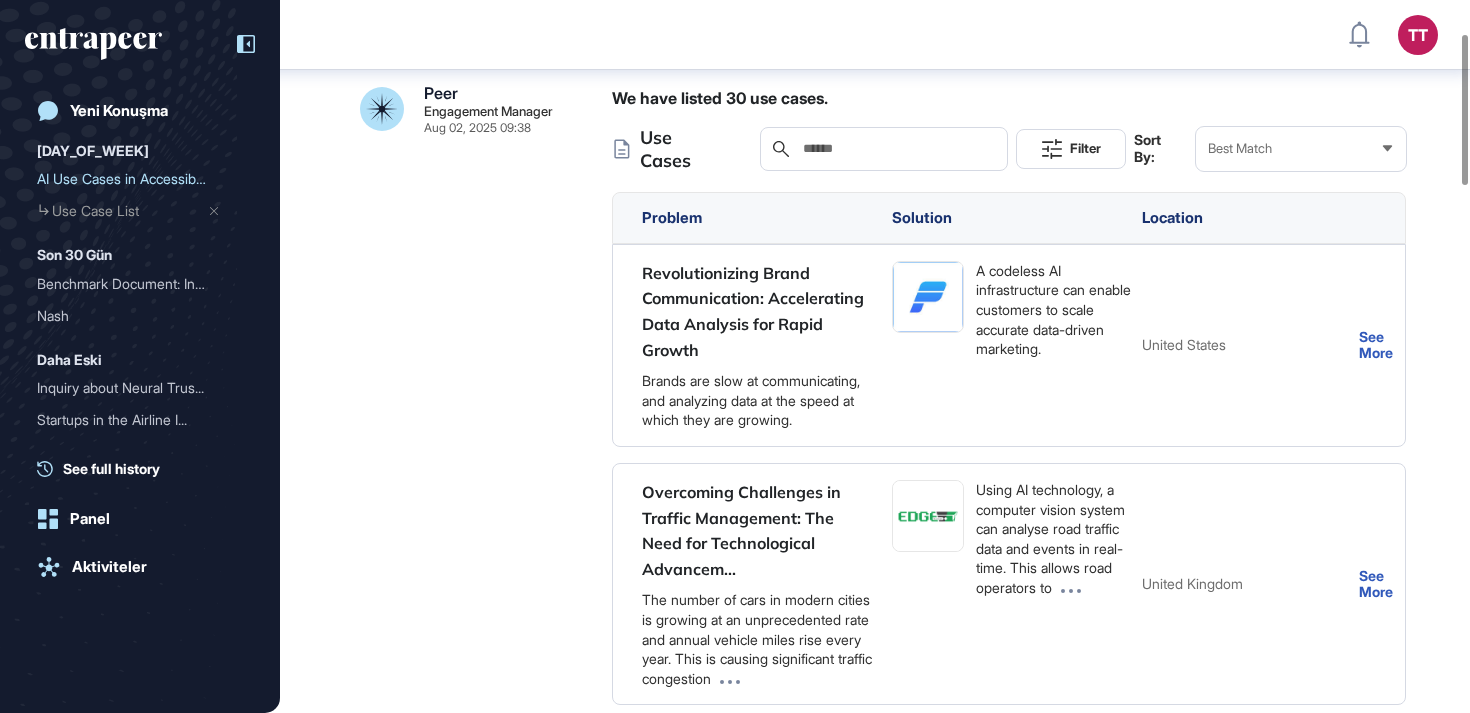 scroll, scrollTop: 0, scrollLeft: 0, axis: both 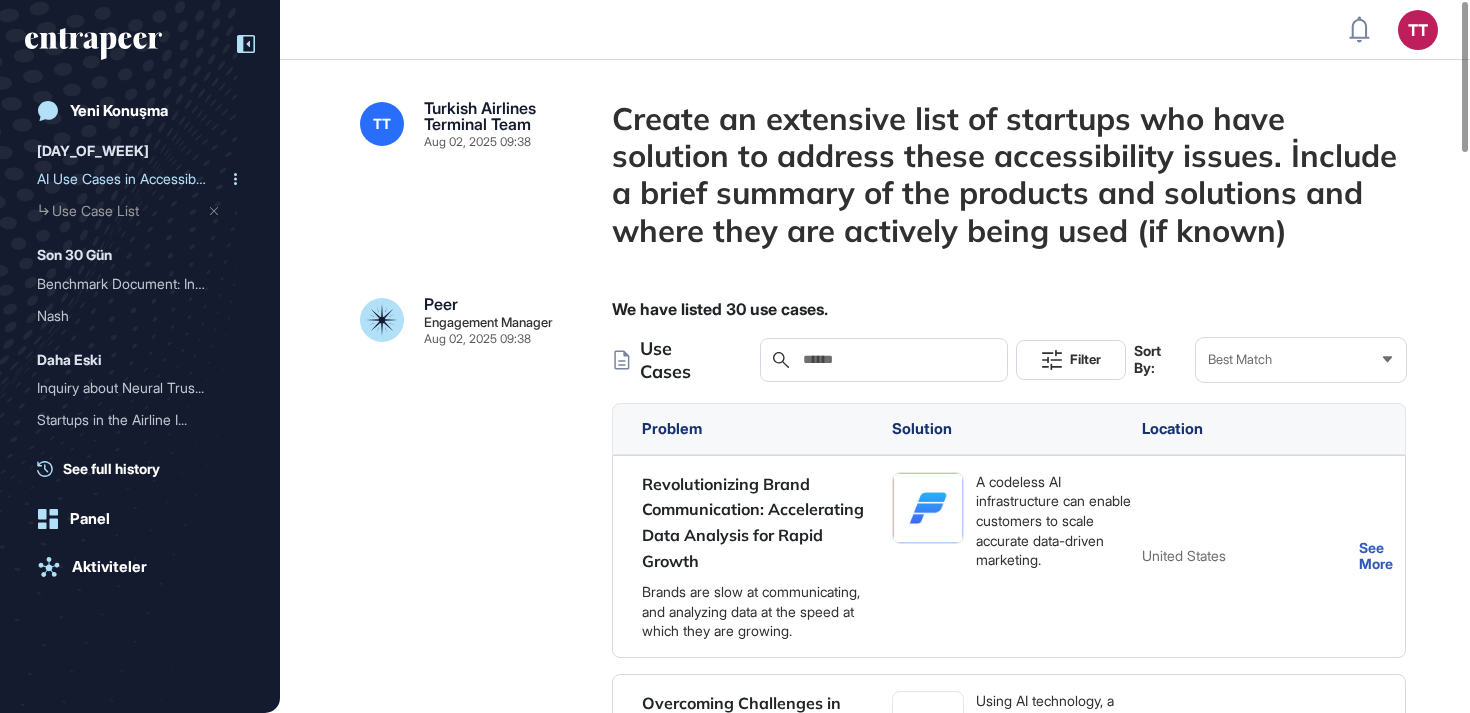 click on "AI Use Cases in Accessibi..." at bounding box center (132, 179) 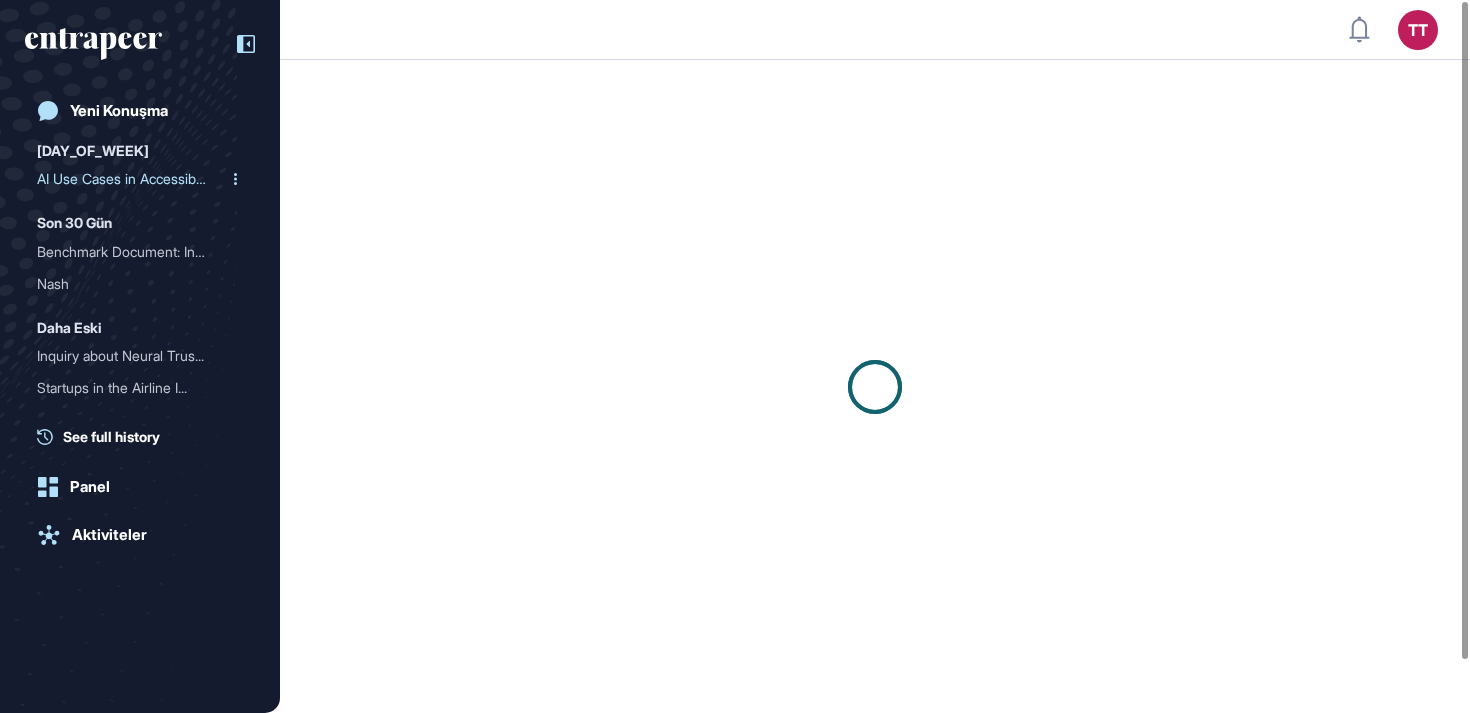 click on "AI Use Cases in Accessibi..." at bounding box center [132, 179] 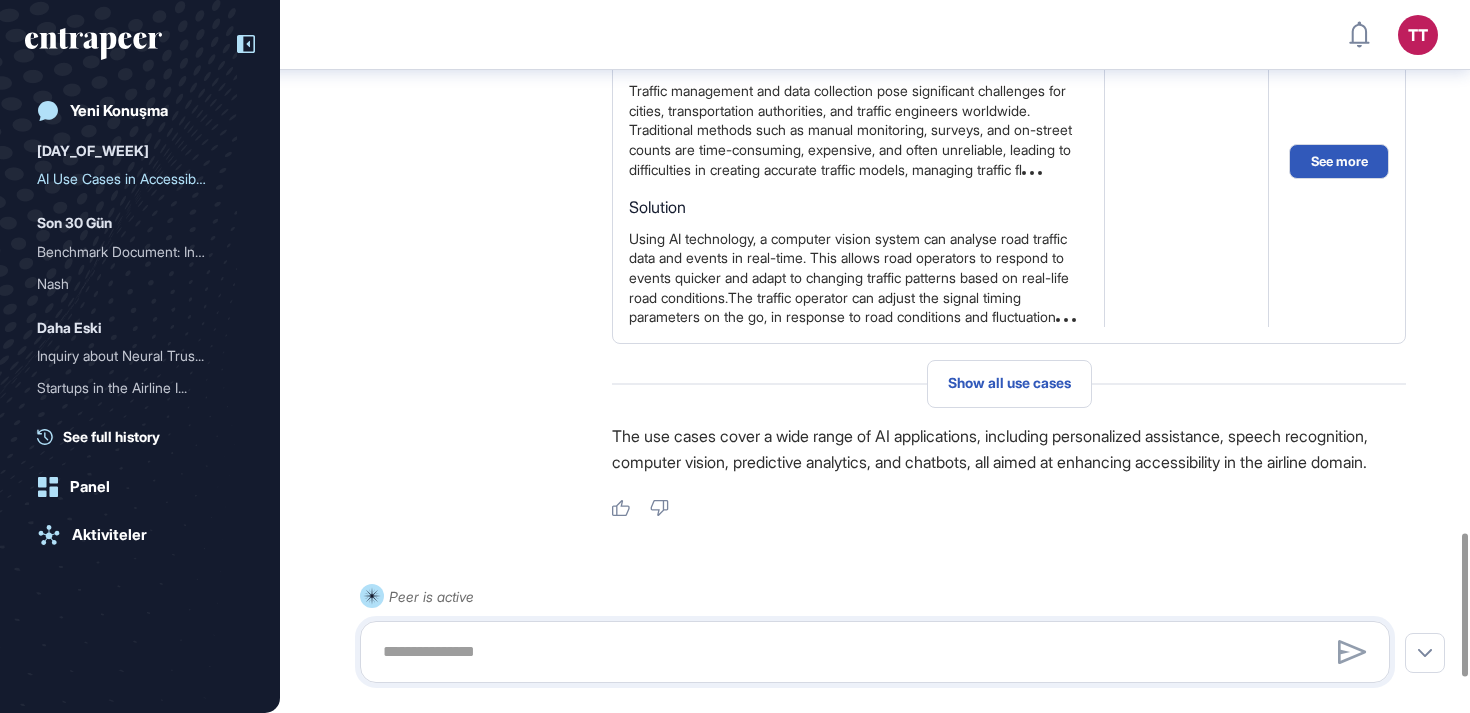 scroll, scrollTop: 2598, scrollLeft: 0, axis: vertical 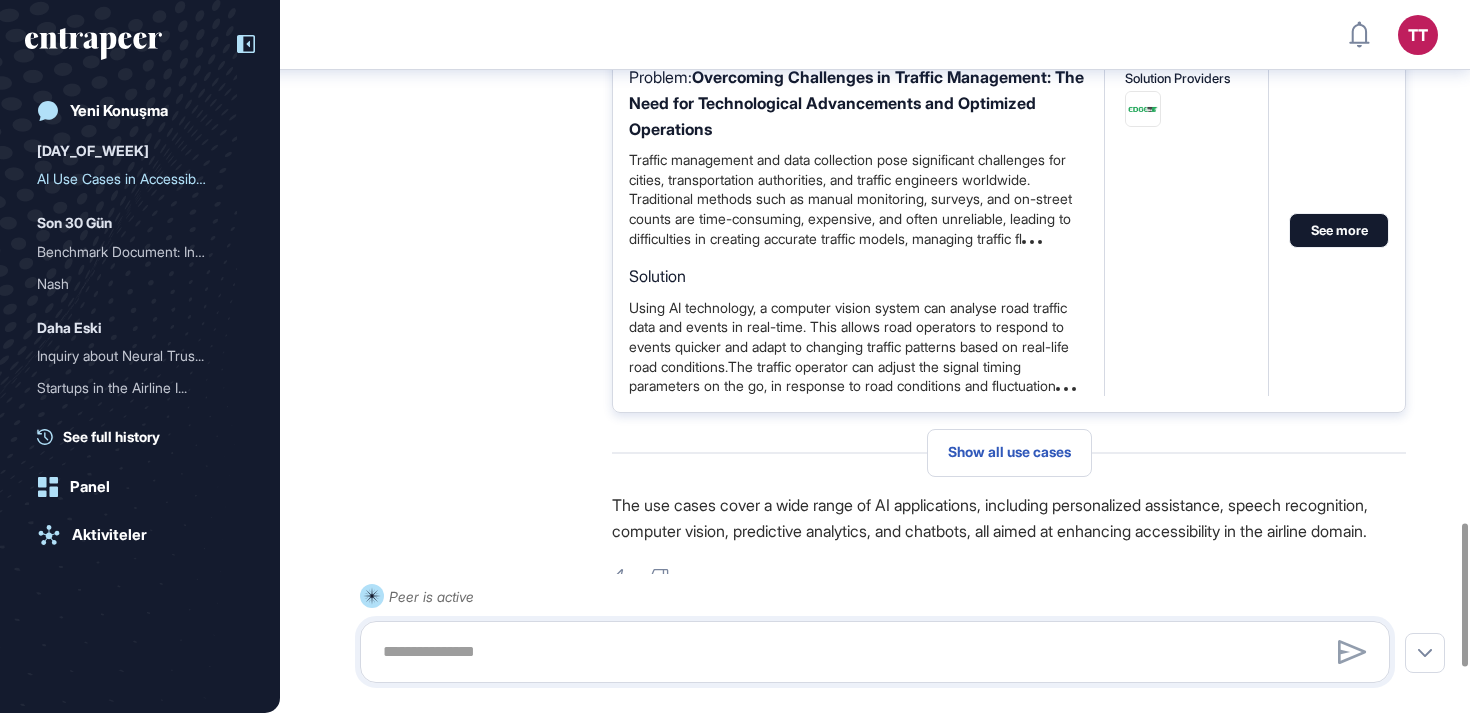 click on "See more" at bounding box center (1339, 230) 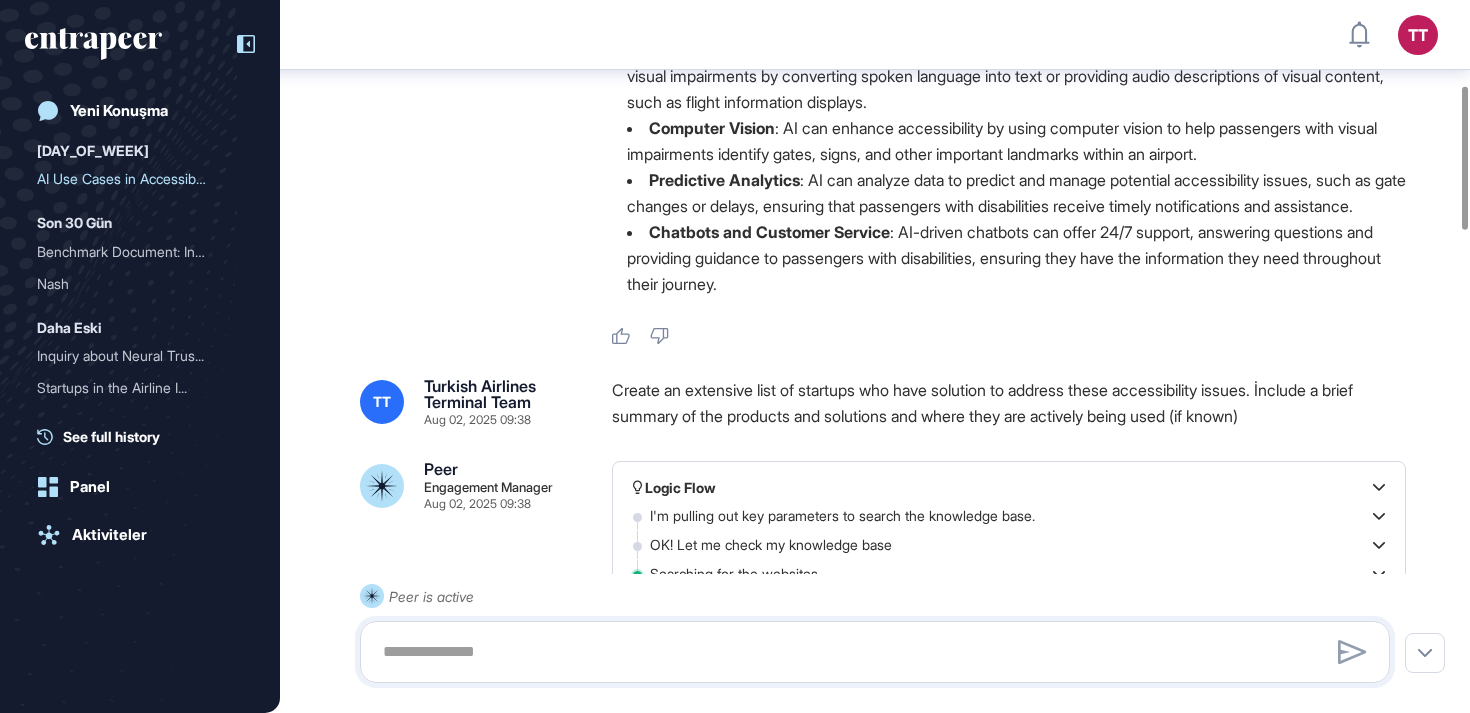 scroll, scrollTop: 305, scrollLeft: 0, axis: vertical 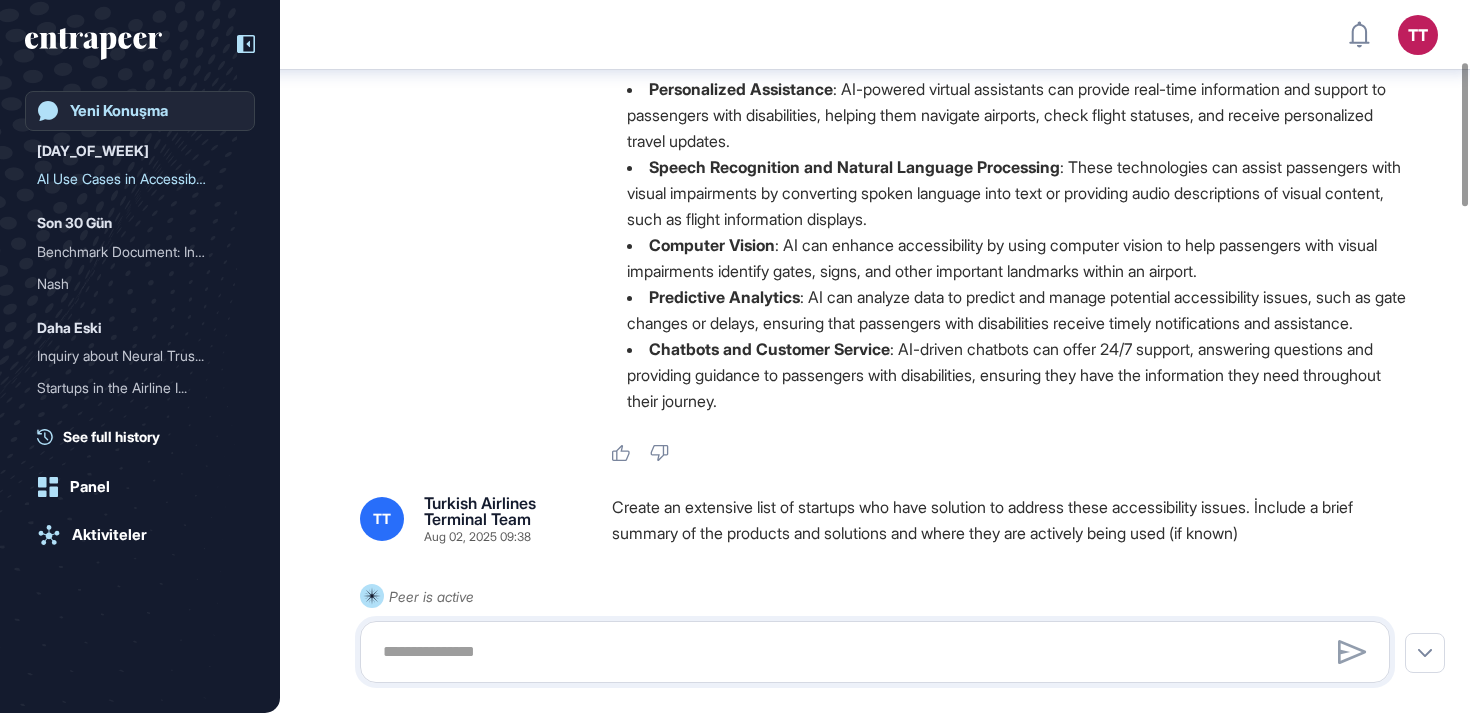 click on "Yeni Konuşma" at bounding box center (119, 111) 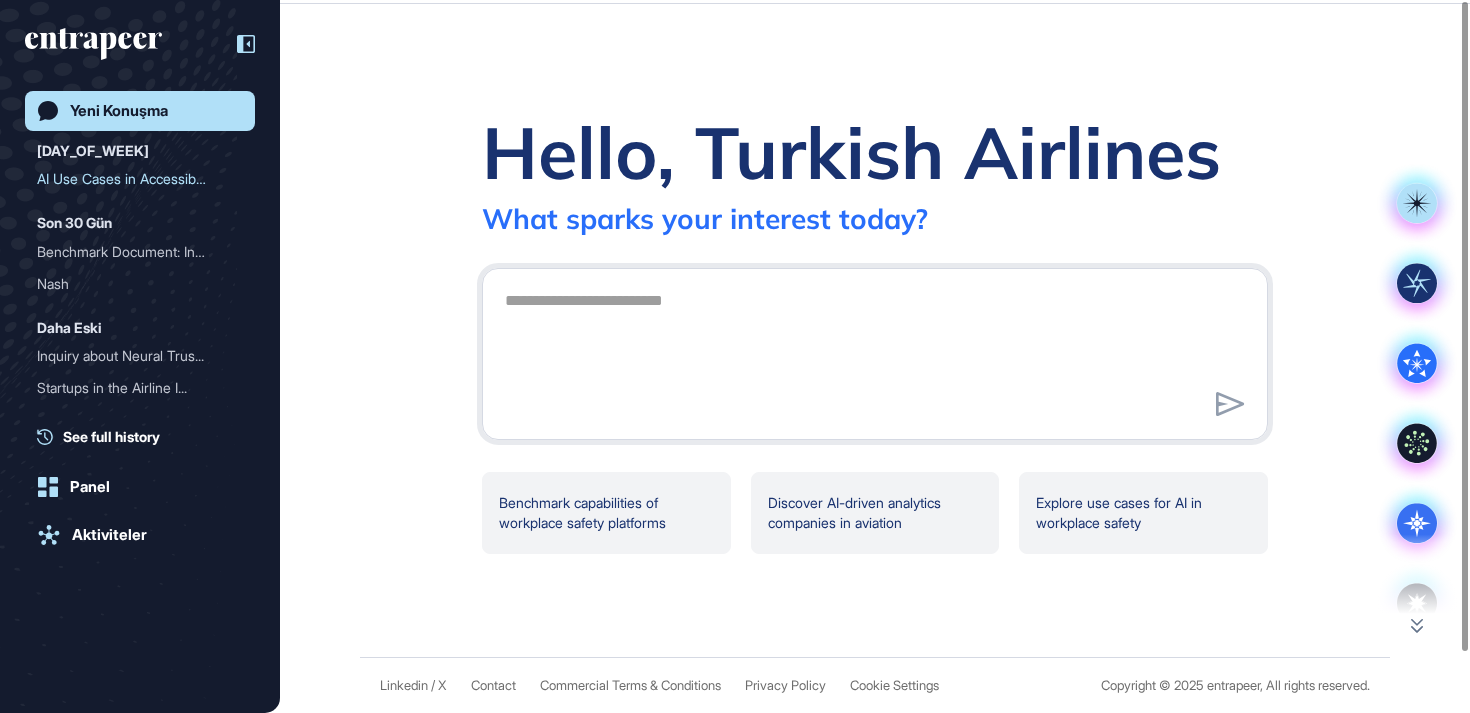 scroll, scrollTop: 0, scrollLeft: 0, axis: both 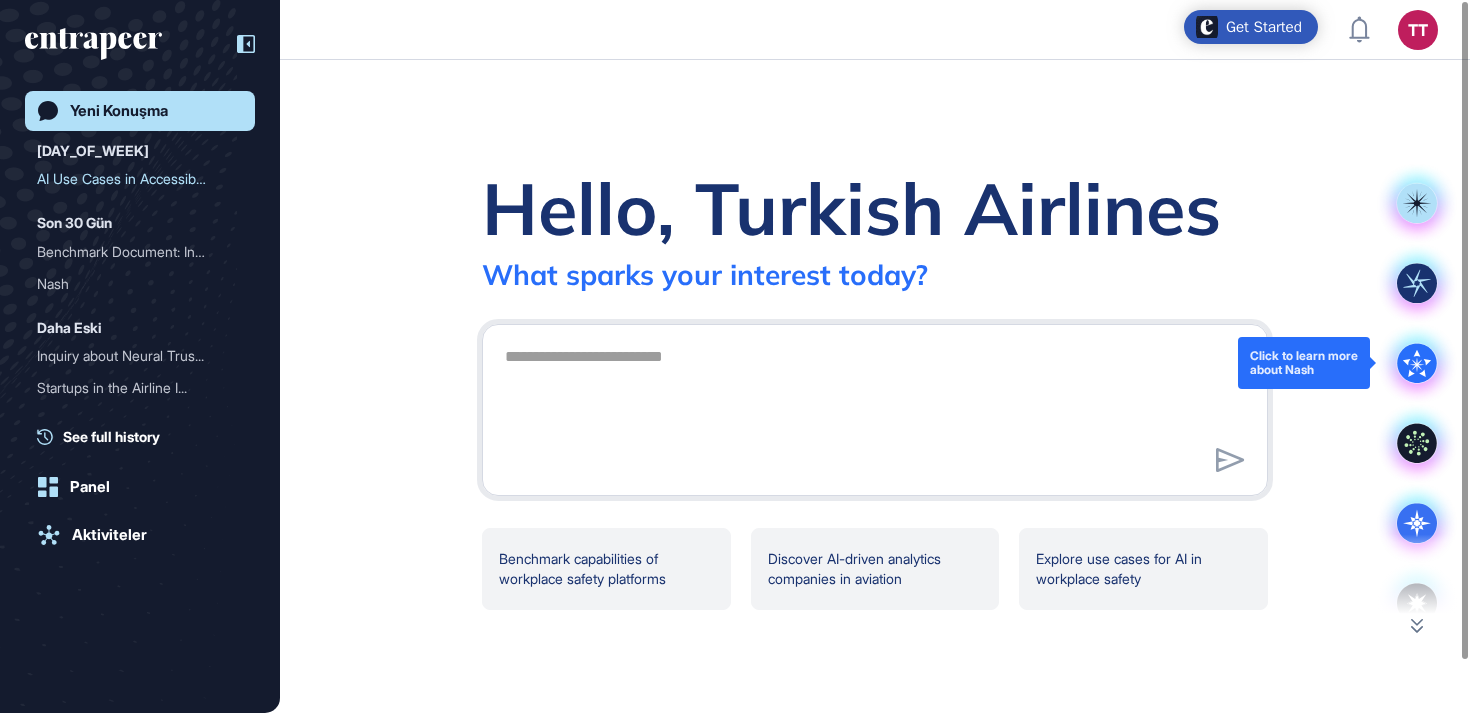 click 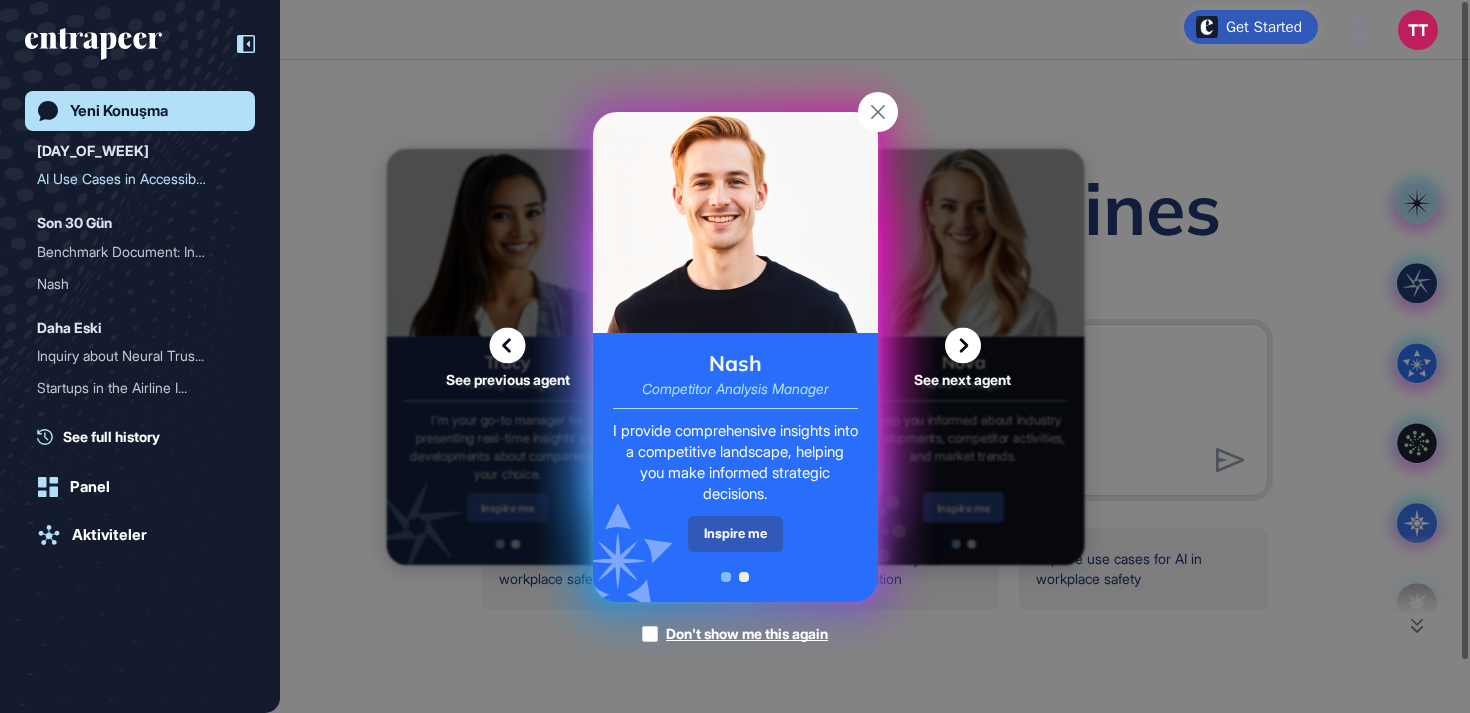 click on "See previous agent See next agent Peer Engagement Manager Consider me your personal concierge! I connect you with specialized agents and help you navigate entrapeer. Inspire me Back to Peer Similar users are asking Peer to: Tell me what I can do on Entrapeer. Provide me use cases & research reports on food and agricultural tech. Please explain the concept of sustainability in retail industry. Peer helps you answer quick questions, browse use cases and published research reports. Ready to begin? Talk to Peer Tracy Tracking Manager I'm your go-to manager for presenting real-time insights and developments about companies of your choice. Inspire me Back to Tracy Similar users are asking Tracy to: Please track Bito.ai for me Track Nike’s company milestones for the next 3 months. Track pivotal moments of Revolut, PayPal, Wise and ApplePay over the next 6 months. Tracy can track up to 20 companies in a single report. Ready to begin? Talk to Tracy Nash Competitor Analysis Manager Inspire me Back to Nash Nova Reese" 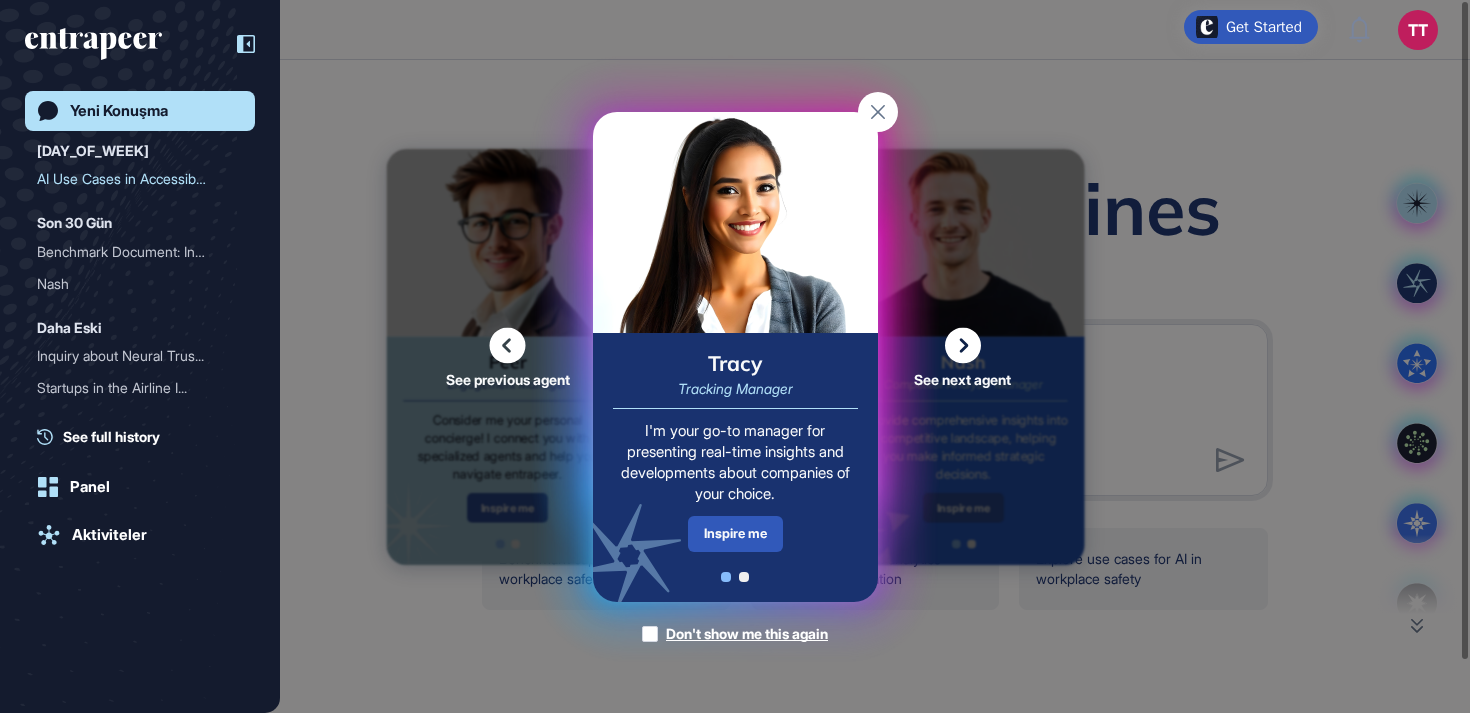 click 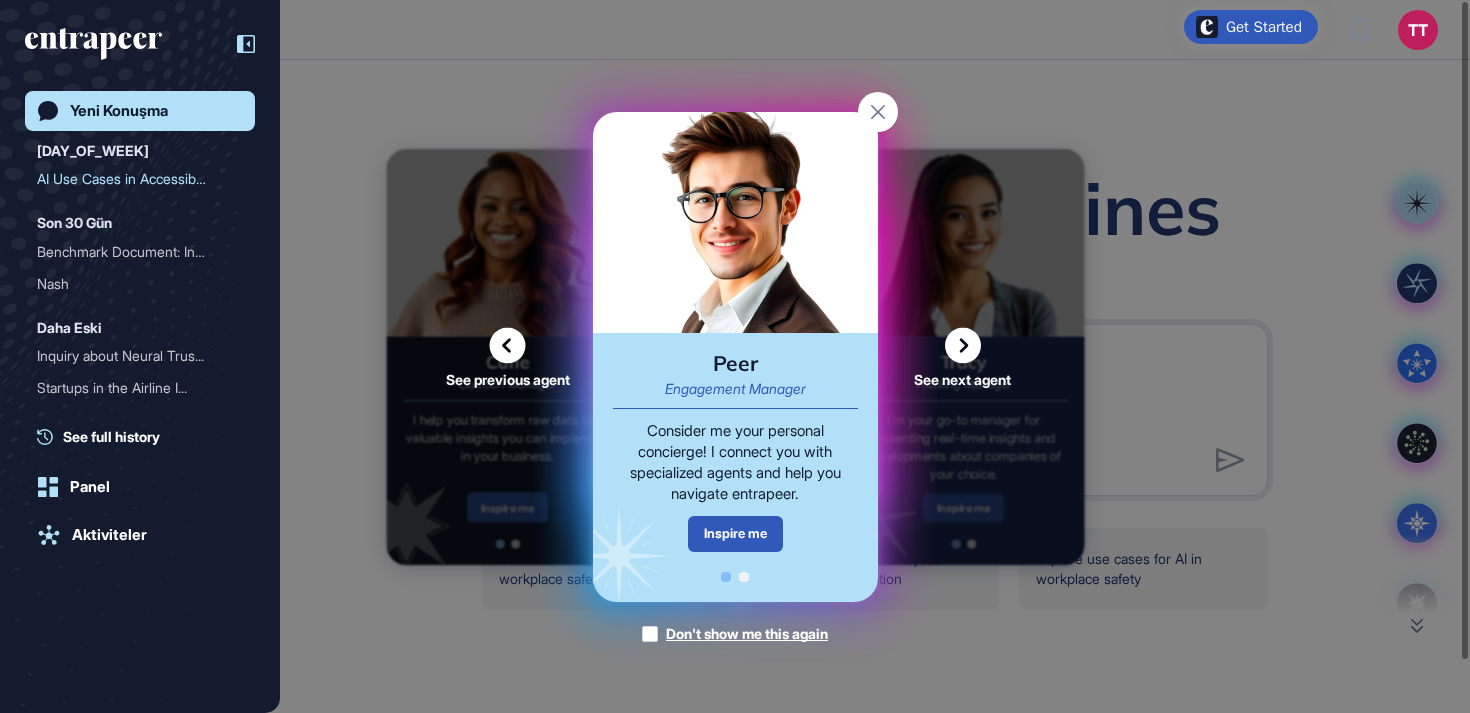 click 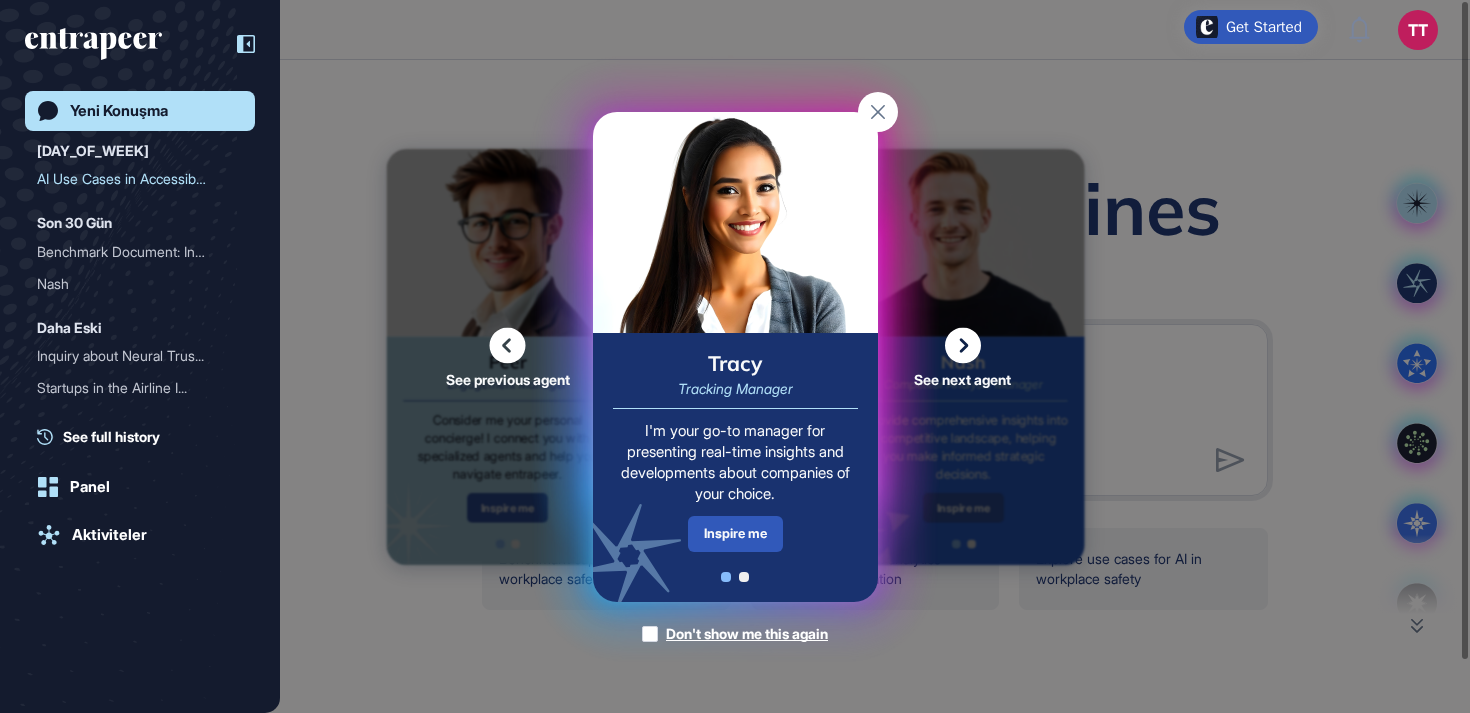 click 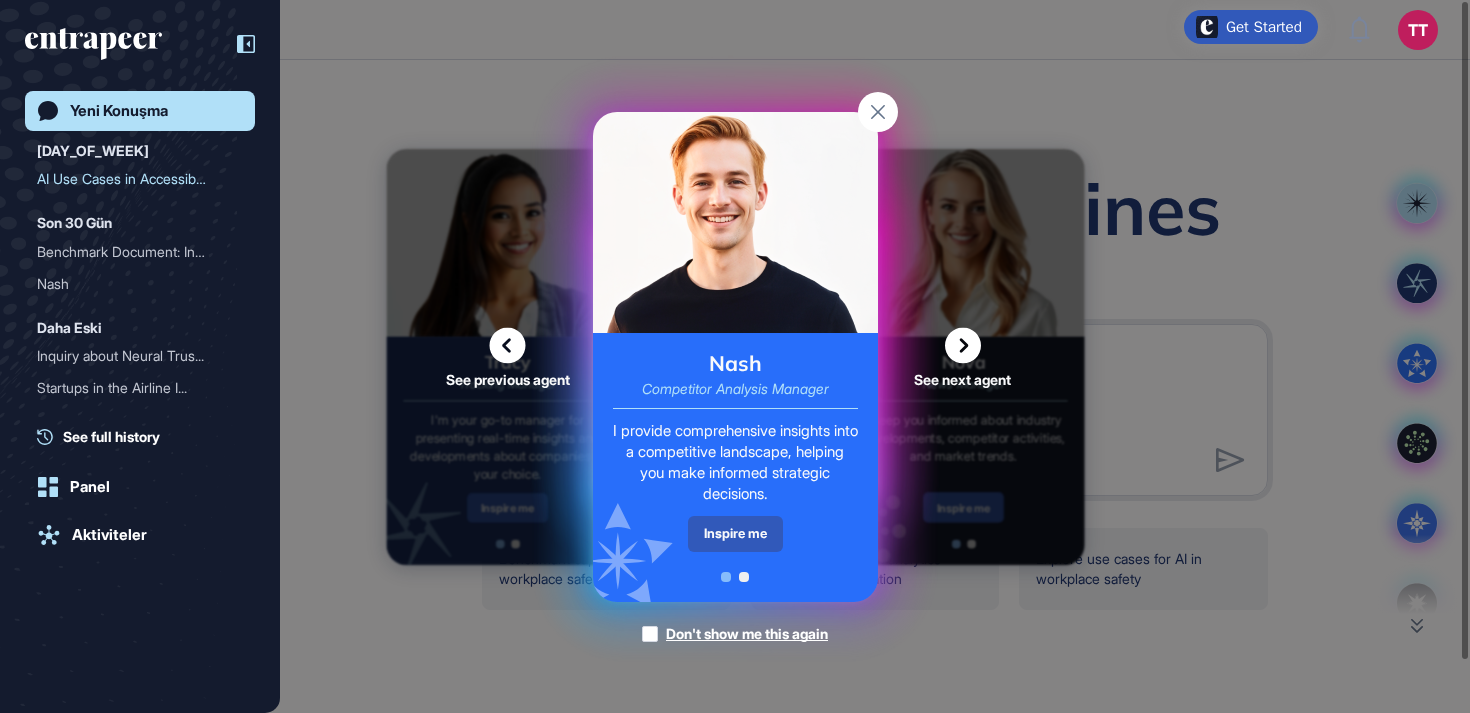 click 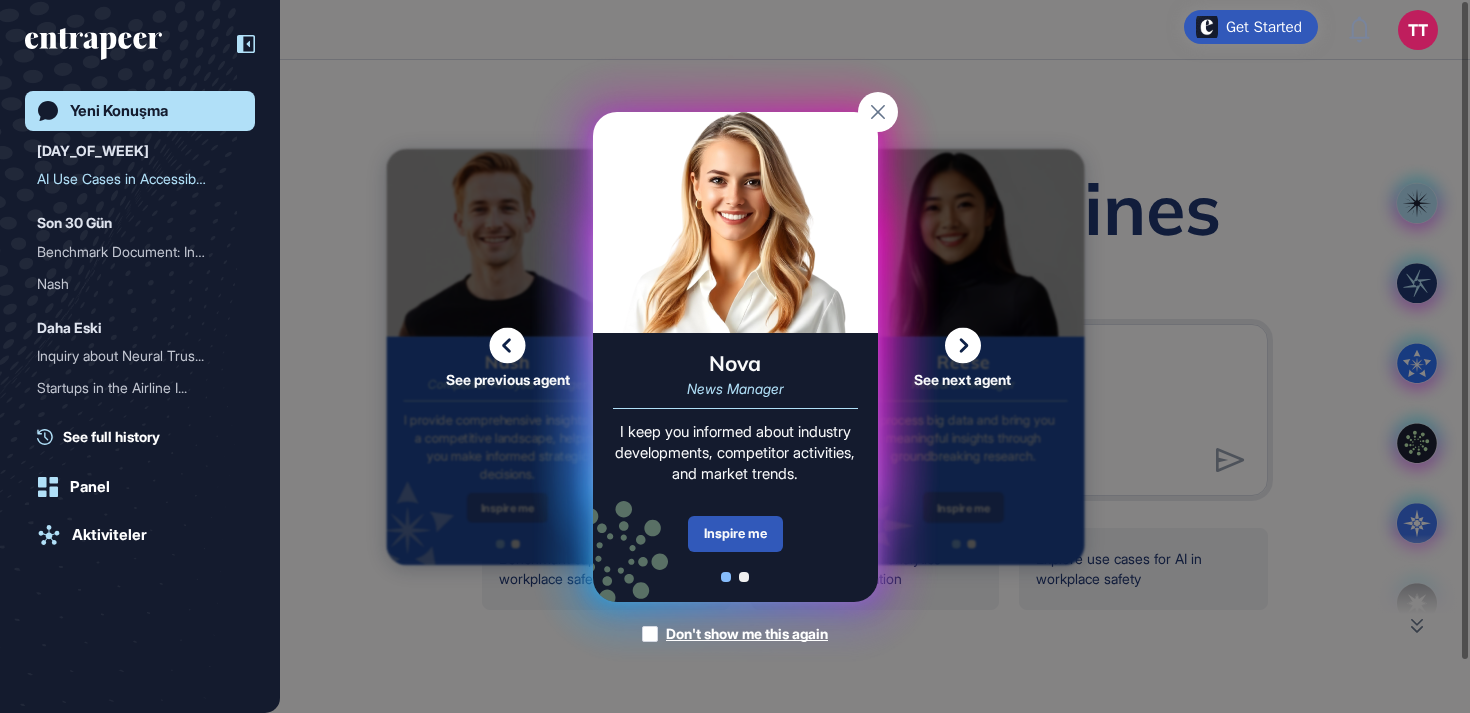 click 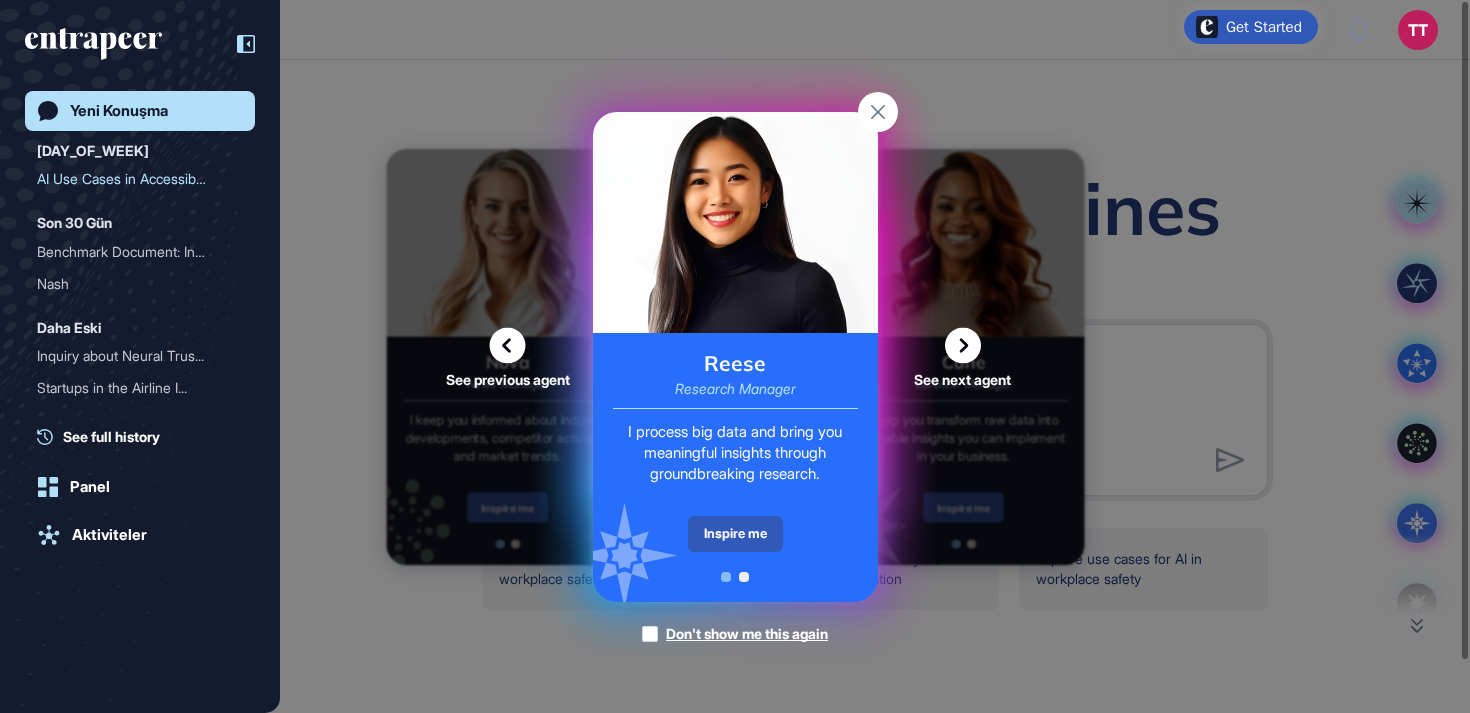 click 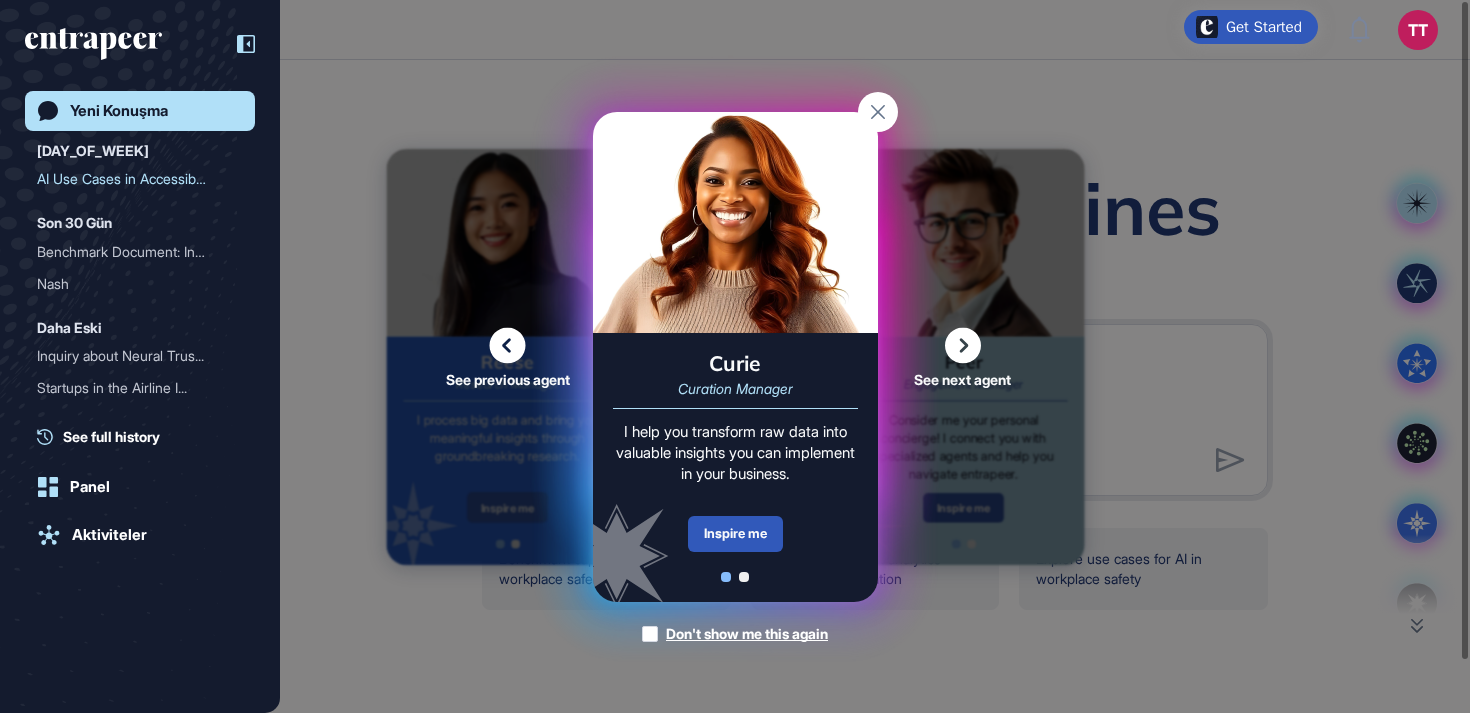 click 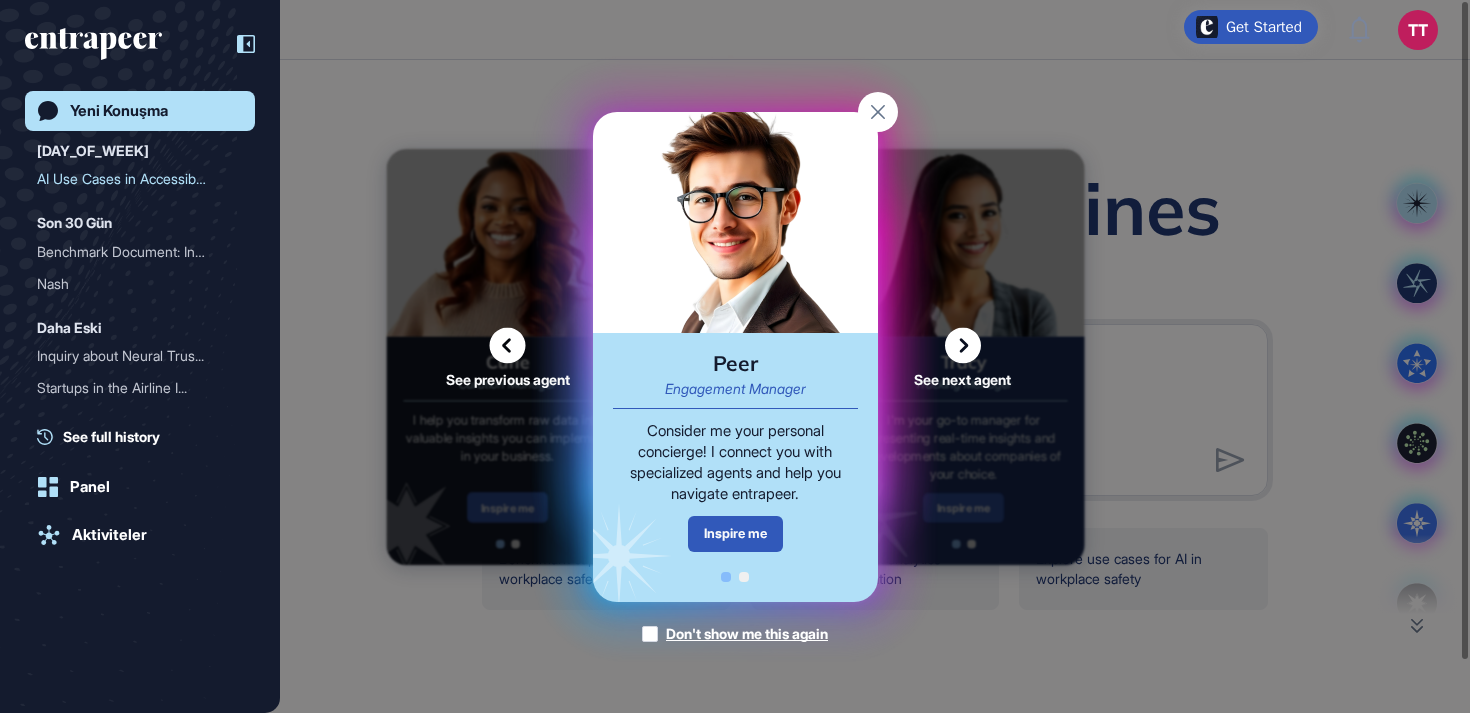 click on "See previous agent See next agent Peer Engagement Manager Consider me your personal concierge! I connect you with specialized agents and help you navigate entrapeer. Inspire me Back to Peer Similar users are asking Peer to: Tell me what I can do on Entrapeer. Provide me use cases & research reports on food and agricultural tech. Please explain the concept of sustainability in retail industry. Peer helps you answer quick questions, browse use cases and published research reports. Ready to begin? Talk to Peer Tracy Tracking Manager I'm your go-to manager for presenting real-time insights and developments about companies of your choice. Inspire me Back to Tracy Similar users are asking Tracy to: Please track Bito.ai for me Track Nike’s company milestones for the next 3 months. Track pivotal moments of Revolut, PayPal, Wise and ApplePay over the next 6 months. Tracy can track up to 20 companies in a single report. Ready to begin? Talk to Tracy Nash Competitor Analysis Manager Inspire me Back to Nash Nova Reese" 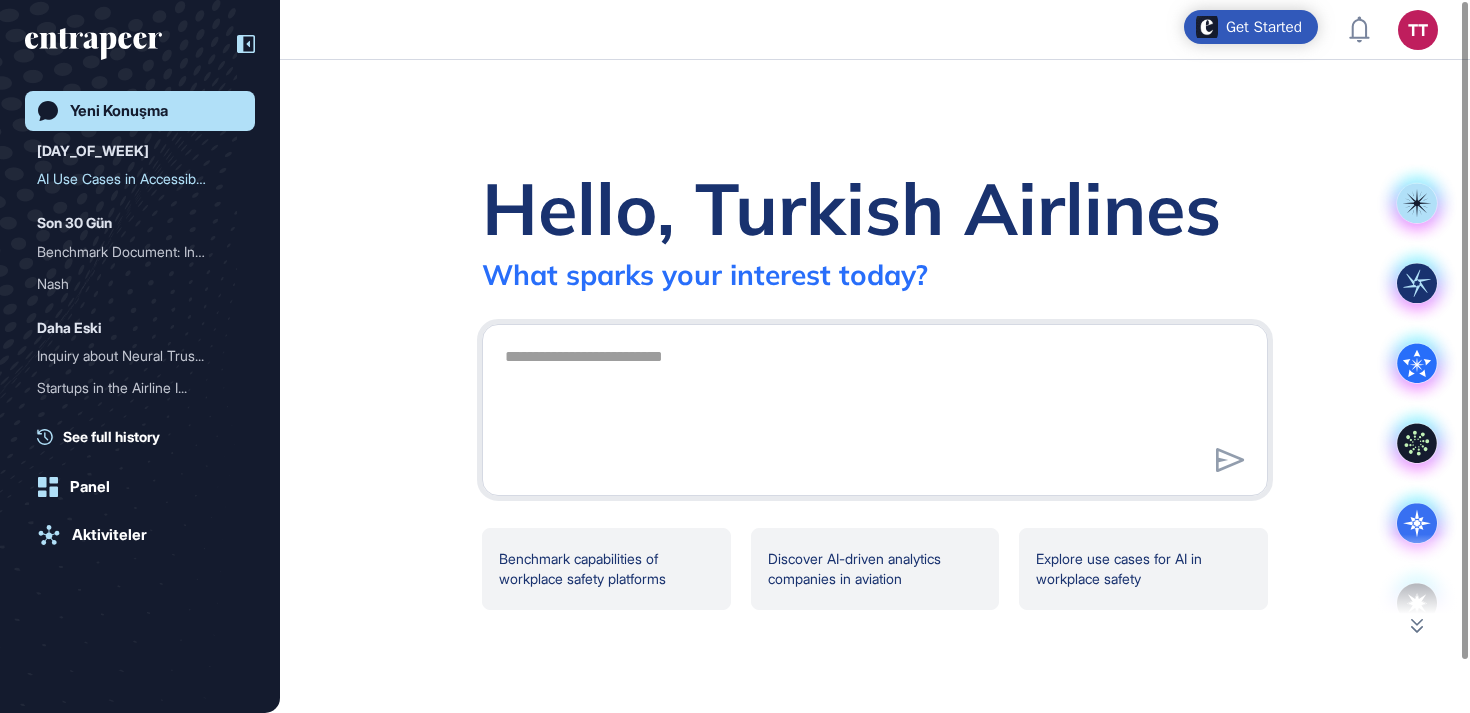 click on "Get Started" at bounding box center [1264, 27] 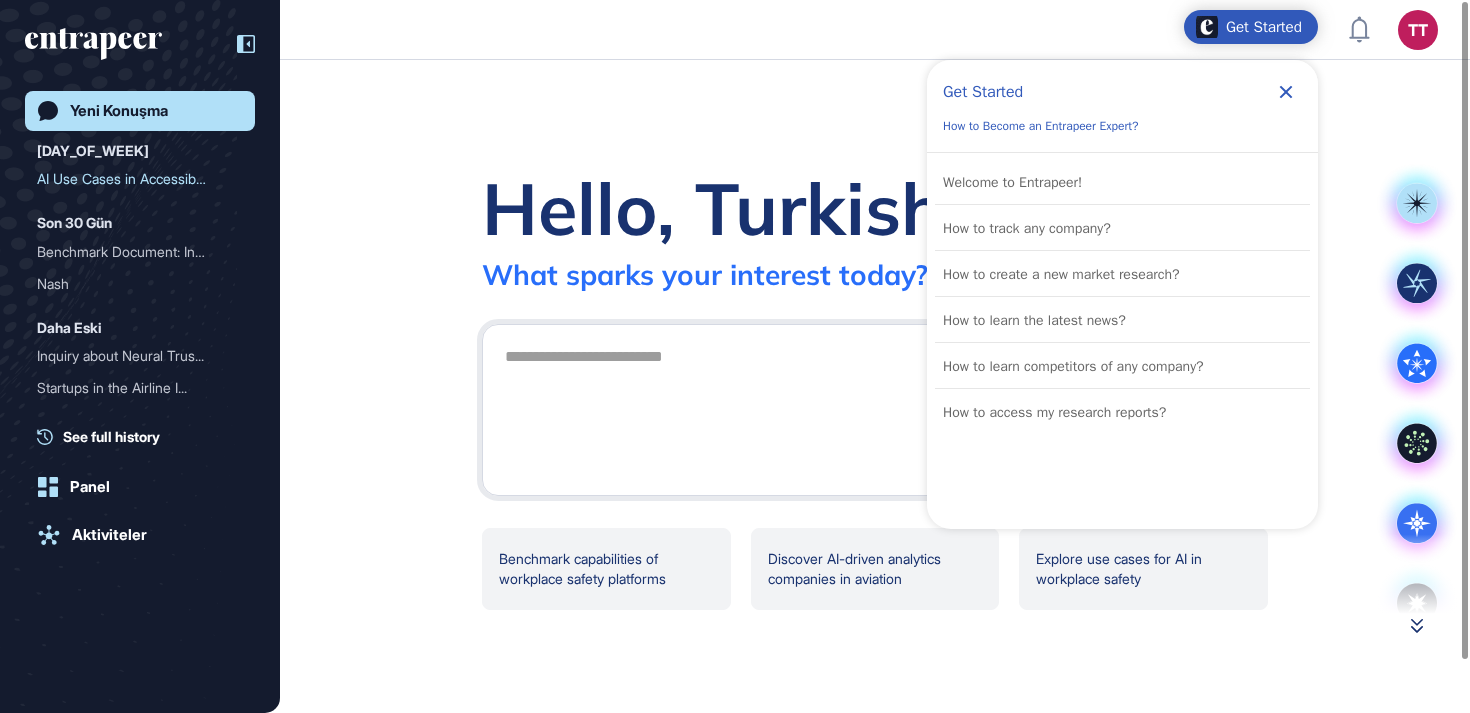 click 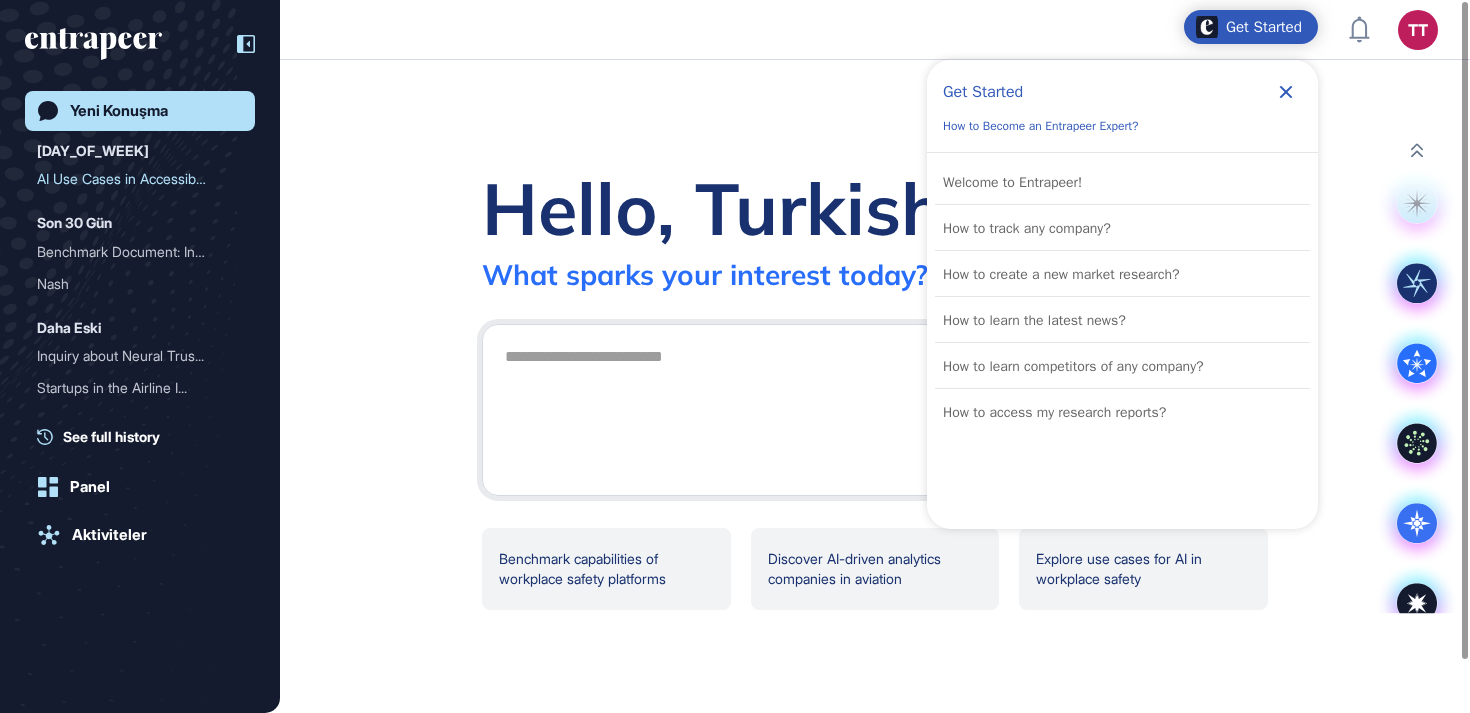 scroll, scrollTop: 29, scrollLeft: 0, axis: vertical 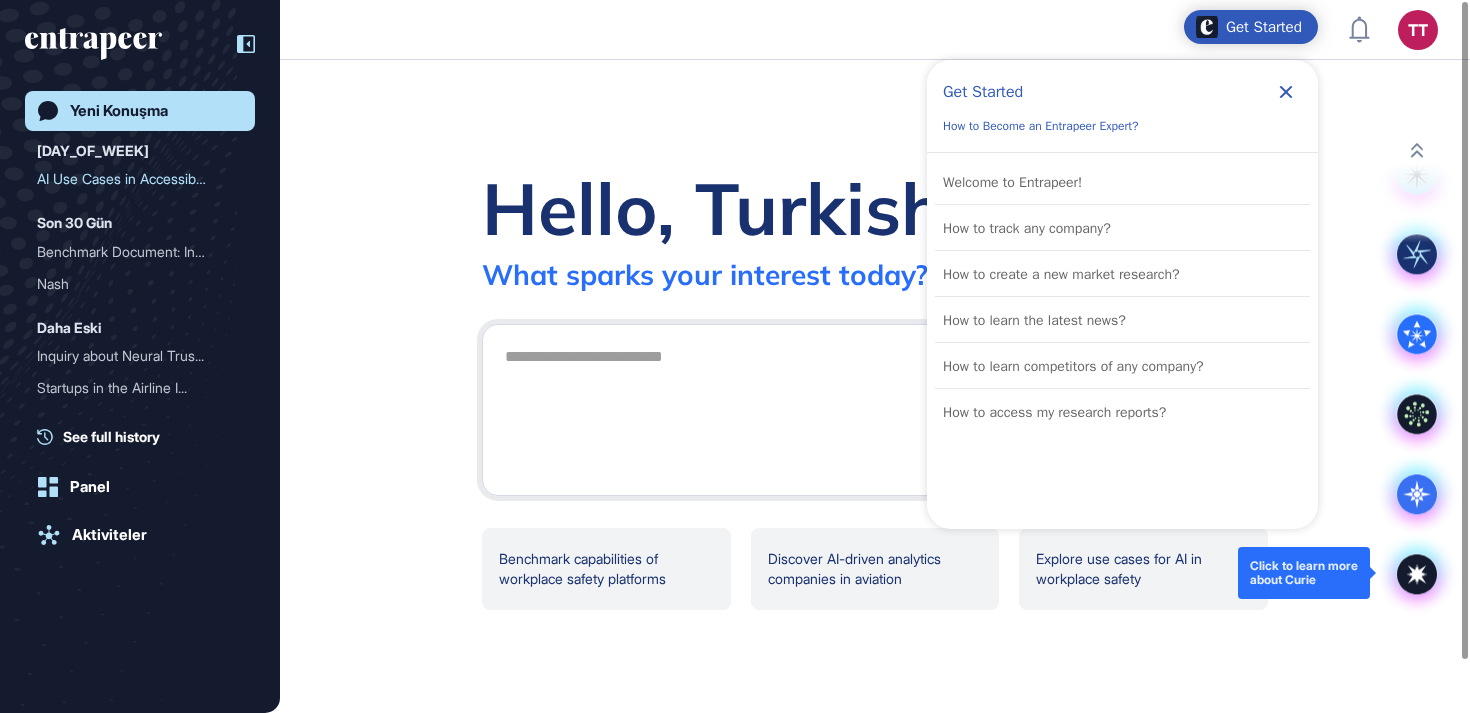 click 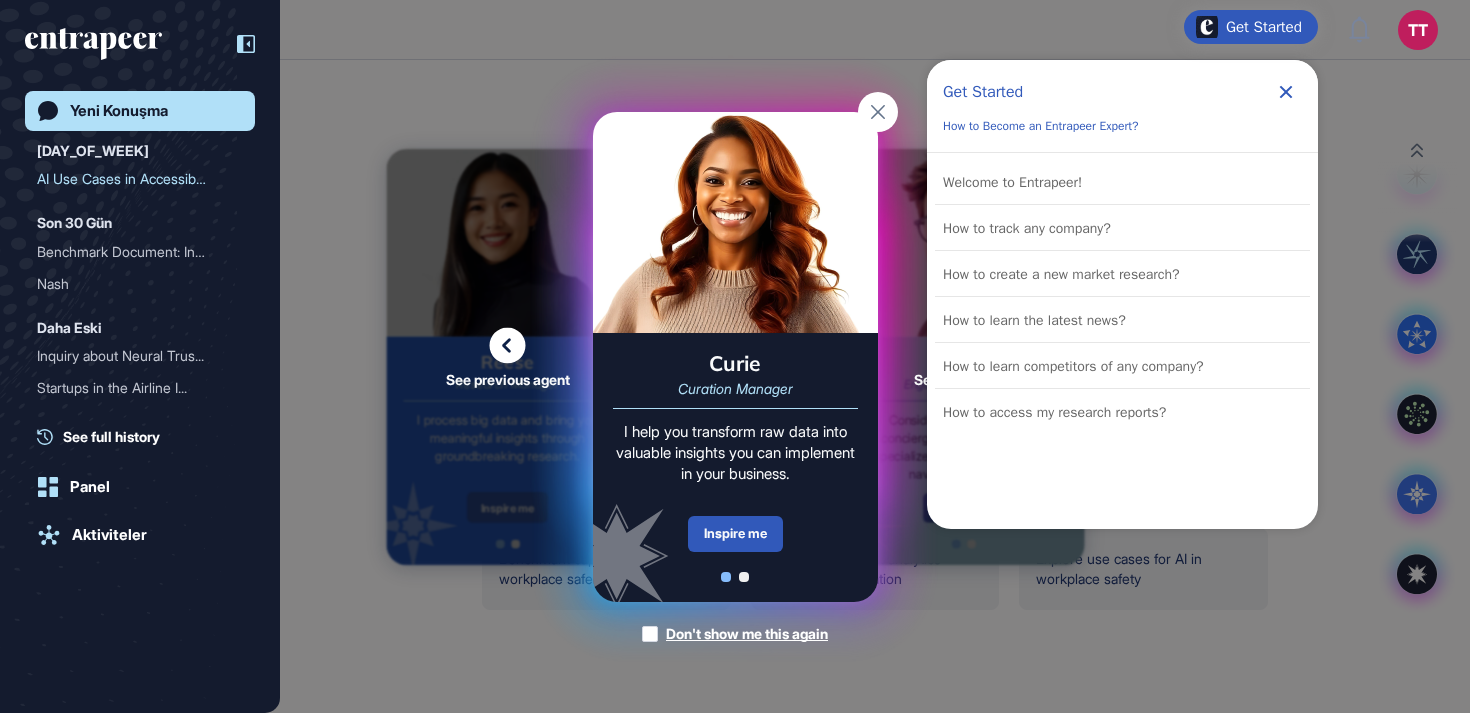 click 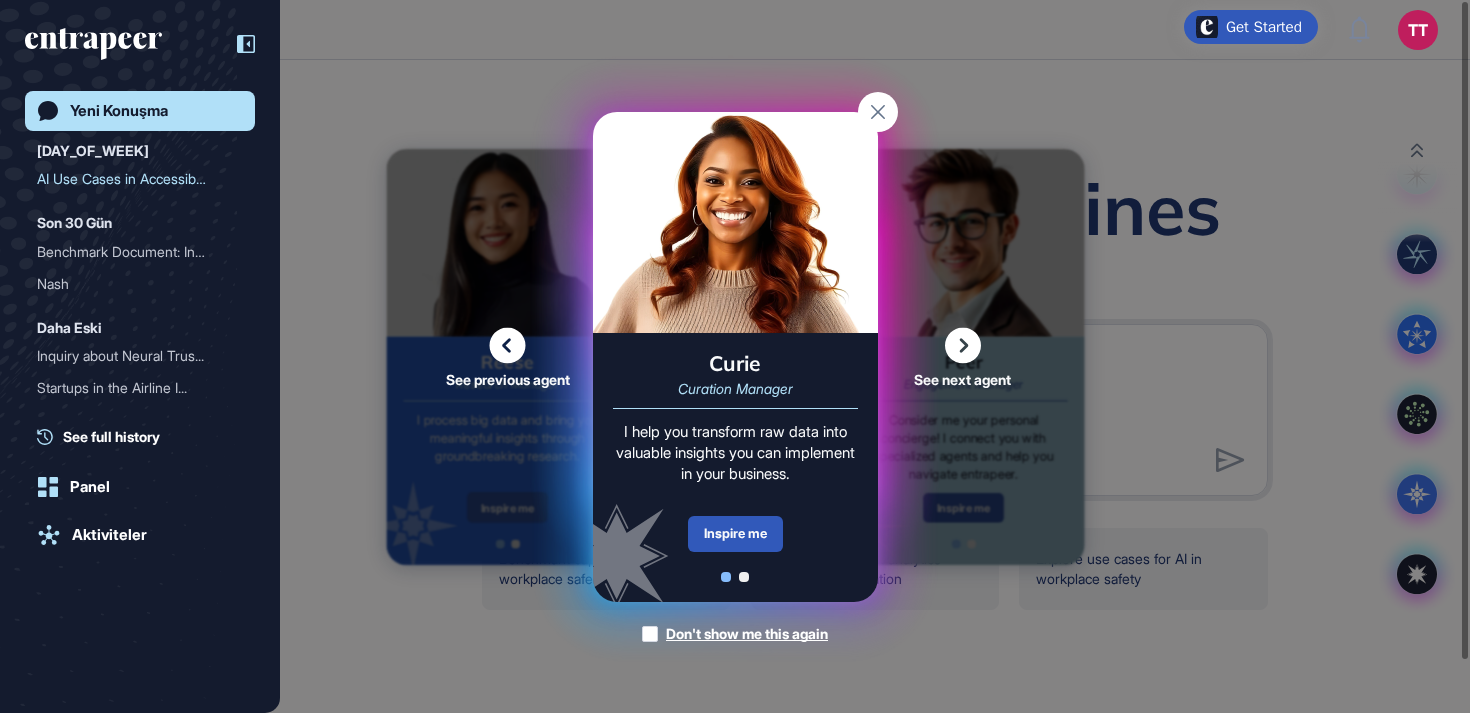 click 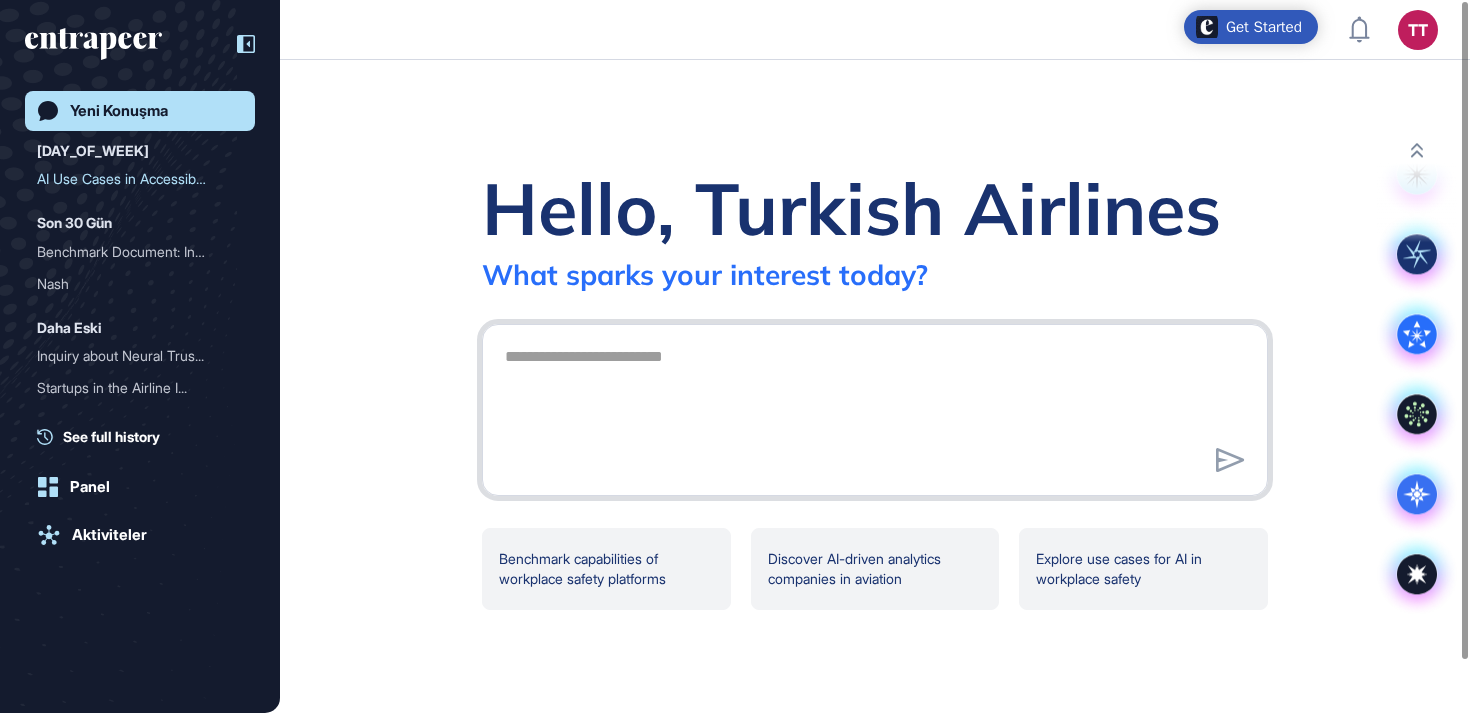 click at bounding box center [875, 407] 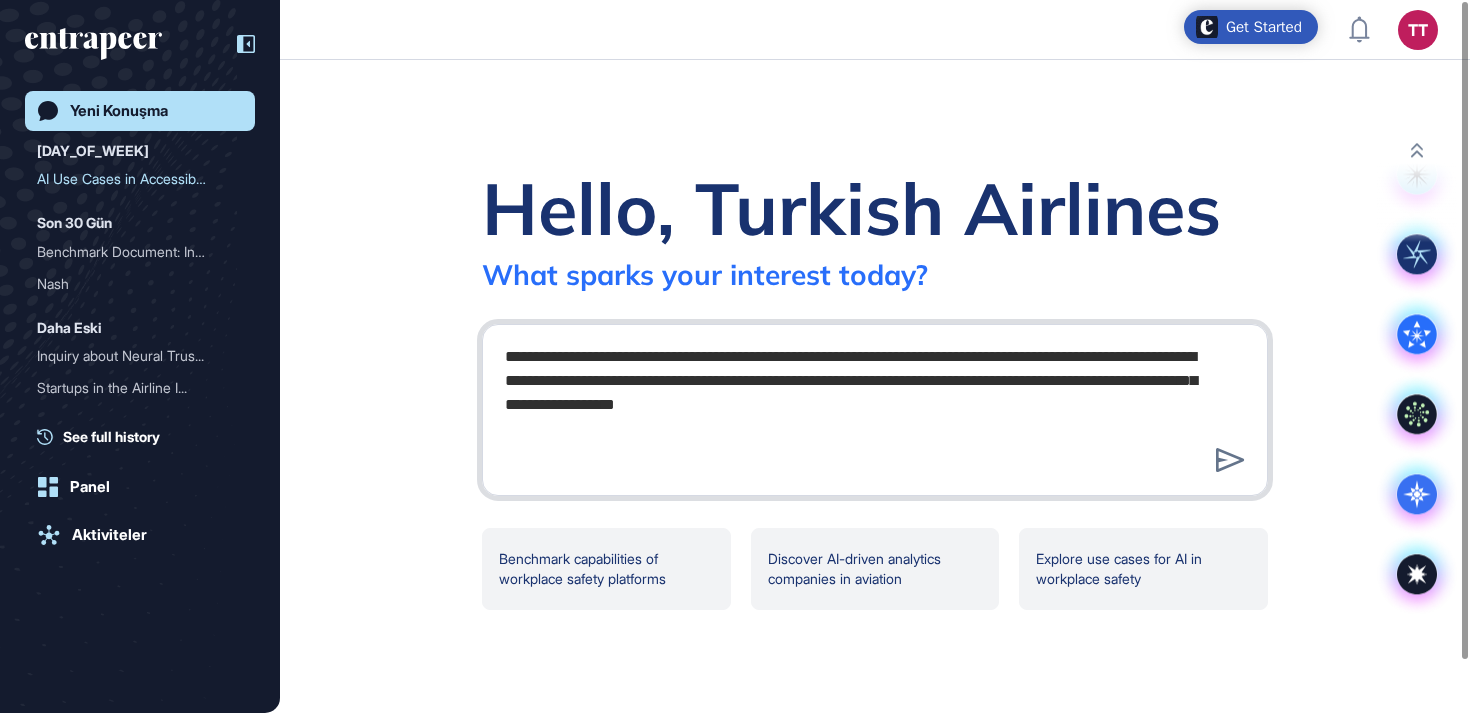 drag, startPoint x: 591, startPoint y: 356, endPoint x: 479, endPoint y: 343, distance: 112.75194 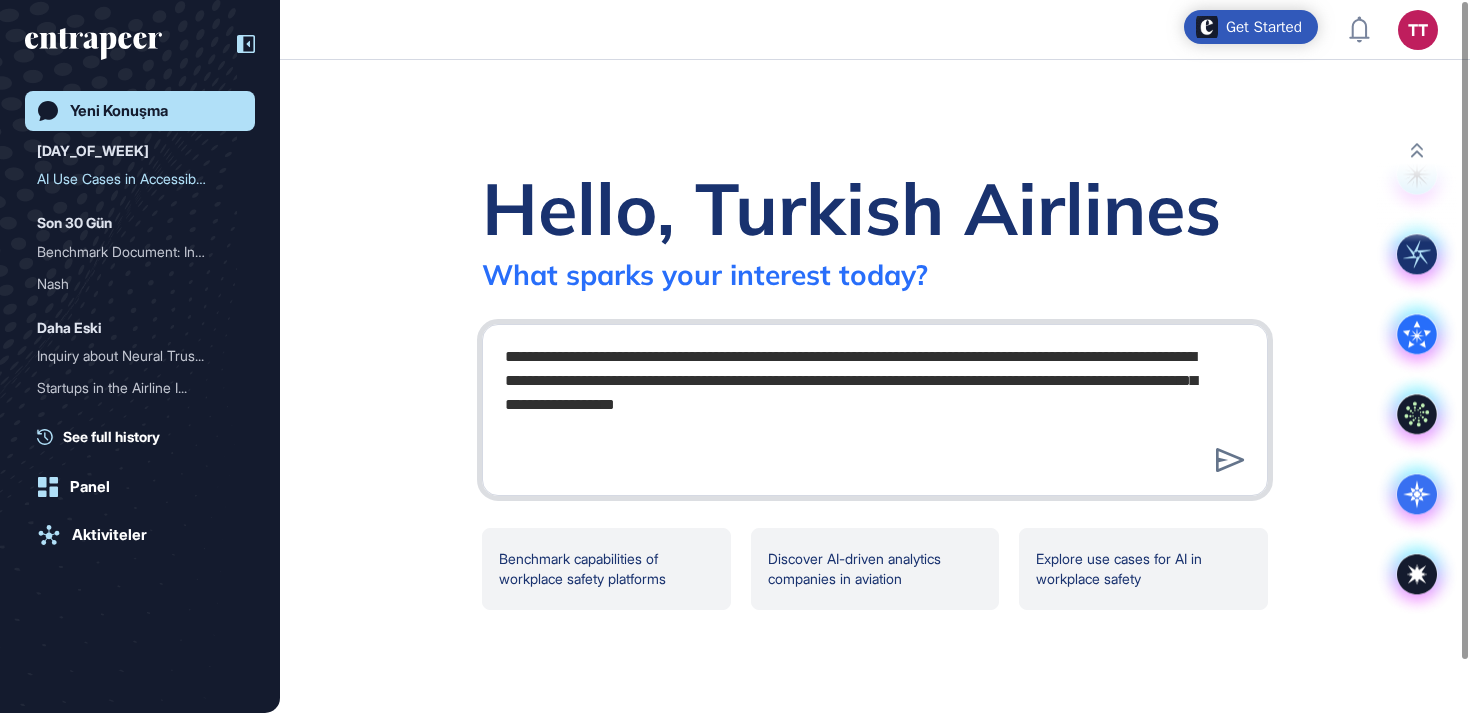 click on "**********" at bounding box center [875, 386] 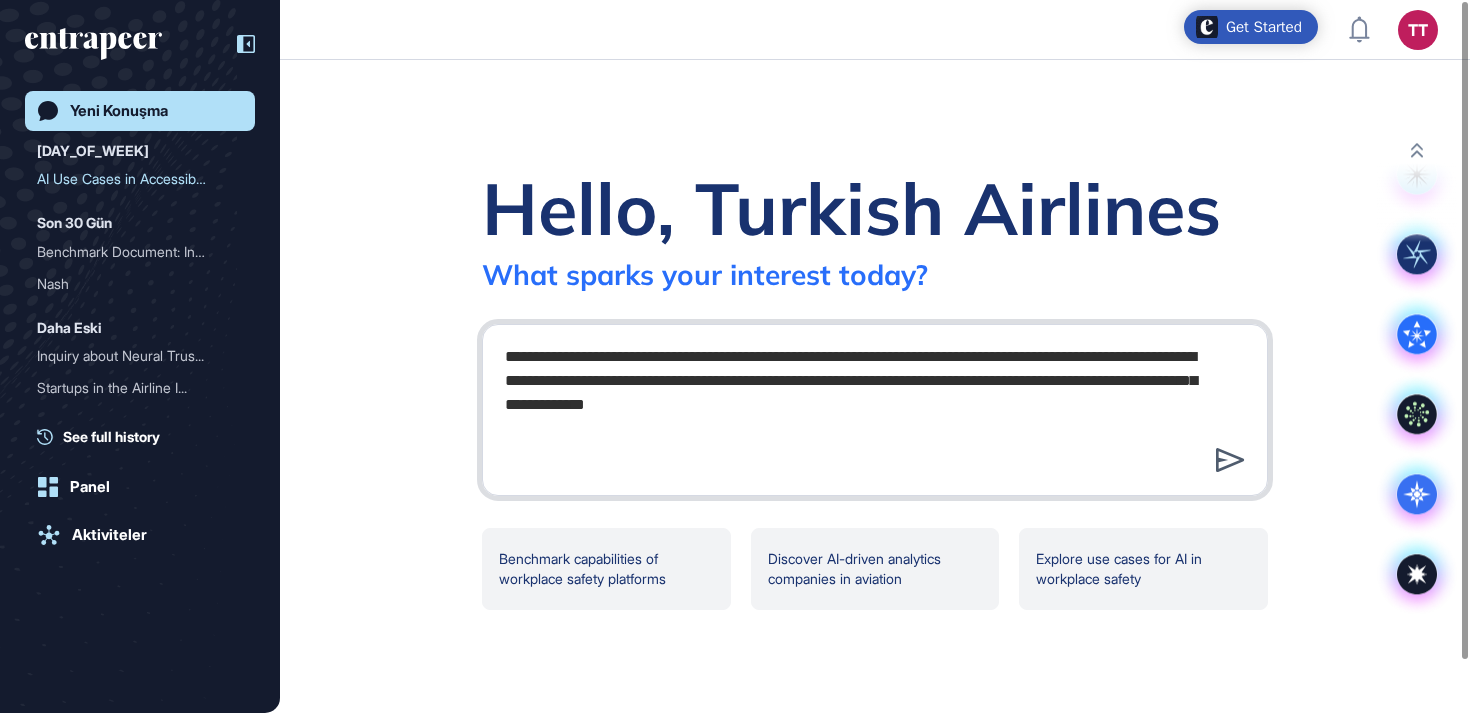 type on "**********" 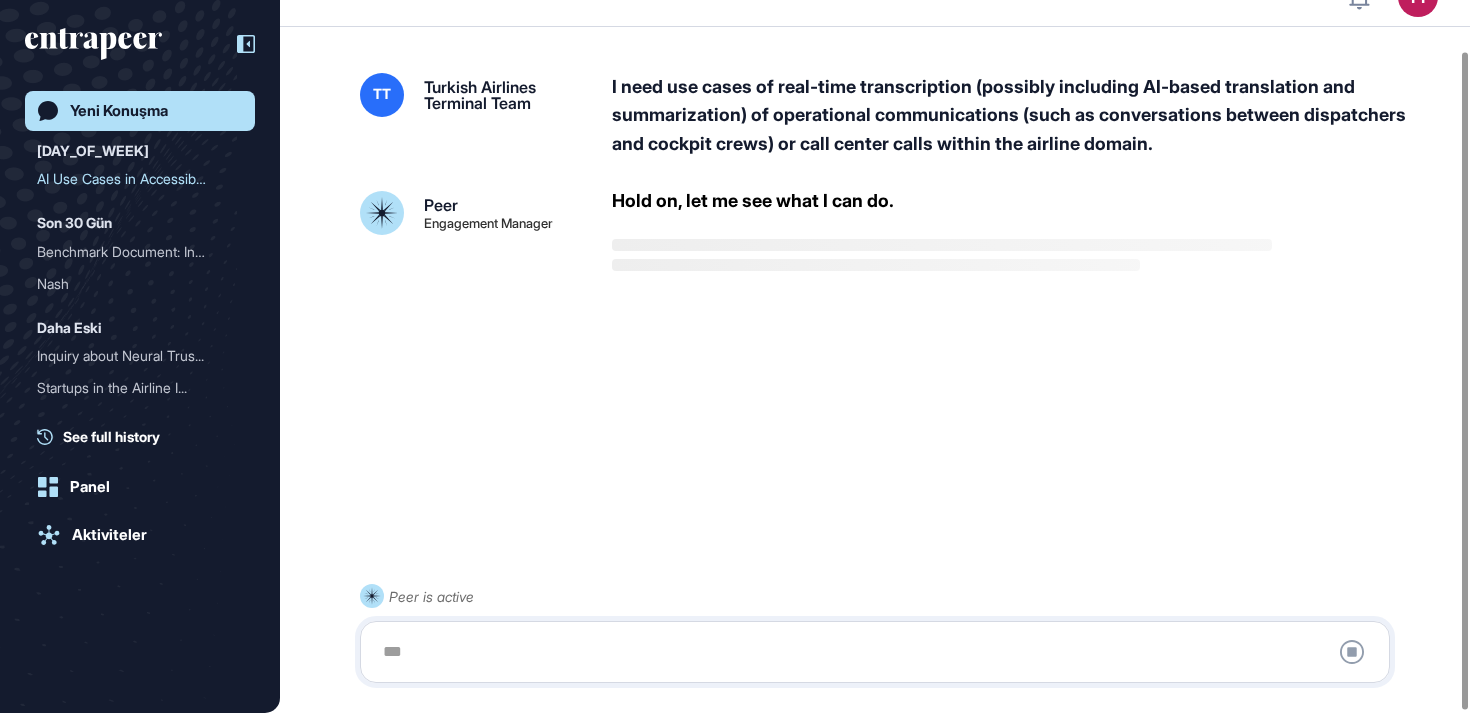 scroll, scrollTop: 56, scrollLeft: 0, axis: vertical 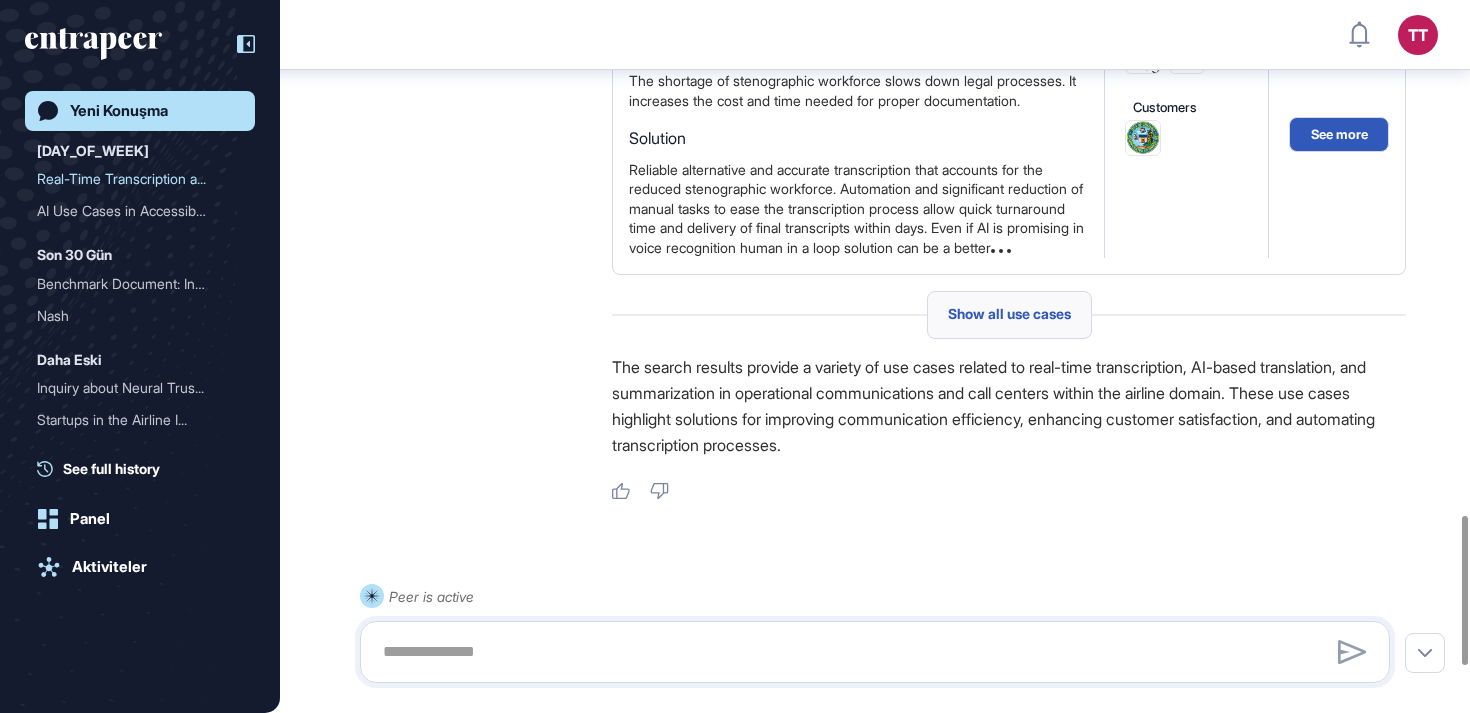 click on "Show all use cases" at bounding box center (1009, 314) 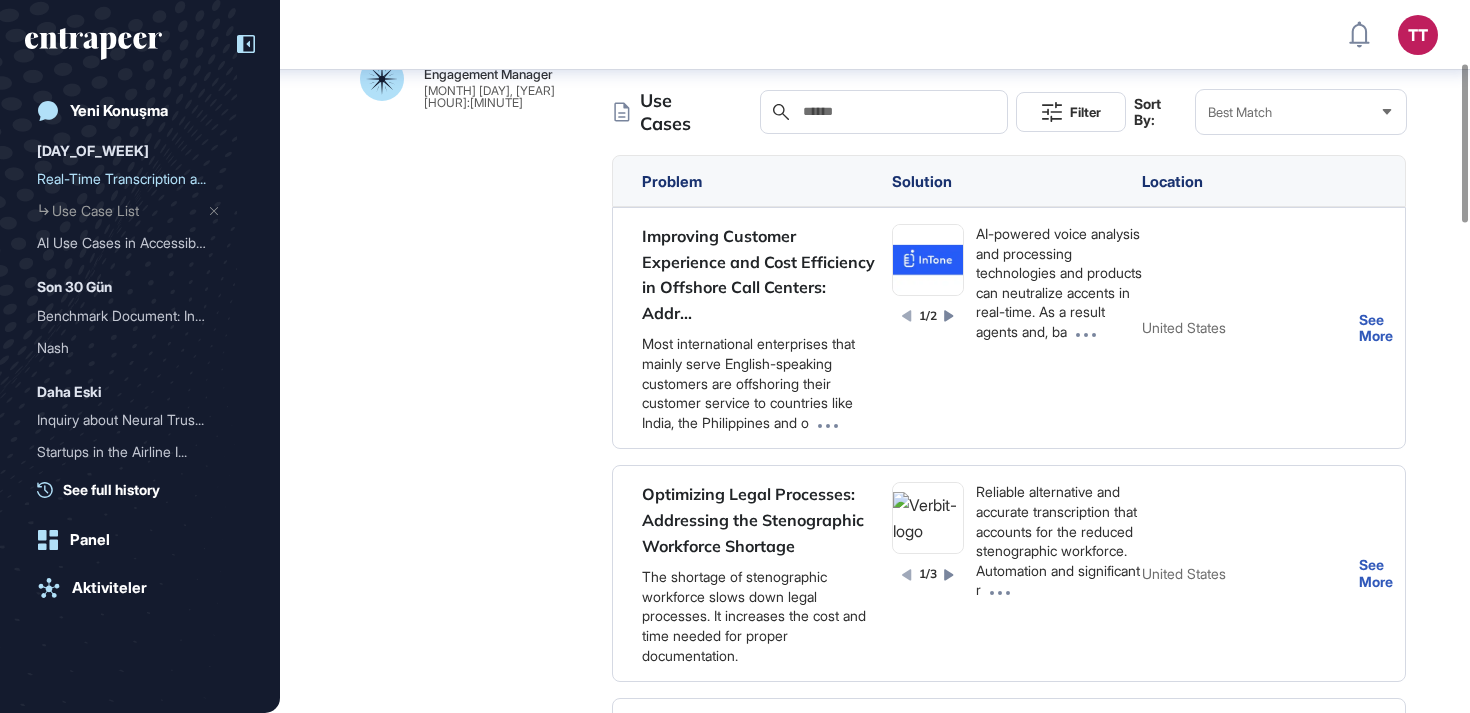 scroll, scrollTop: 300, scrollLeft: 0, axis: vertical 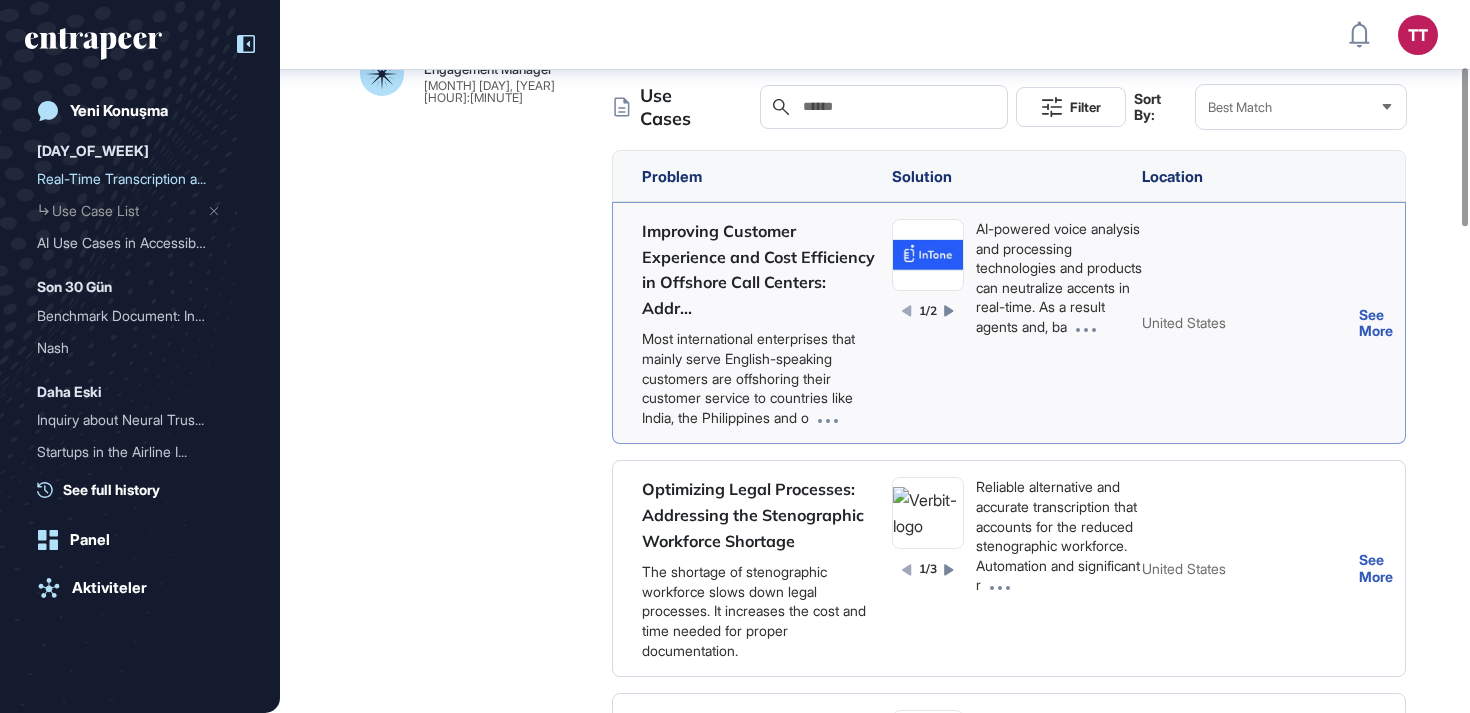 click on "AI-powered voice analysis and processing technologies and products can neutralize accents in real-time. As a result agents and, ba" at bounding box center [1059, 278] 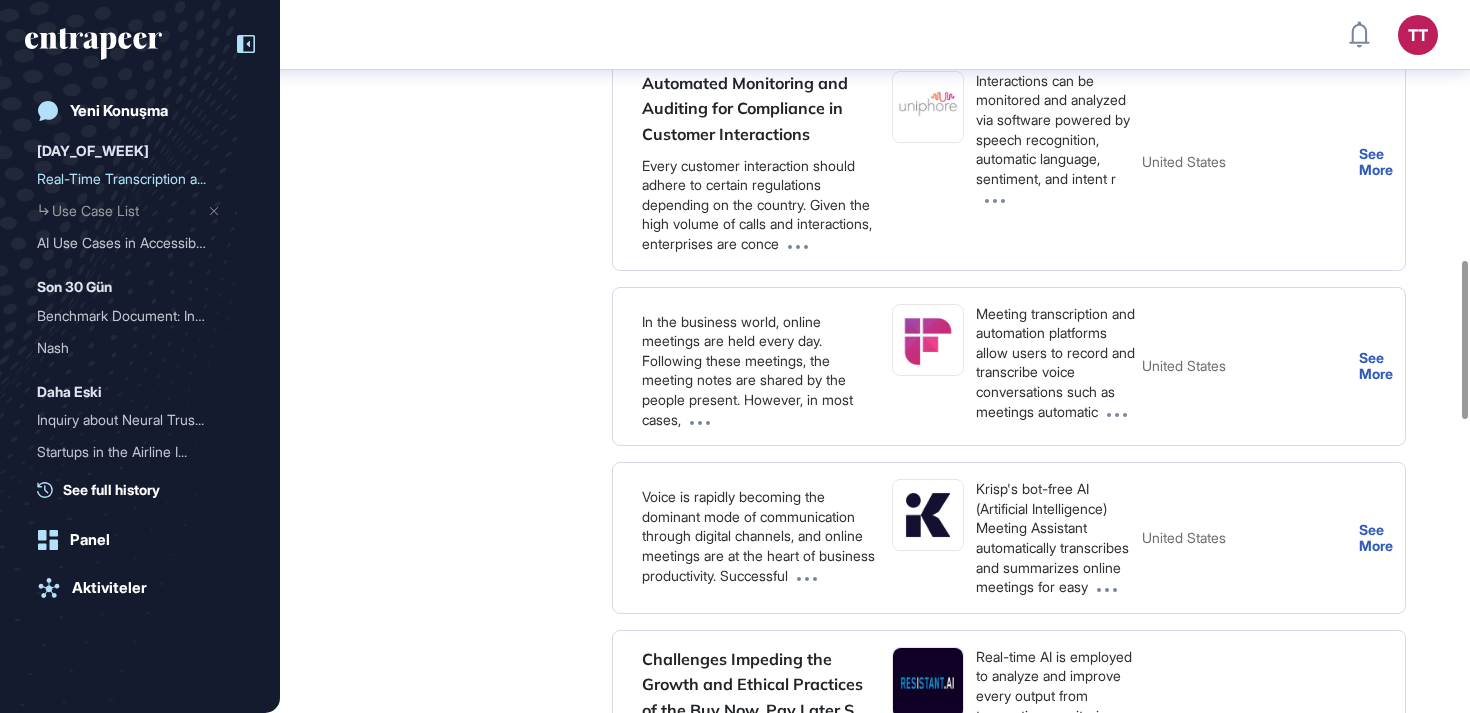 scroll, scrollTop: 1179, scrollLeft: 0, axis: vertical 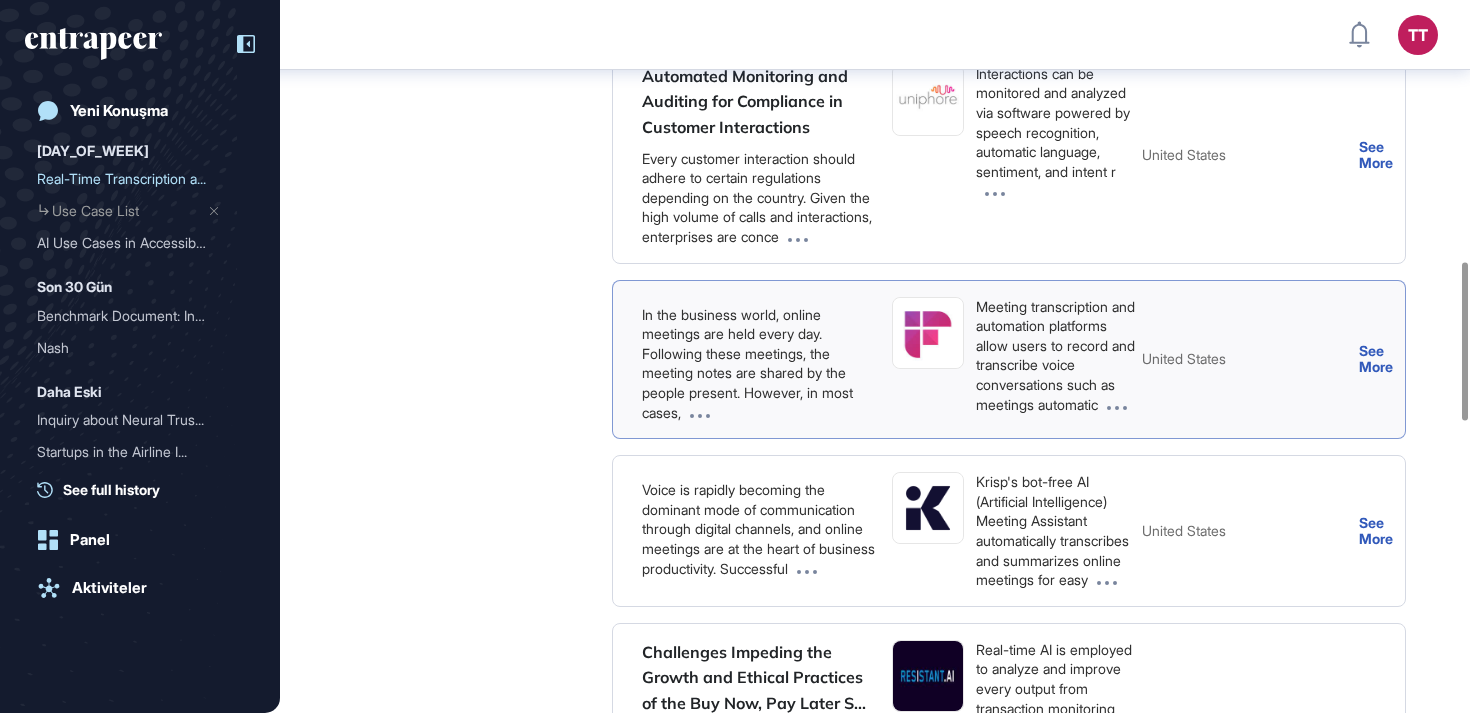 click on "See More" 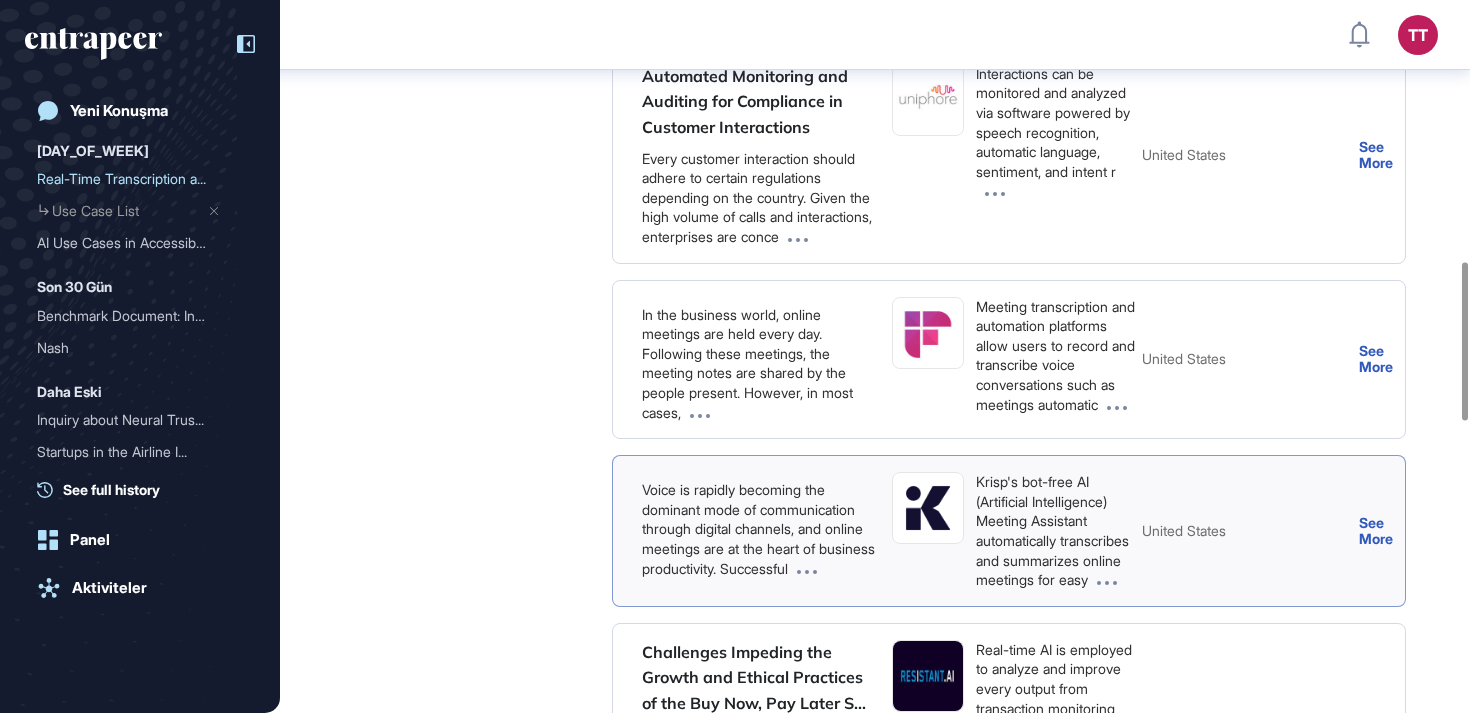 click on "See More" 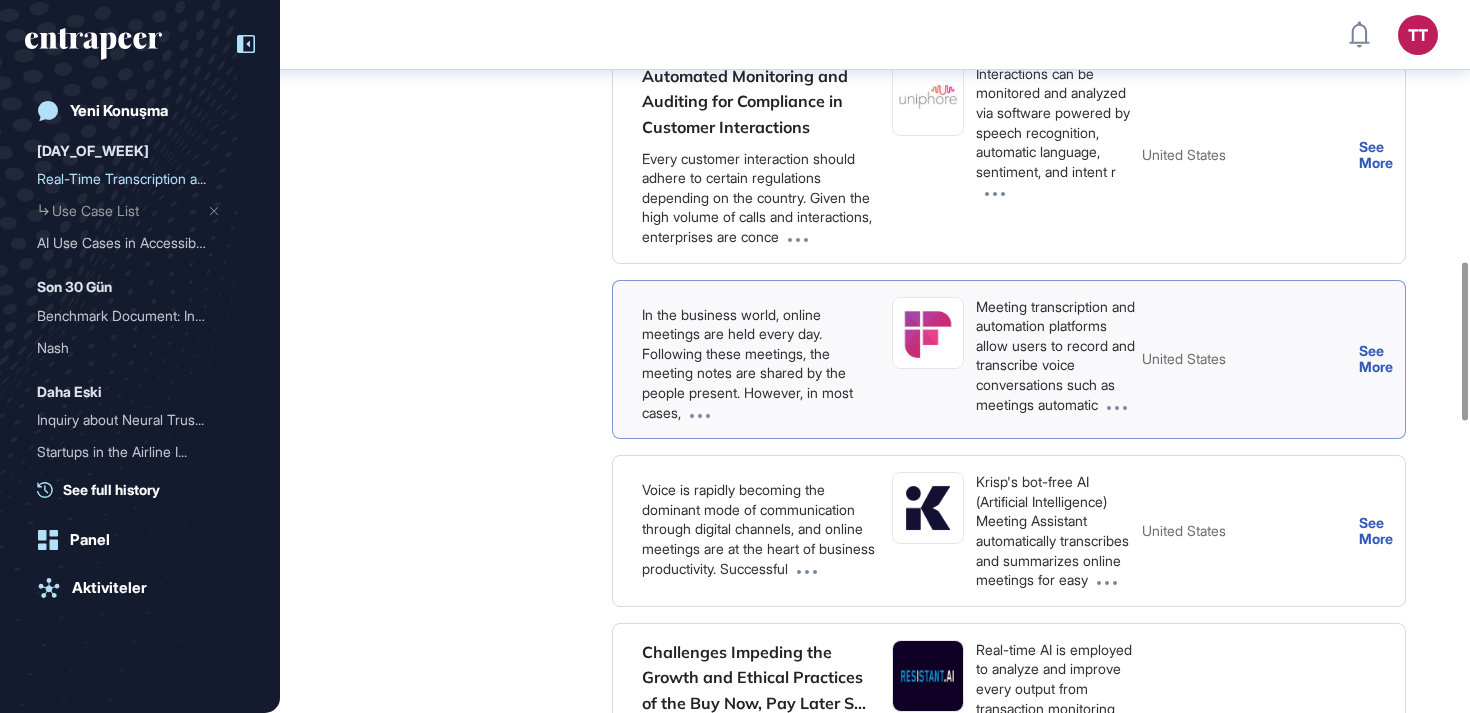 click on "See More" 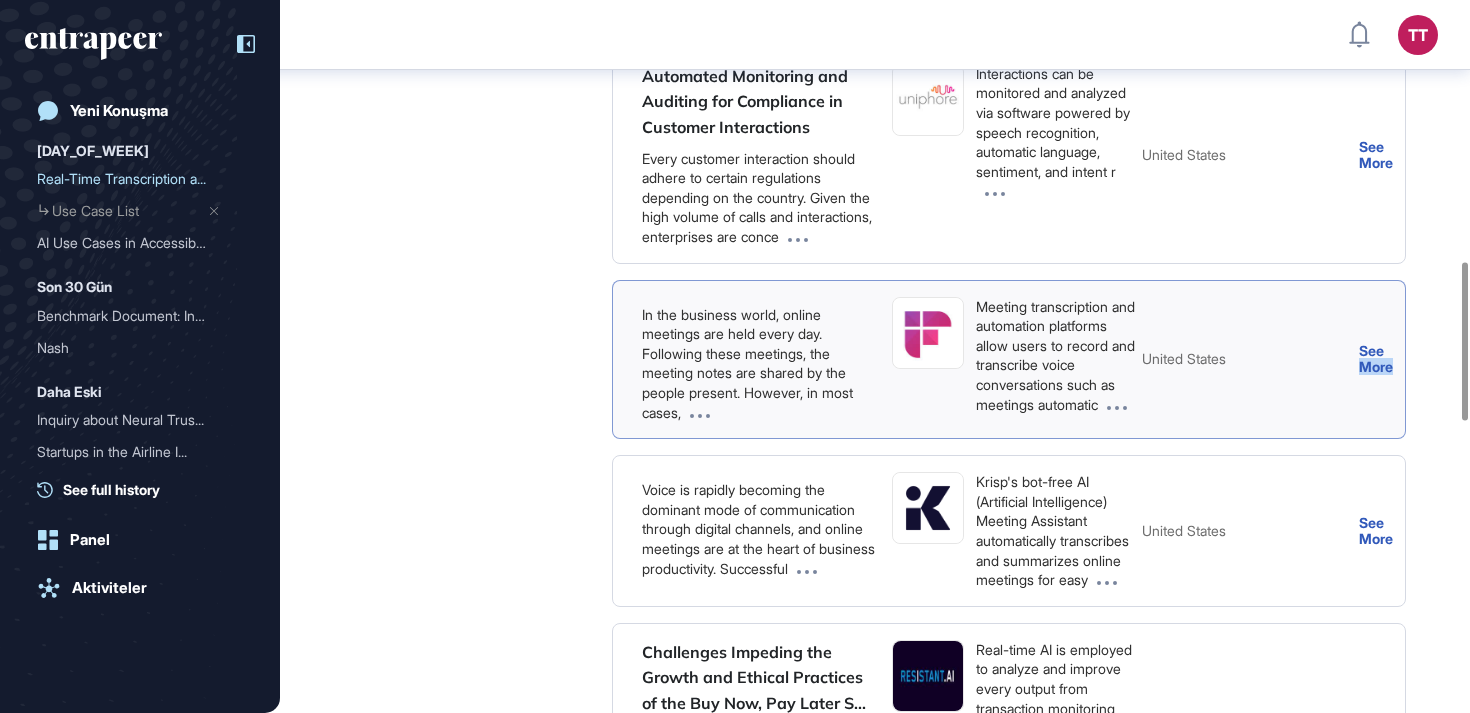 click on "See More" 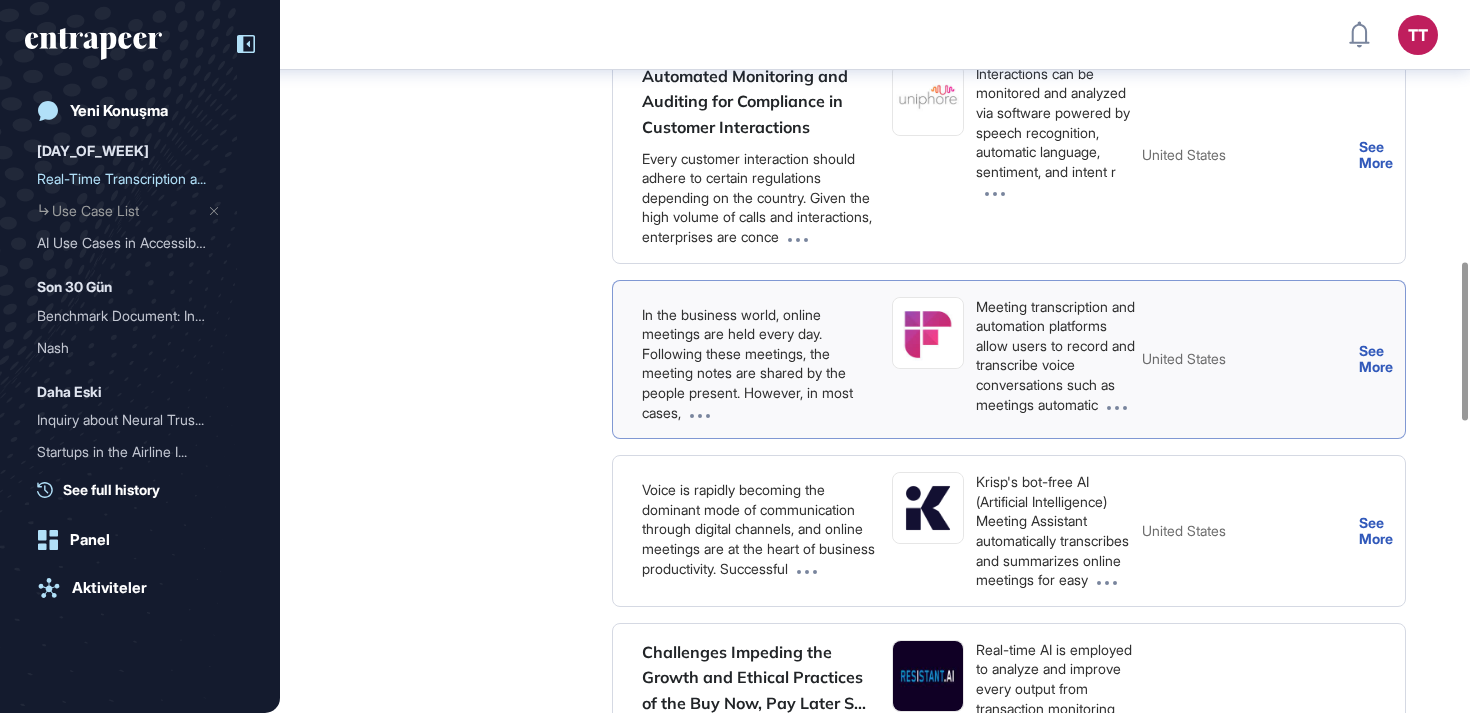 click on "Meeting transcription and automation platforms allow users to record and transcribe voice conversations such as meetings automatic" at bounding box center [1059, 356] 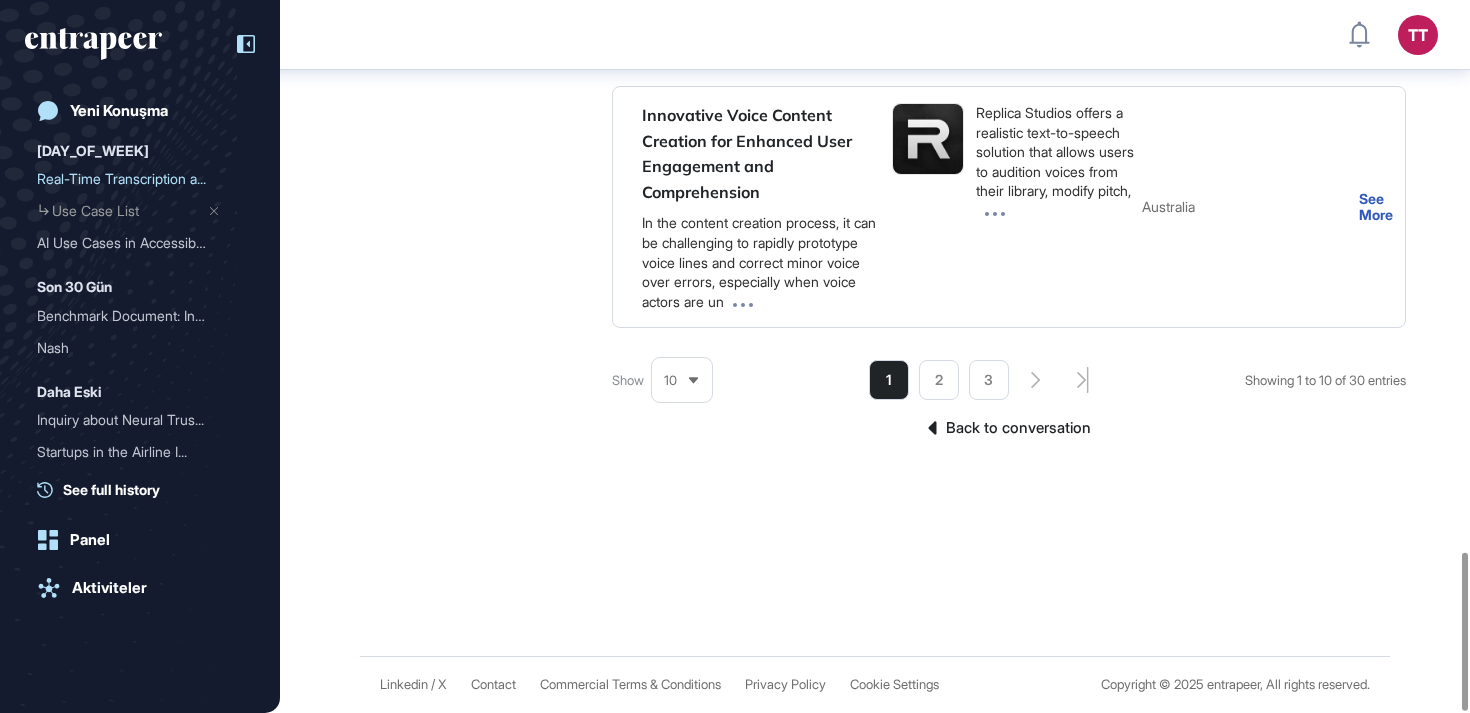 scroll, scrollTop: 2409, scrollLeft: 0, axis: vertical 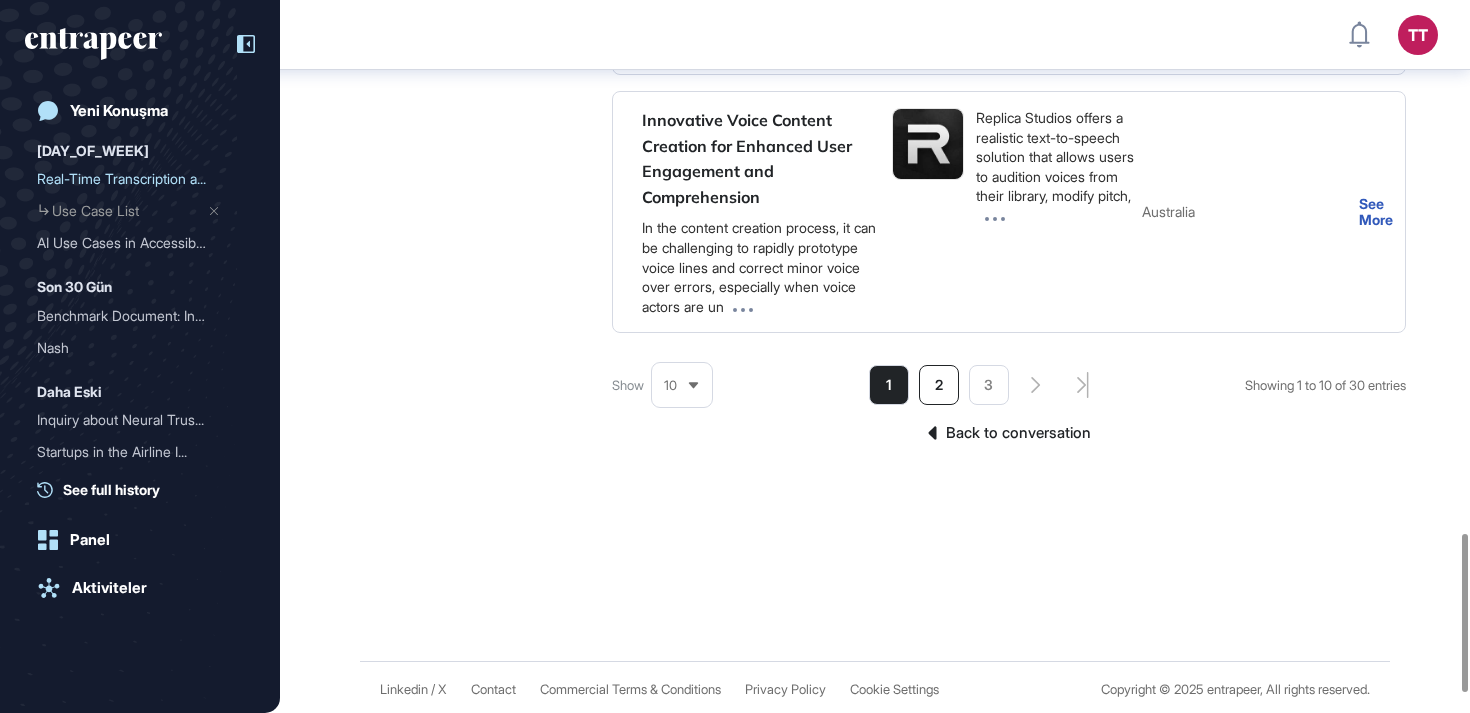 click on "2" 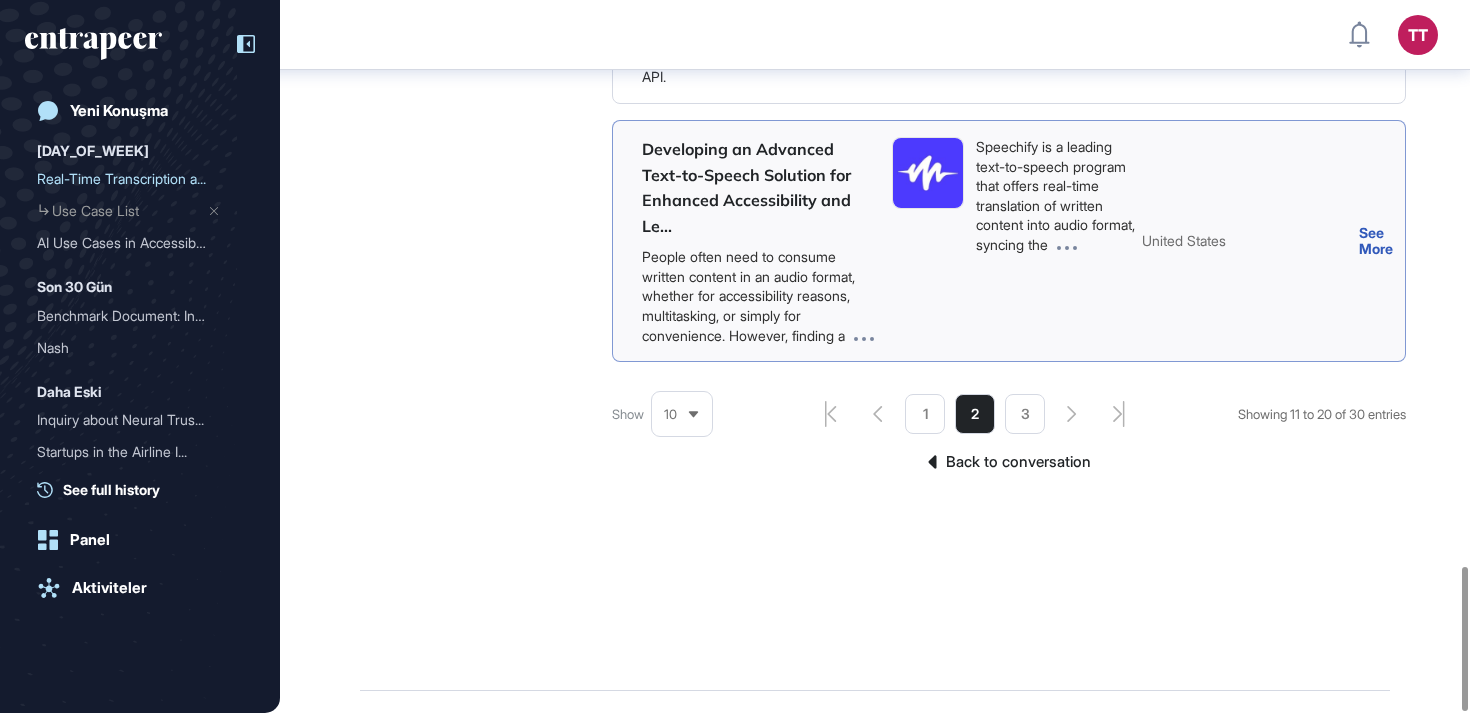 scroll, scrollTop: 2792, scrollLeft: 0, axis: vertical 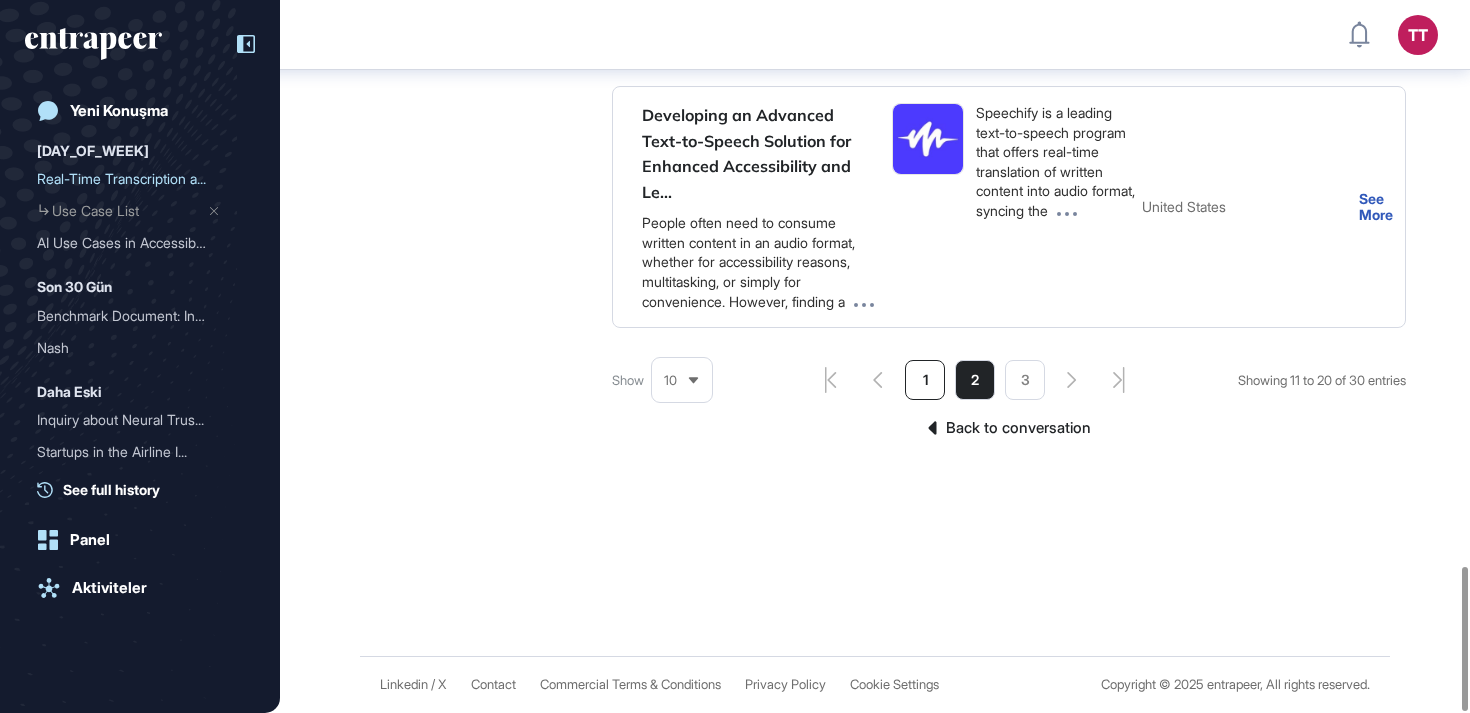 click on "1" 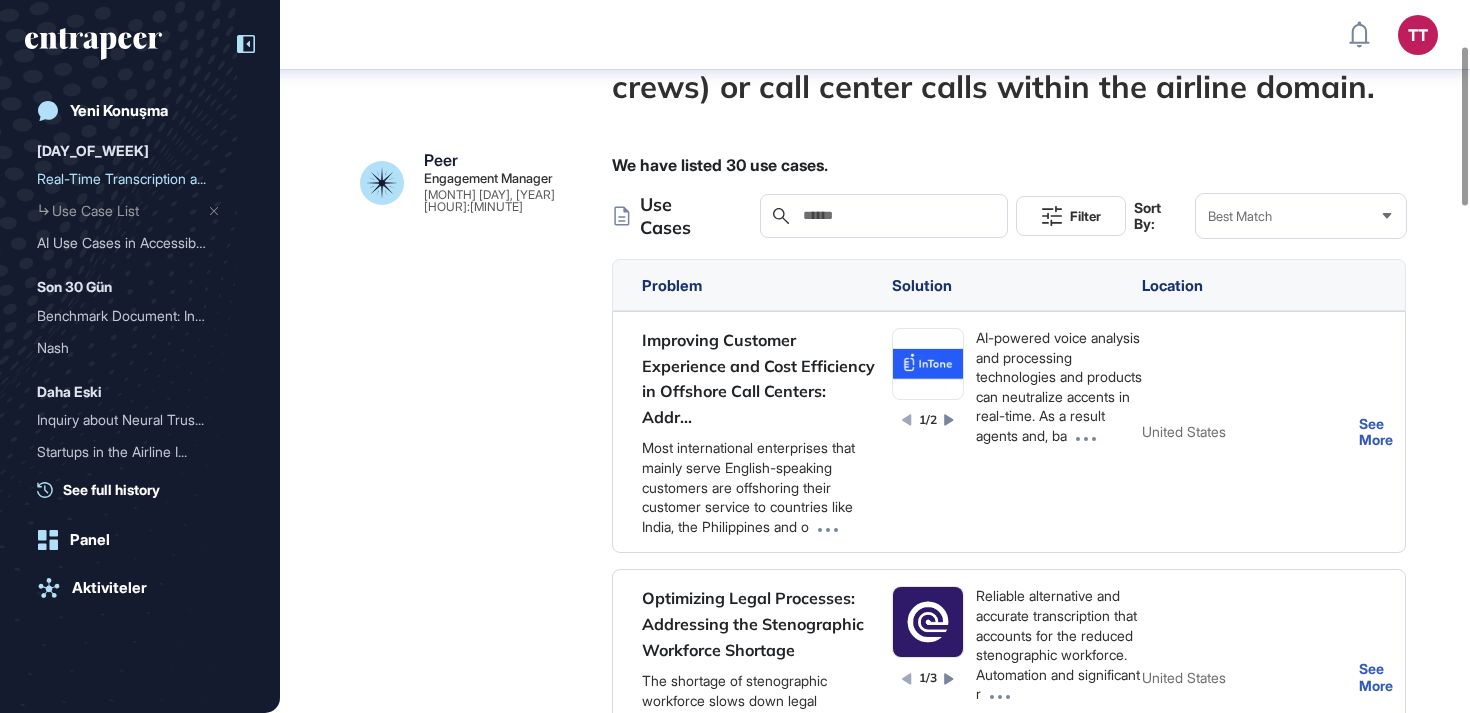 scroll, scrollTop: 0, scrollLeft: 0, axis: both 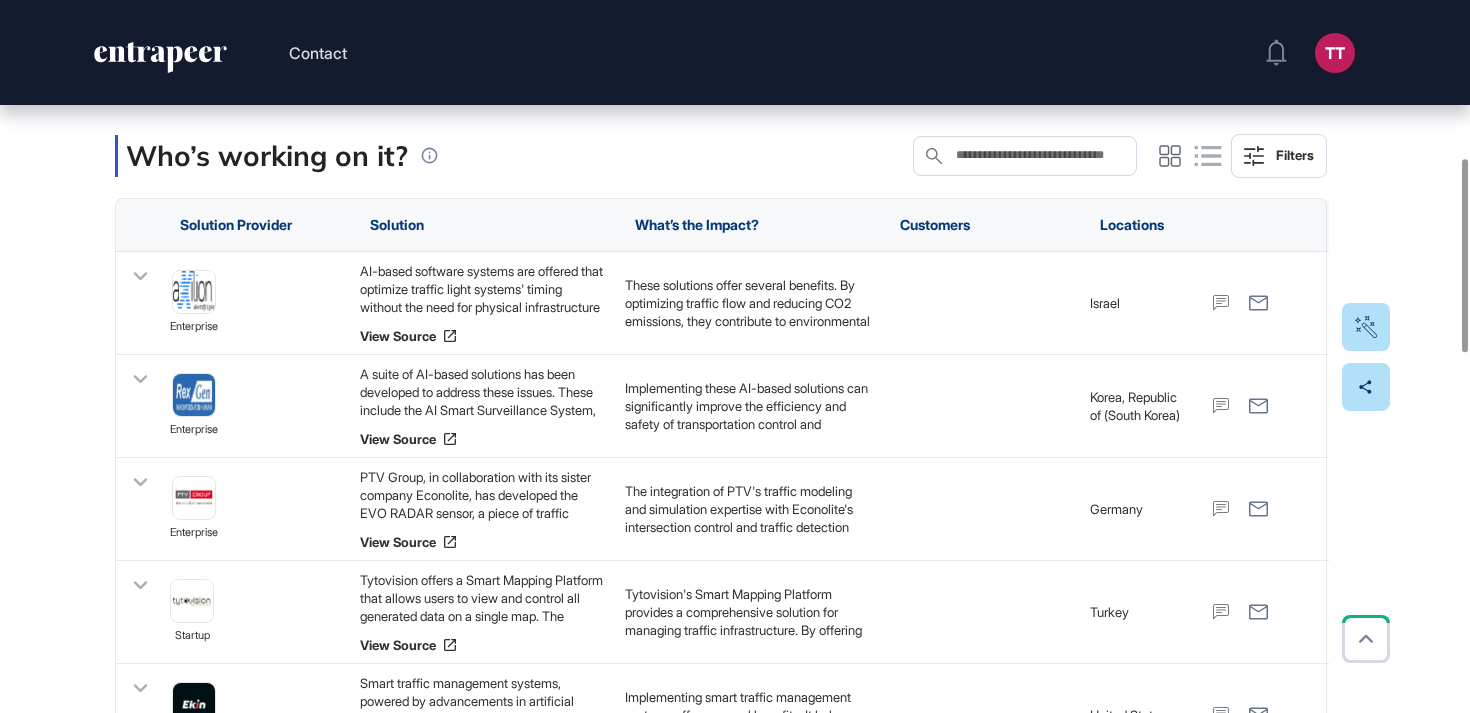 click 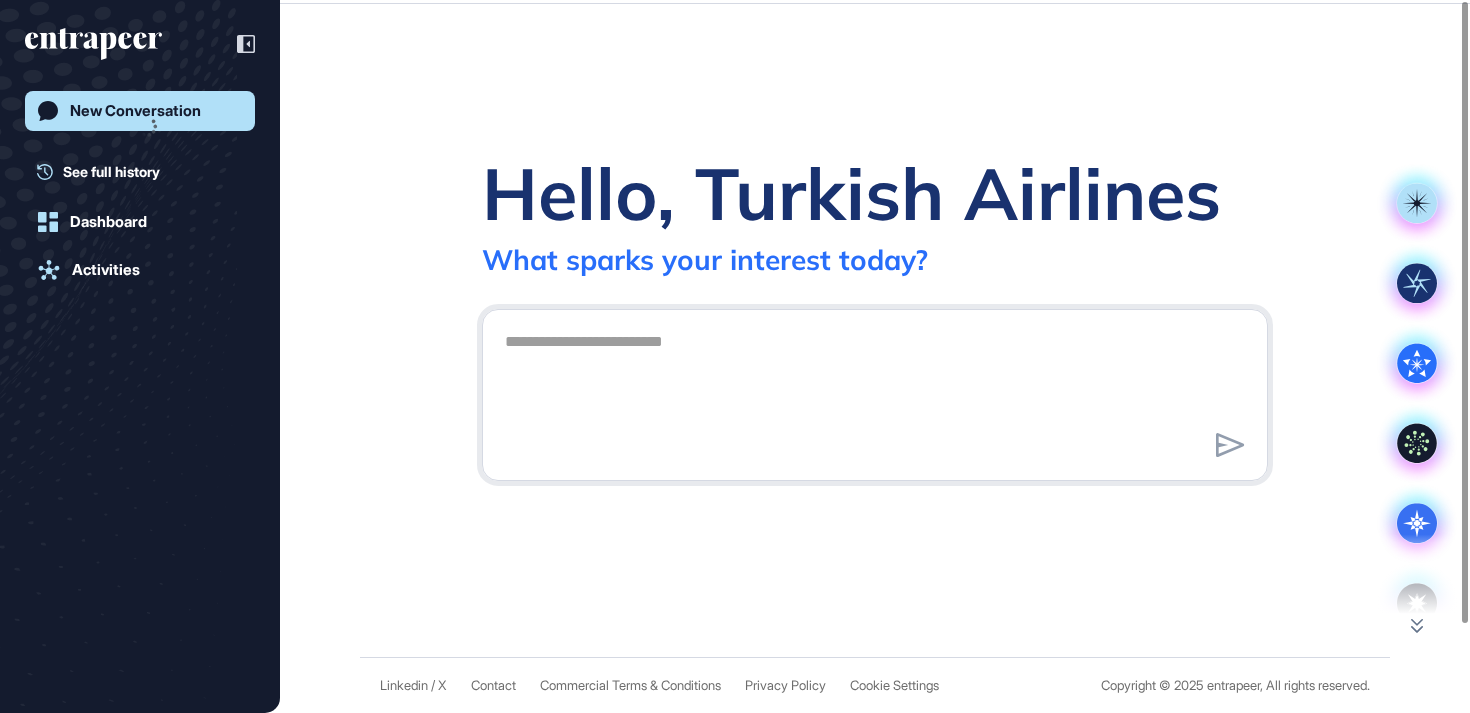 scroll, scrollTop: 0, scrollLeft: 0, axis: both 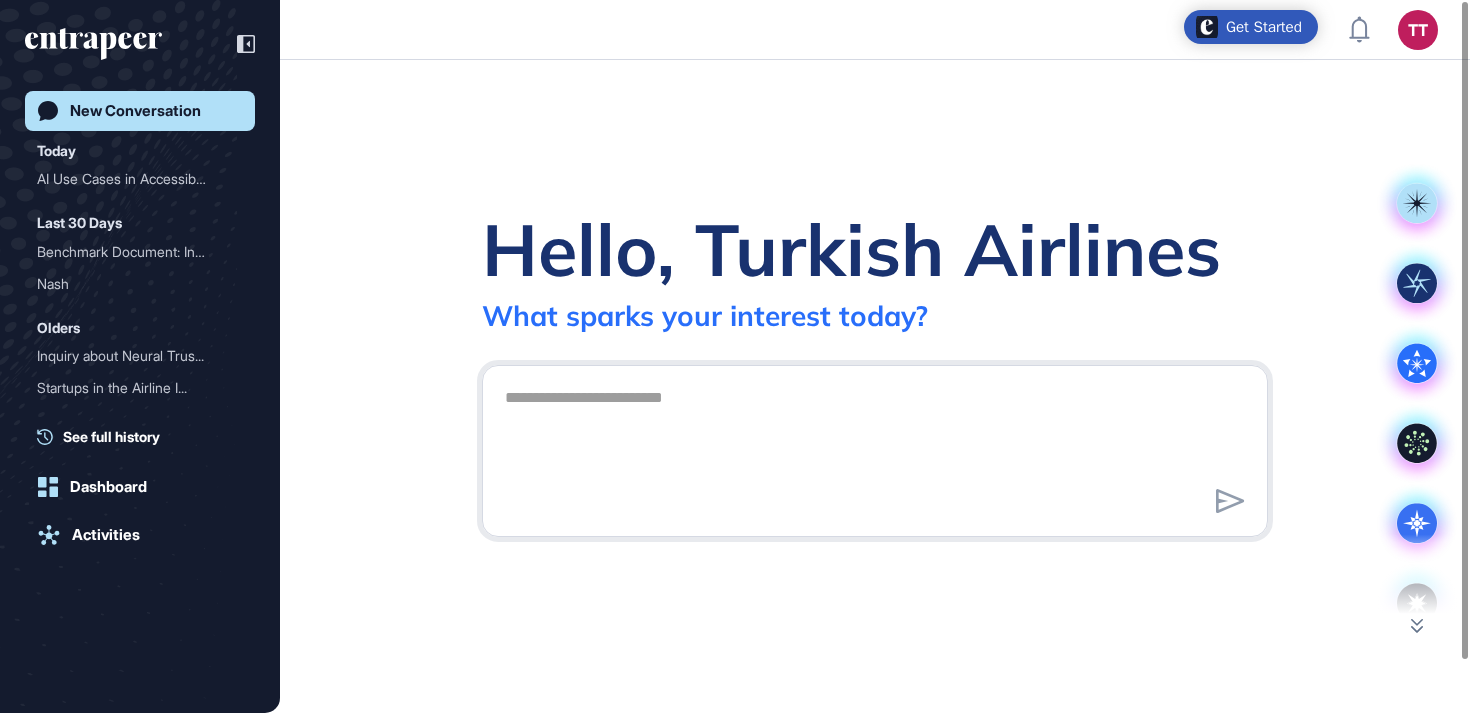 click on "New Conversation" at bounding box center (135, 111) 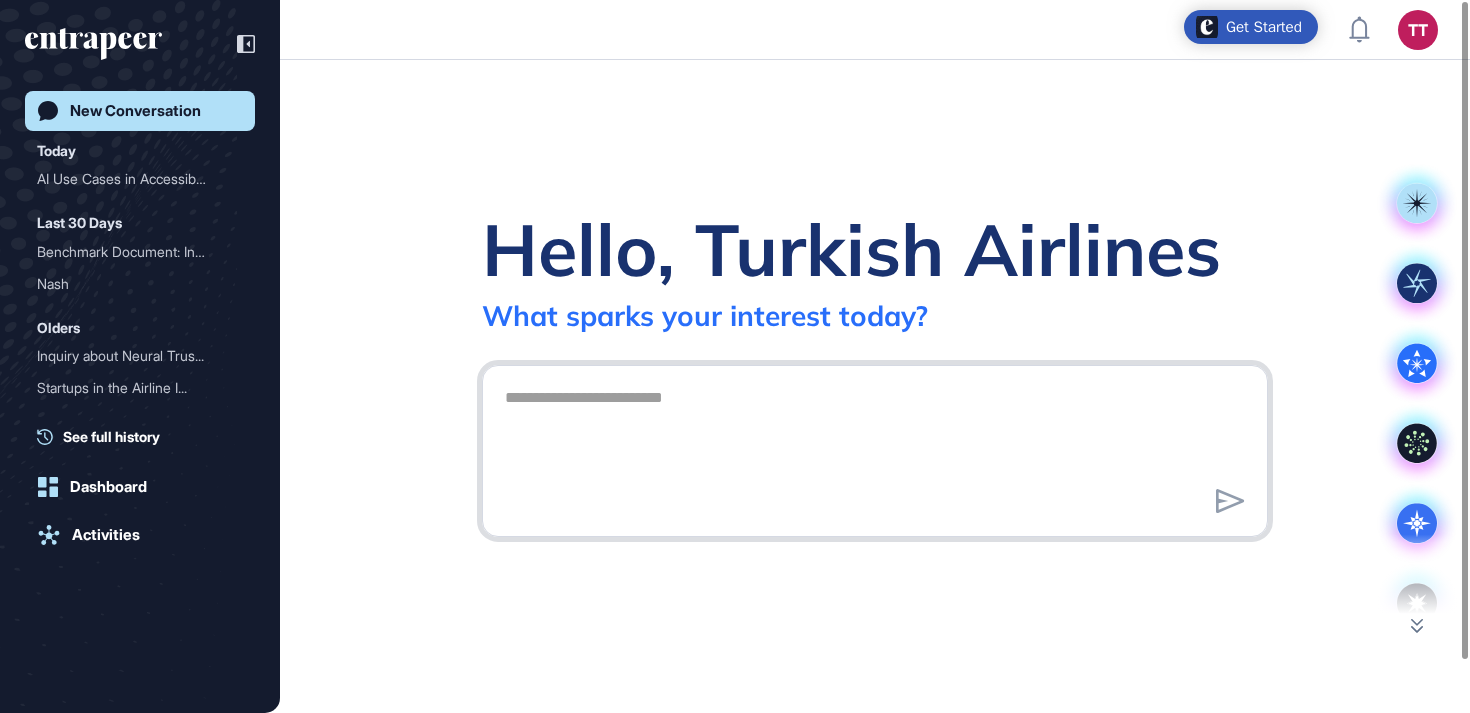 click at bounding box center (875, 448) 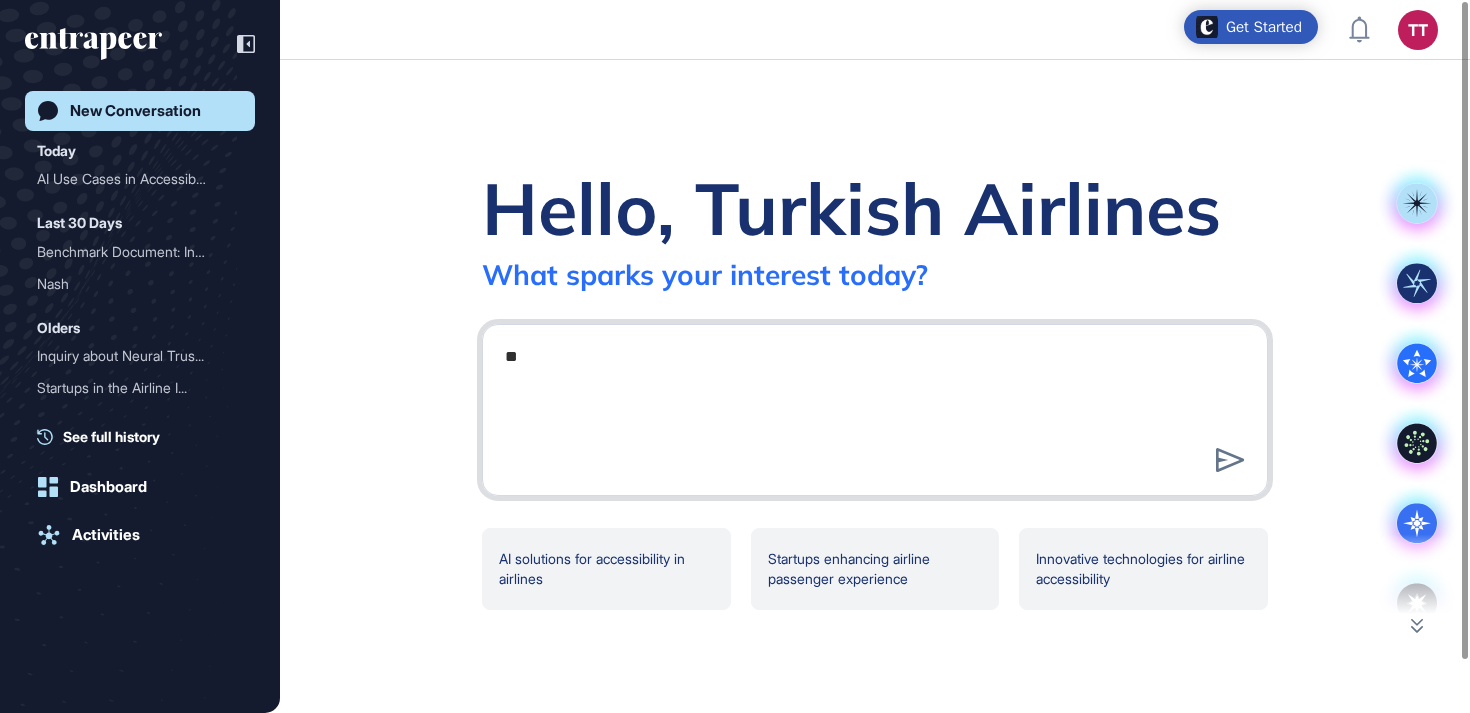 type on "*" 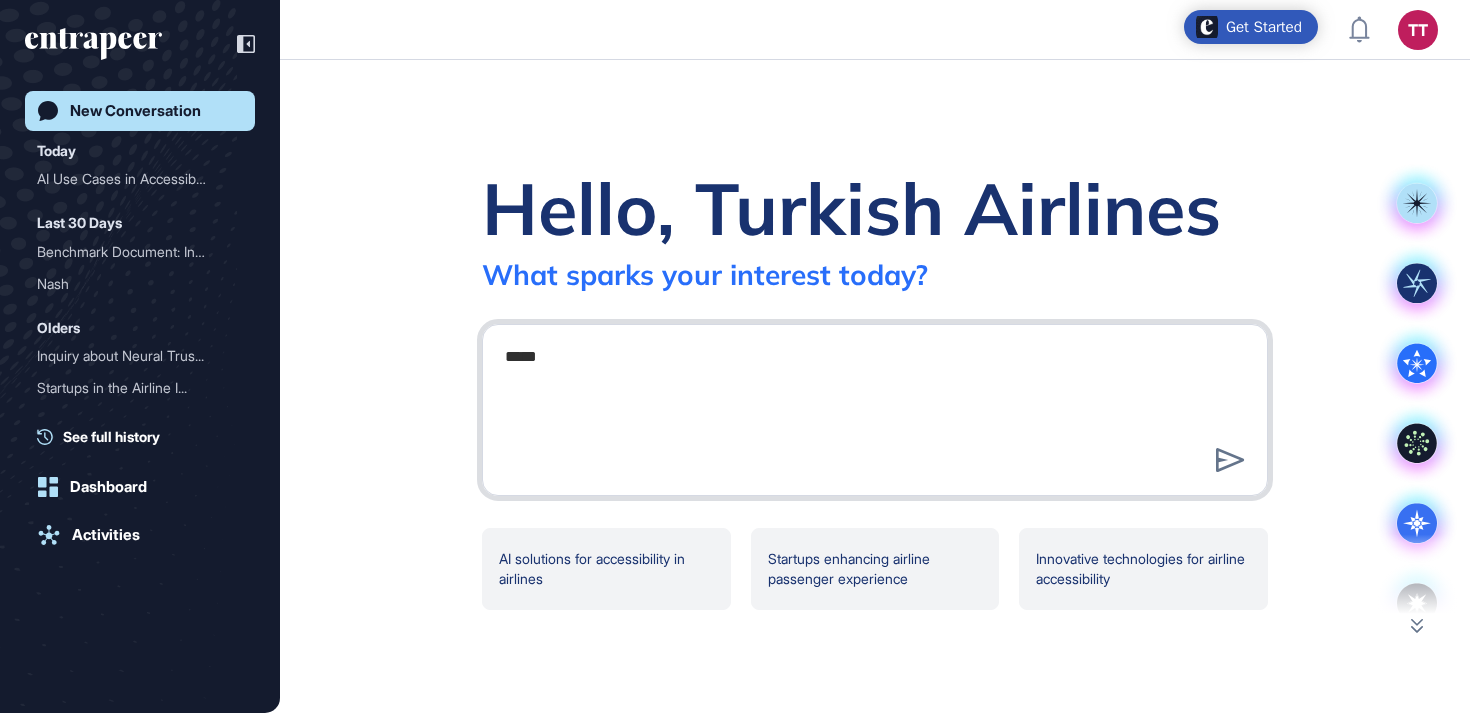 type on "******" 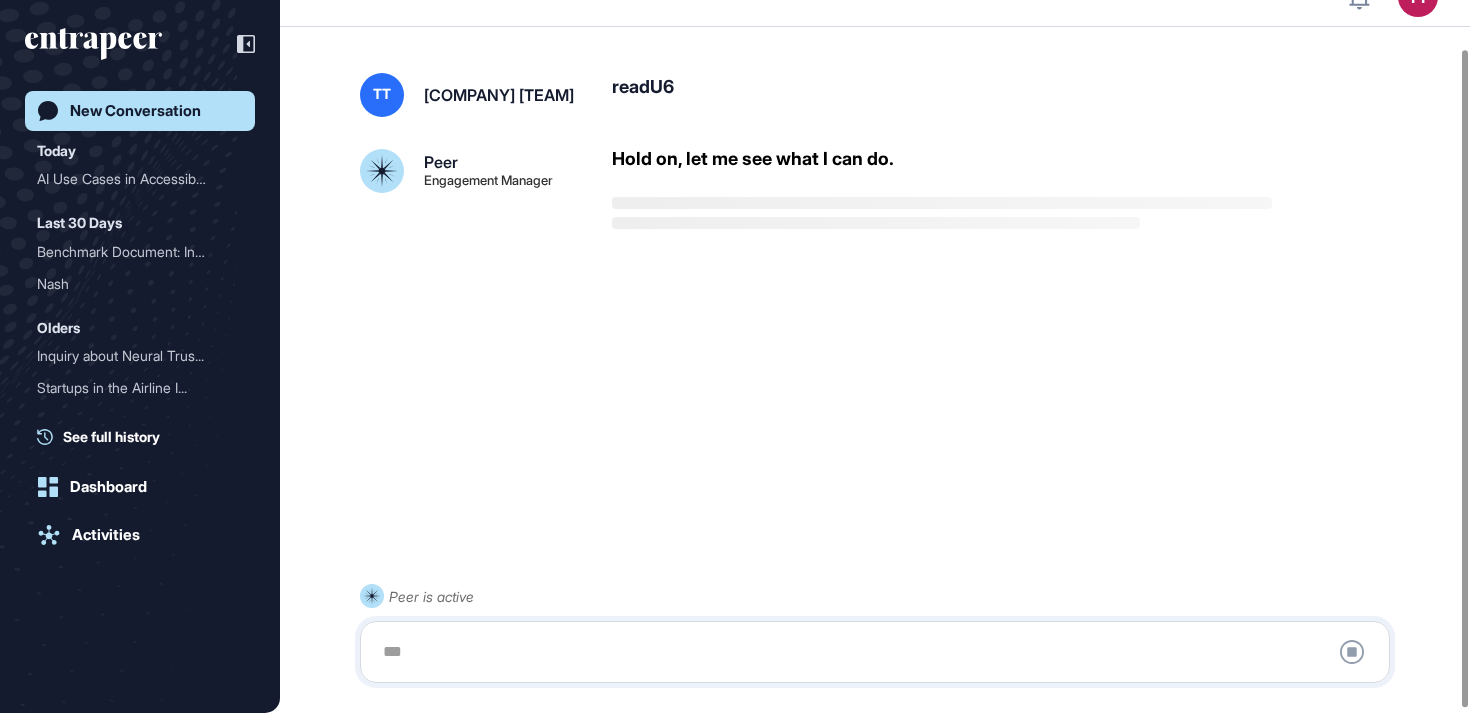 scroll, scrollTop: 56, scrollLeft: 0, axis: vertical 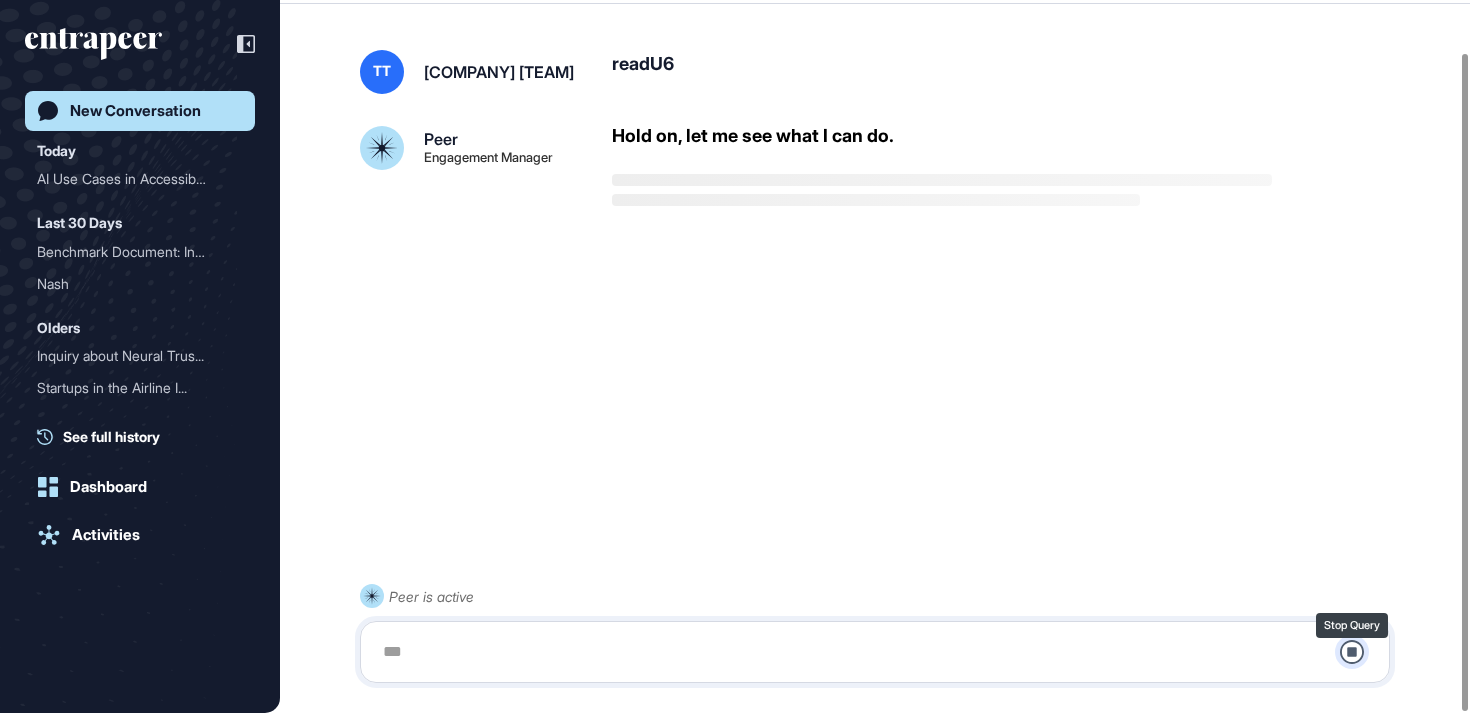 click 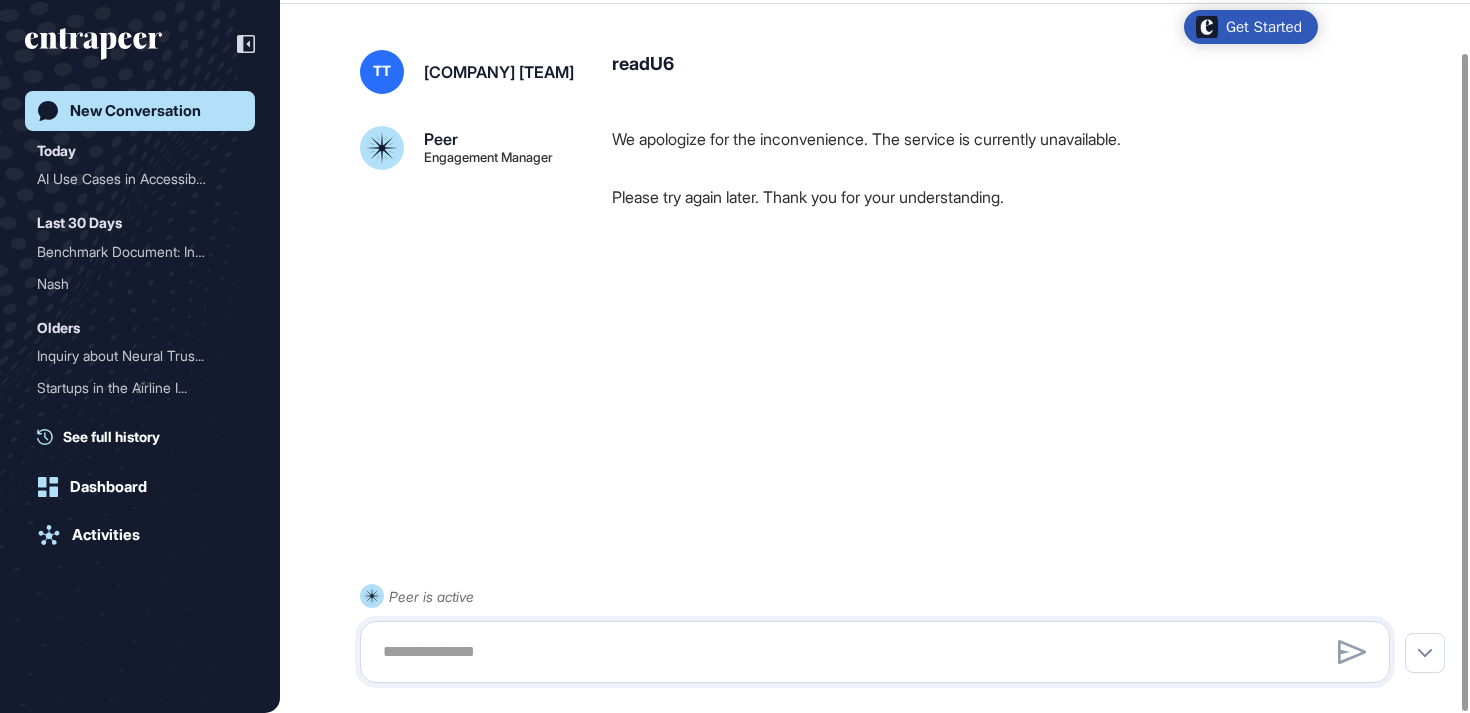 click at bounding box center [1352, 652] 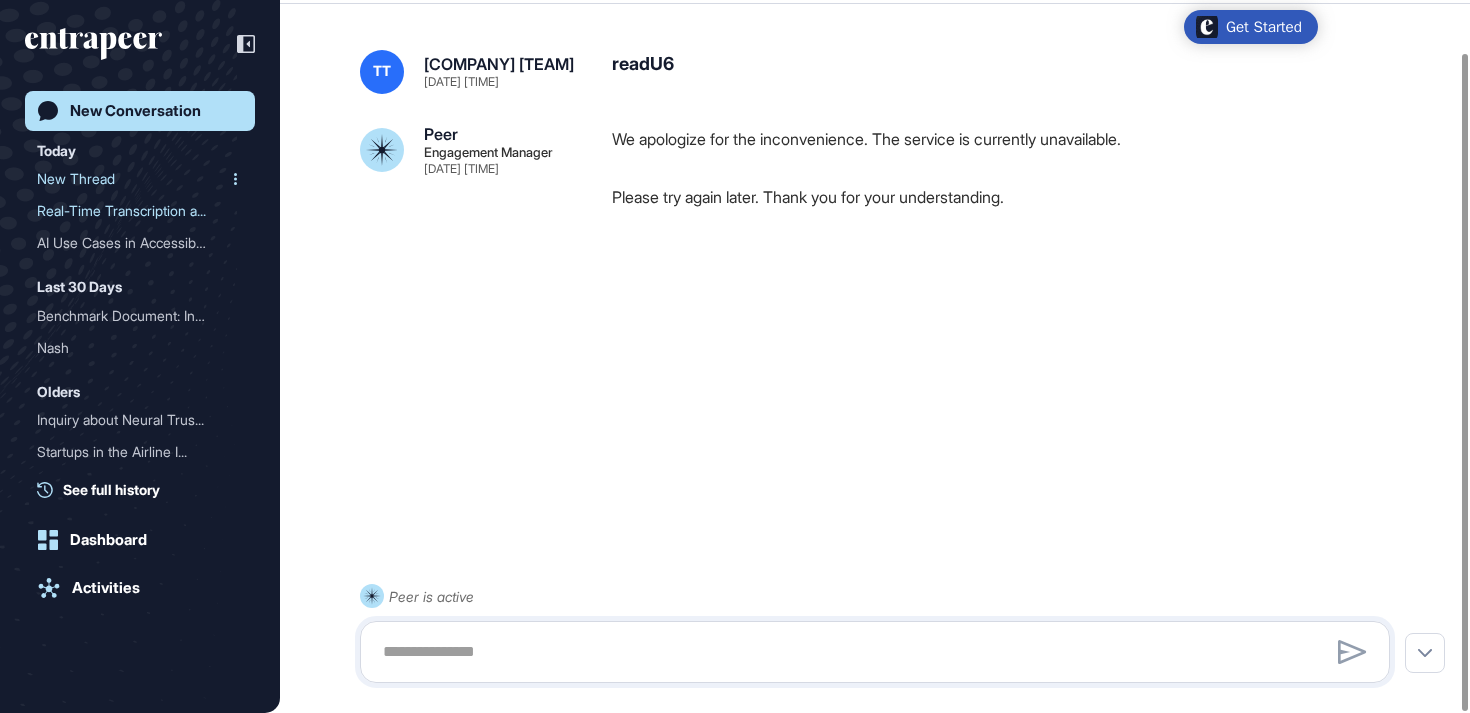 click on "New Thread" at bounding box center [132, 179] 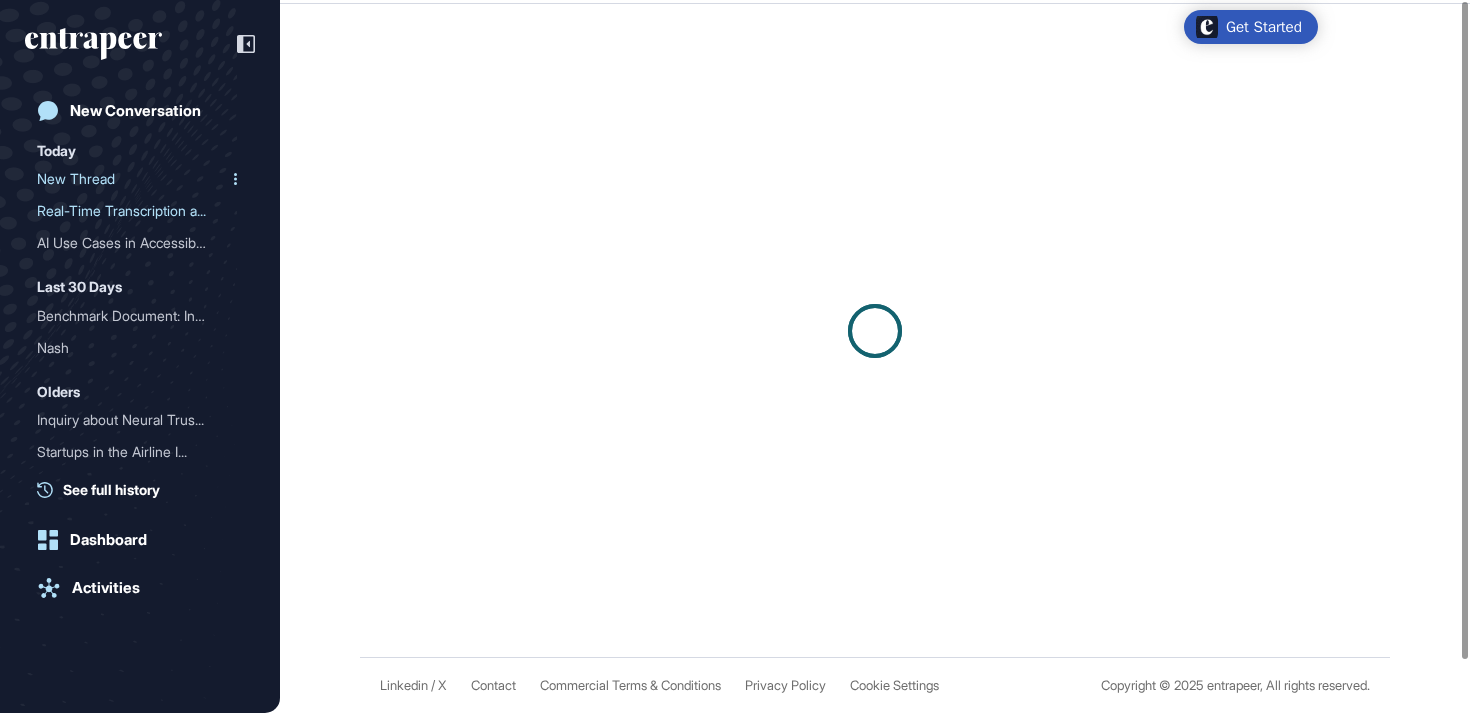 scroll, scrollTop: 0, scrollLeft: 0, axis: both 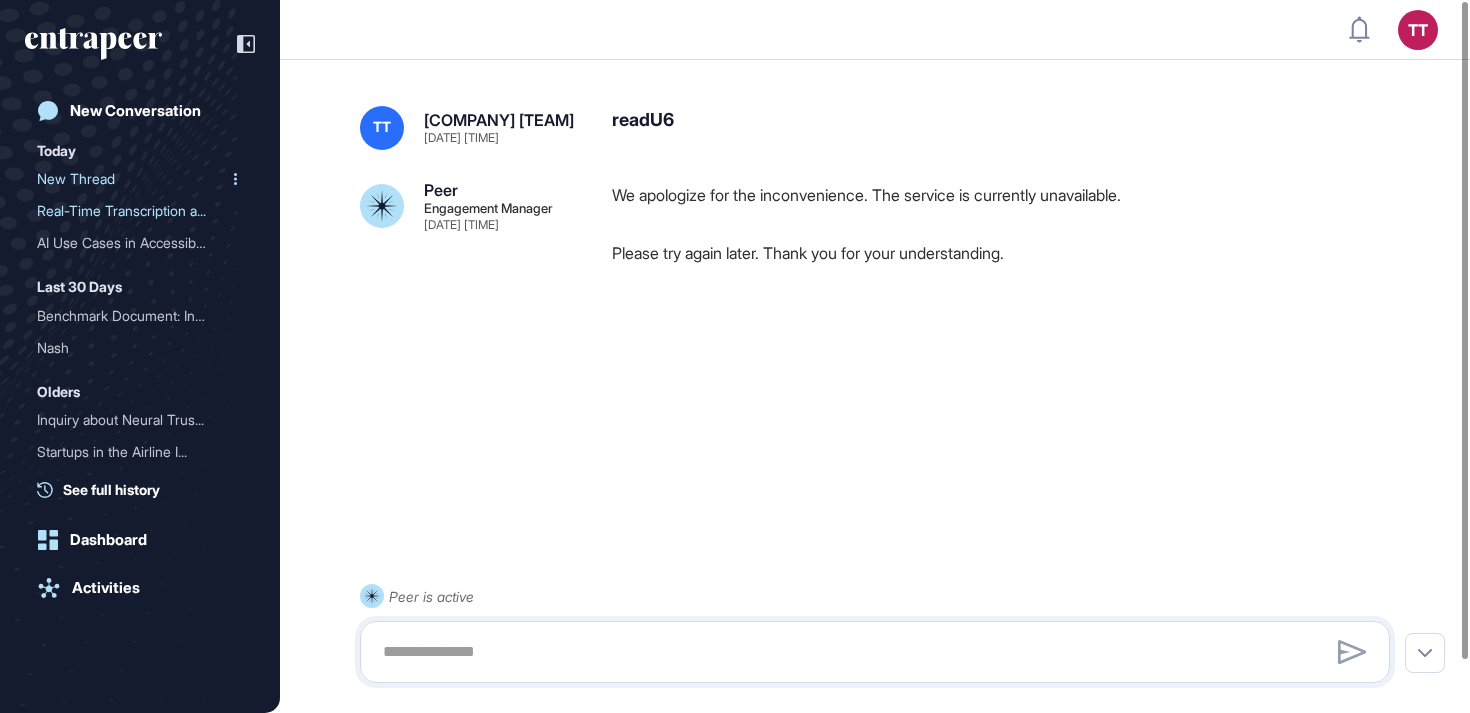 click at bounding box center (235, 179) 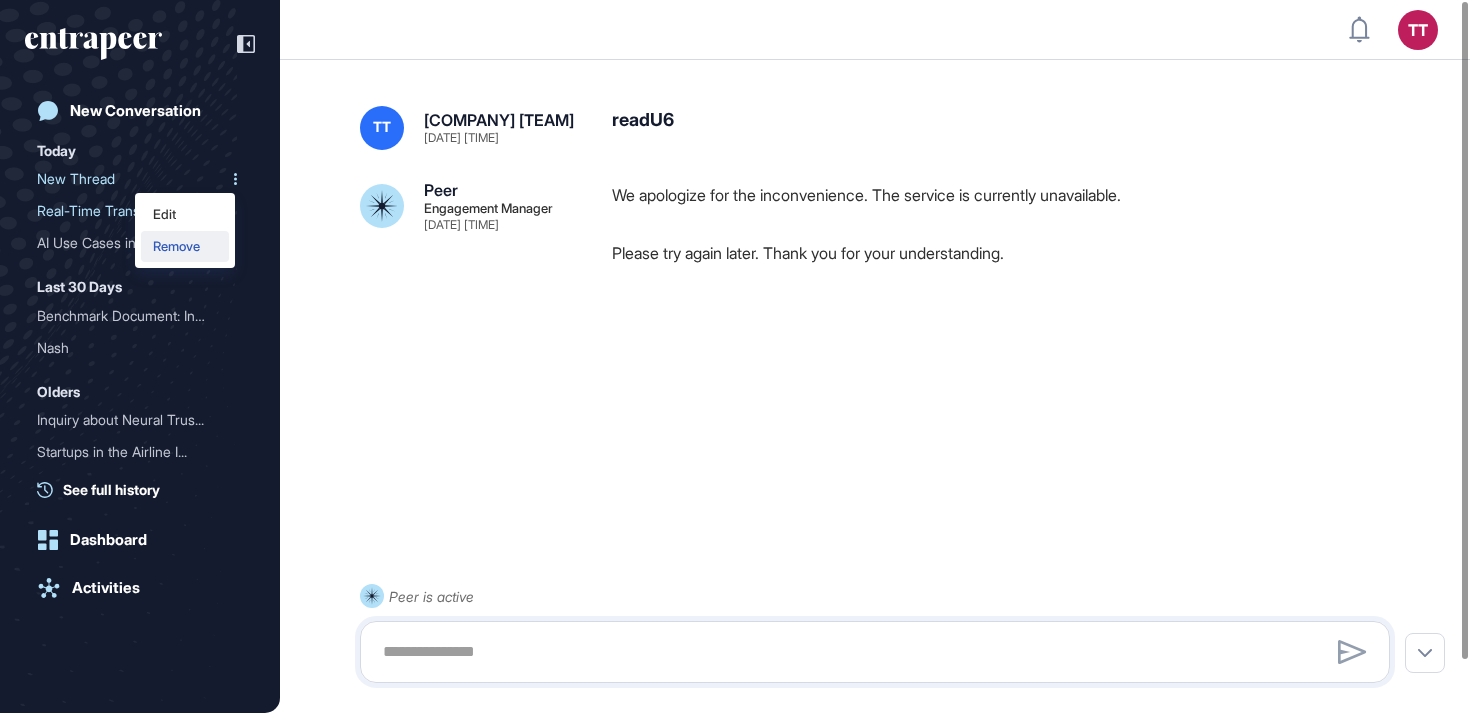 click on "Remove" at bounding box center (185, 246) 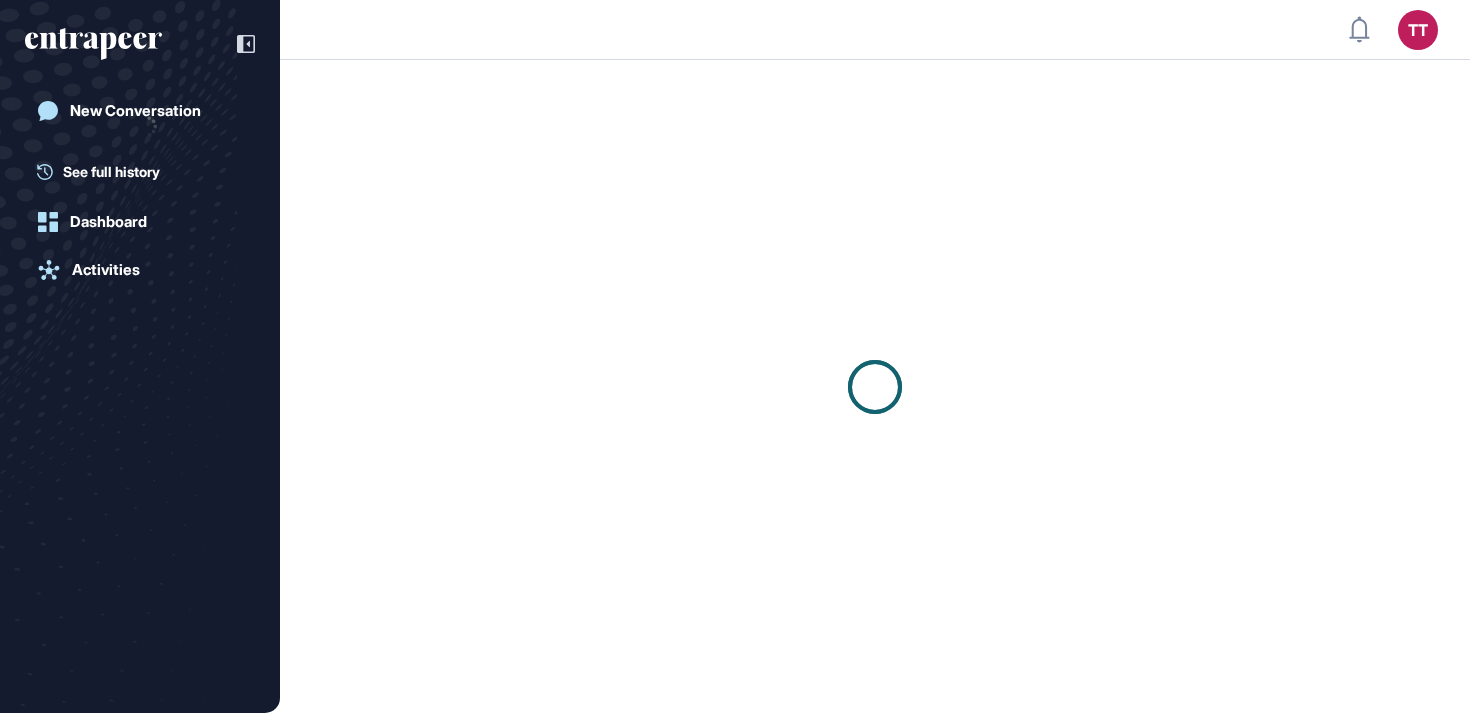 scroll, scrollTop: 0, scrollLeft: 0, axis: both 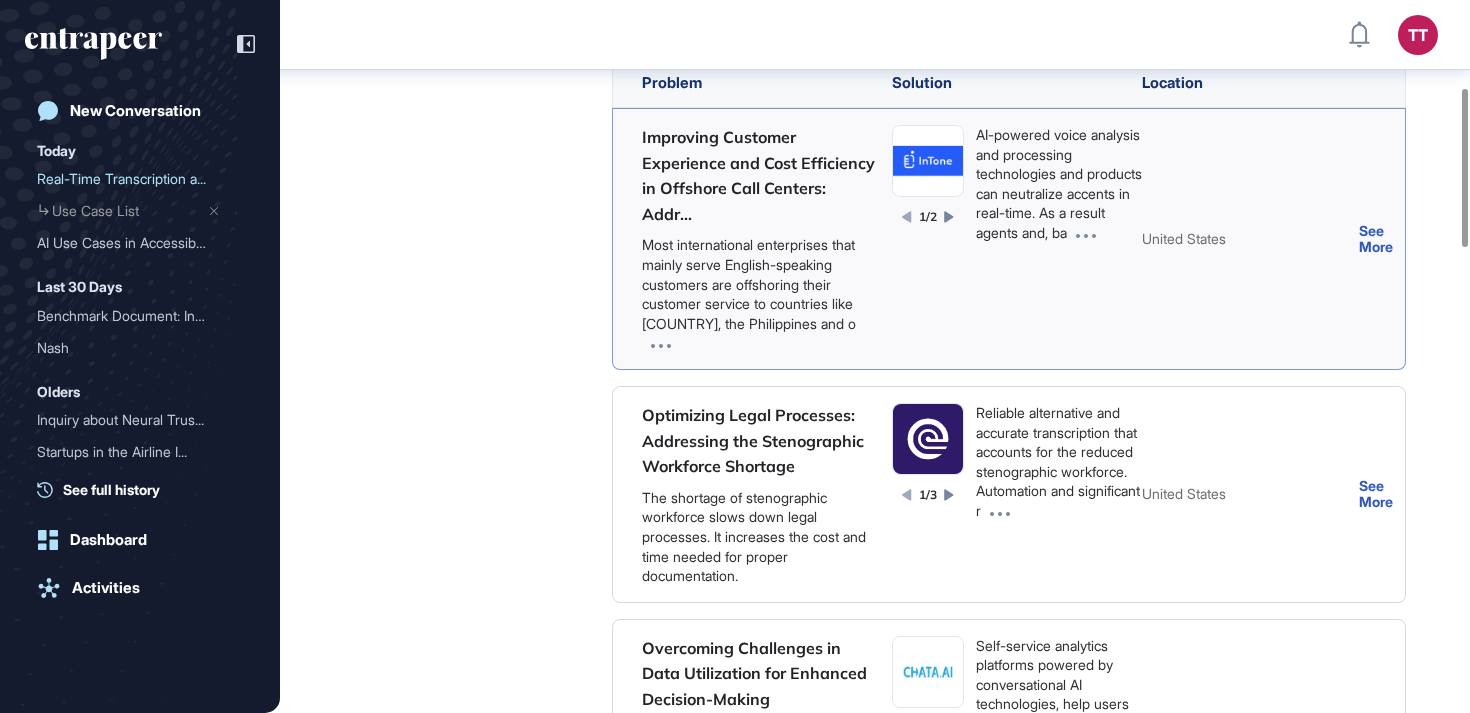 click 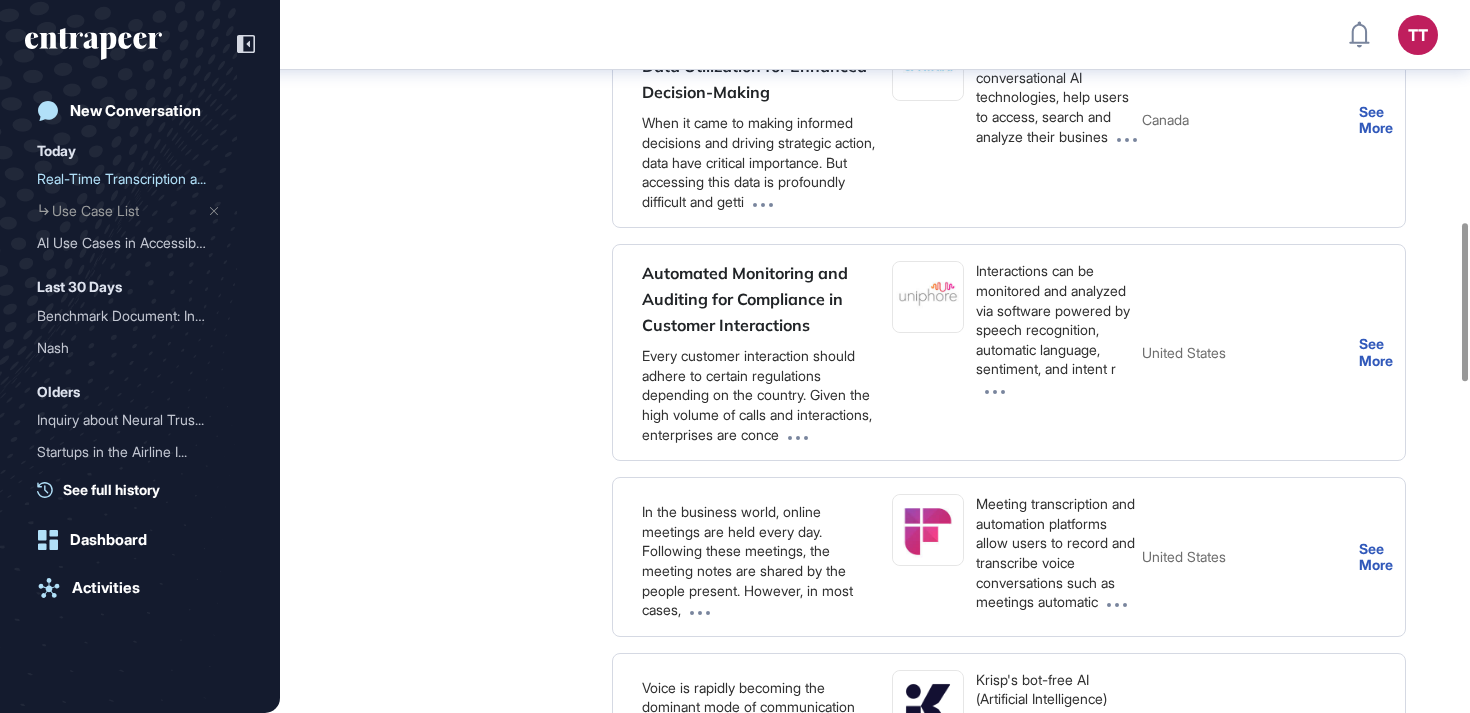 scroll, scrollTop: 1135, scrollLeft: 0, axis: vertical 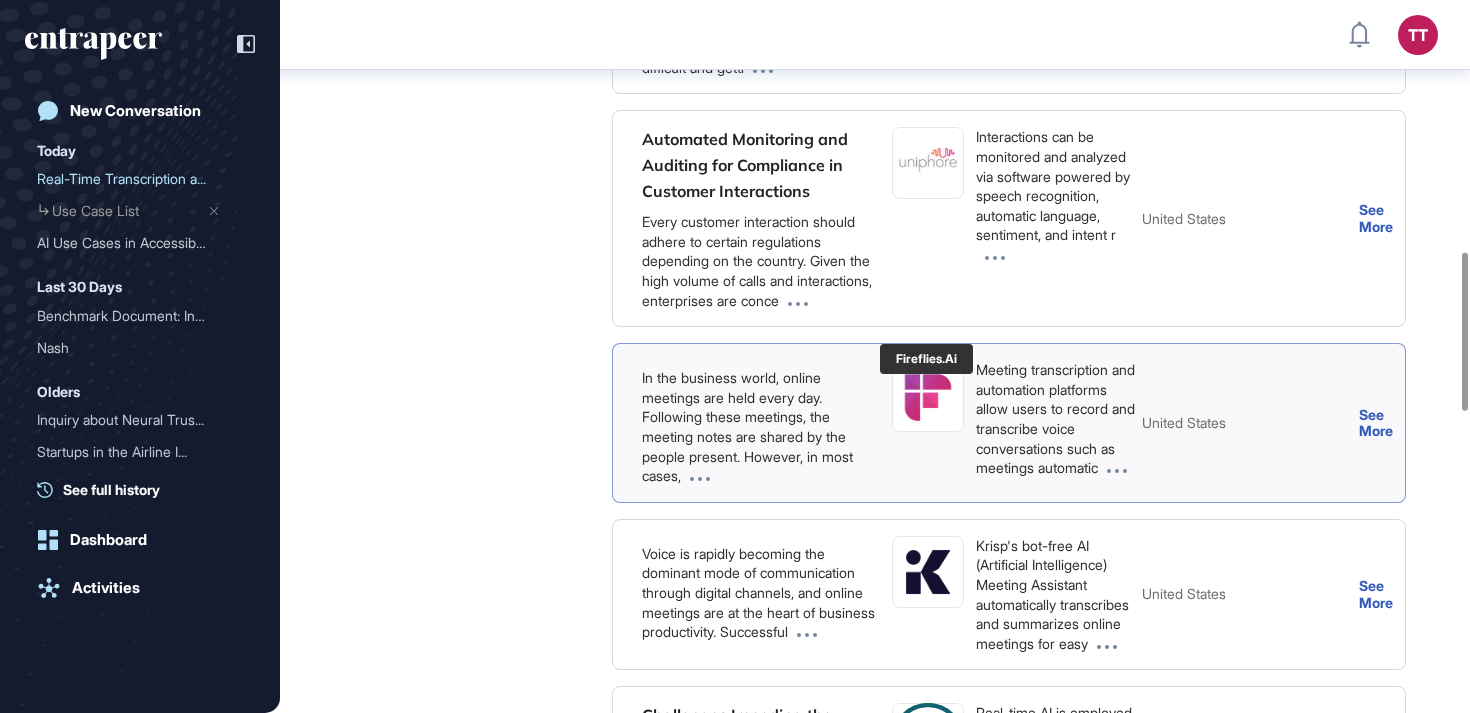 click at bounding box center [928, 396] 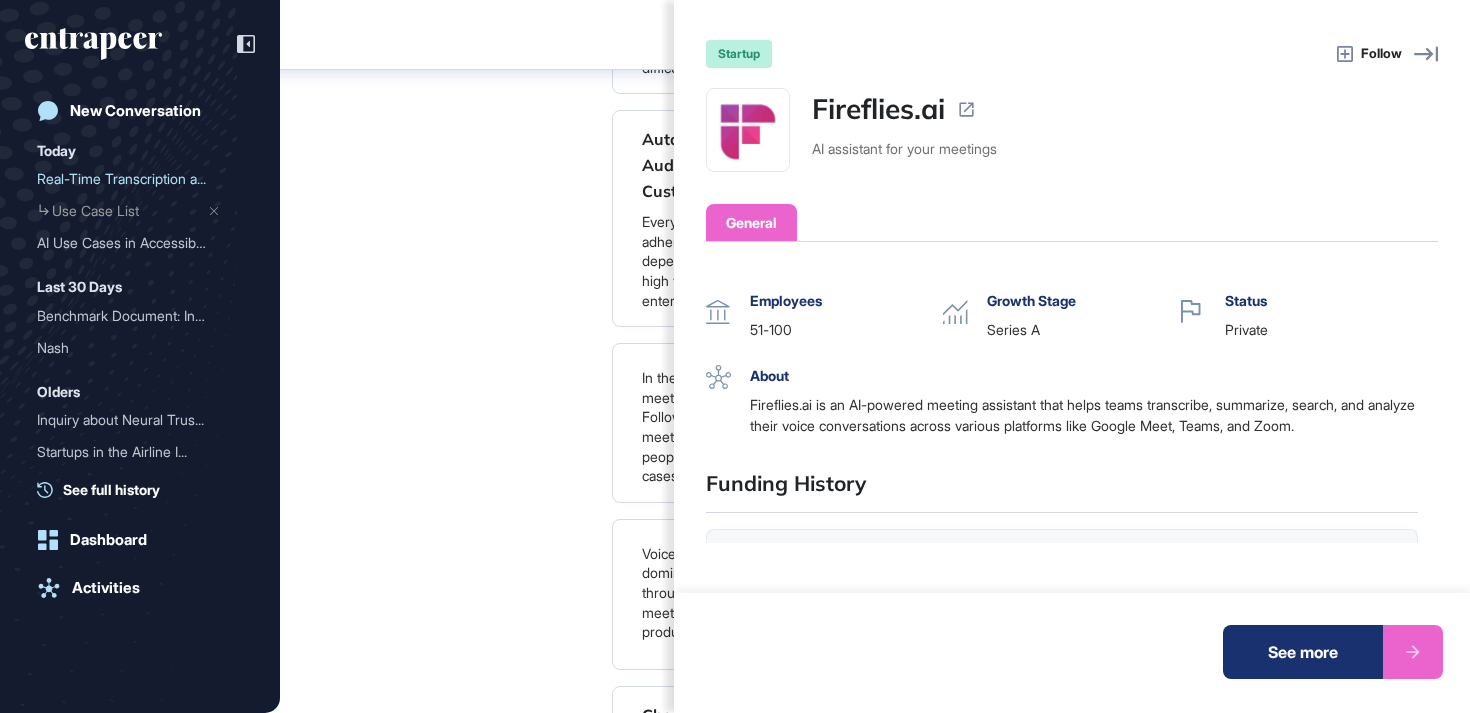 scroll, scrollTop: 0, scrollLeft: 0, axis: both 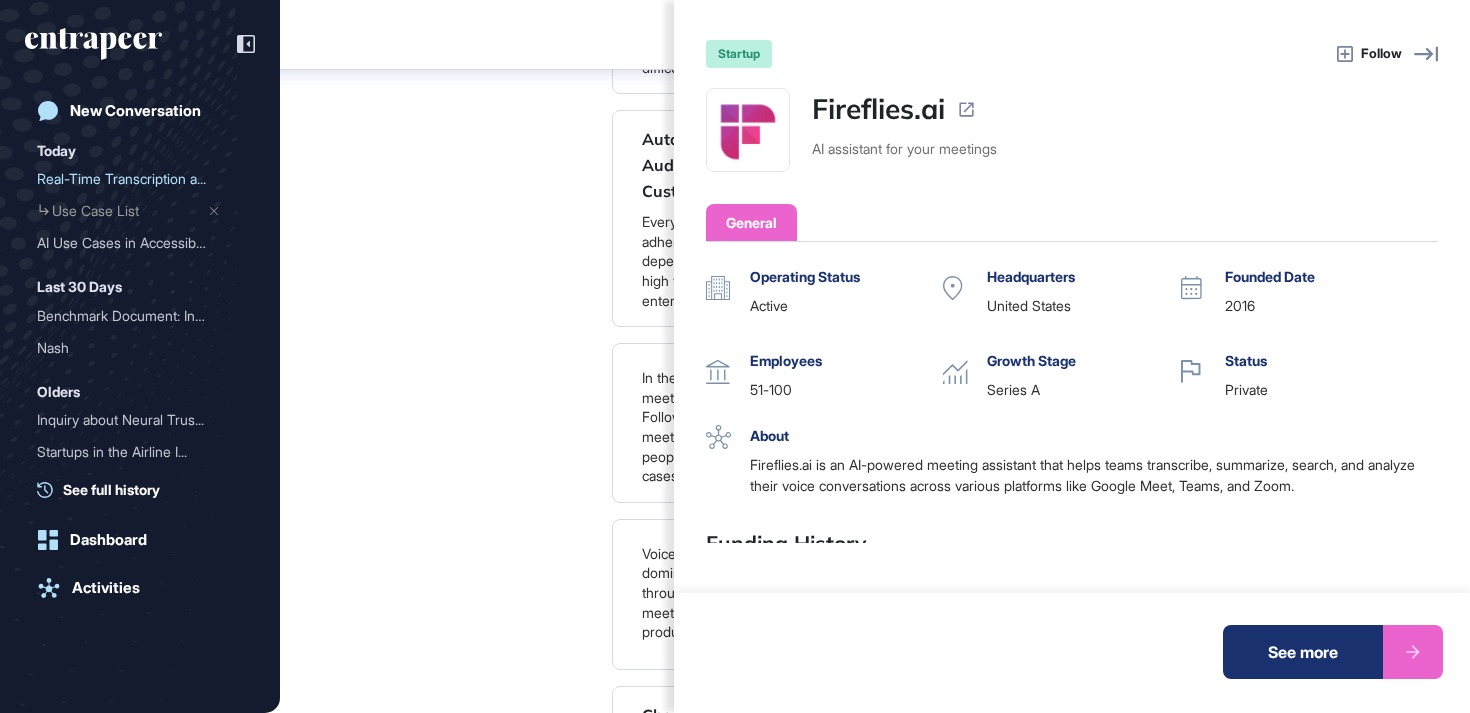 click on "startup Follow Fireflies.ai AI assistant for your meetings General Operating Status active Headquarters United States Founded Date 2016 Employees 51-100 Growth Stage Series A Status private About Fireflies.ai is an AI-powered meeting assistant that helps teams transcribe, summarize, search, and analyze their voice conversations across various platforms like Google Meet, Teams, and Zoom. Funding History Round Number of Investors Lead Investors Date Funding Amount series-a 3 May 24, 2021 $14M seed 8 Oct 28, 2019 $4.9M pre-seed 1 Undisclosed Dec 21, 2018 $50K seed Undisclosed Undisclosed Jul 1, 2018 Undisclosed convertible-note Undisclosed Undisclosed Jul 31, 2017 $50K See more" 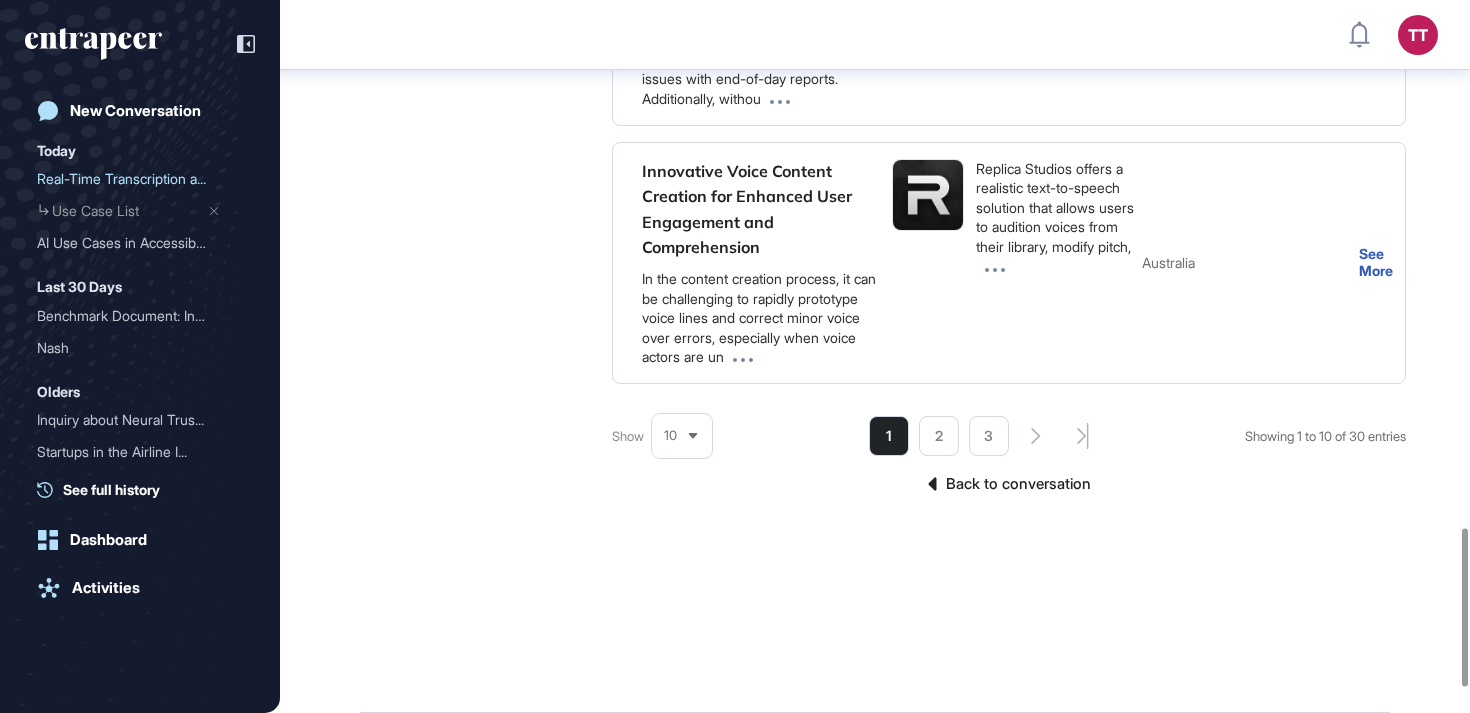 scroll, scrollTop: 2385, scrollLeft: 0, axis: vertical 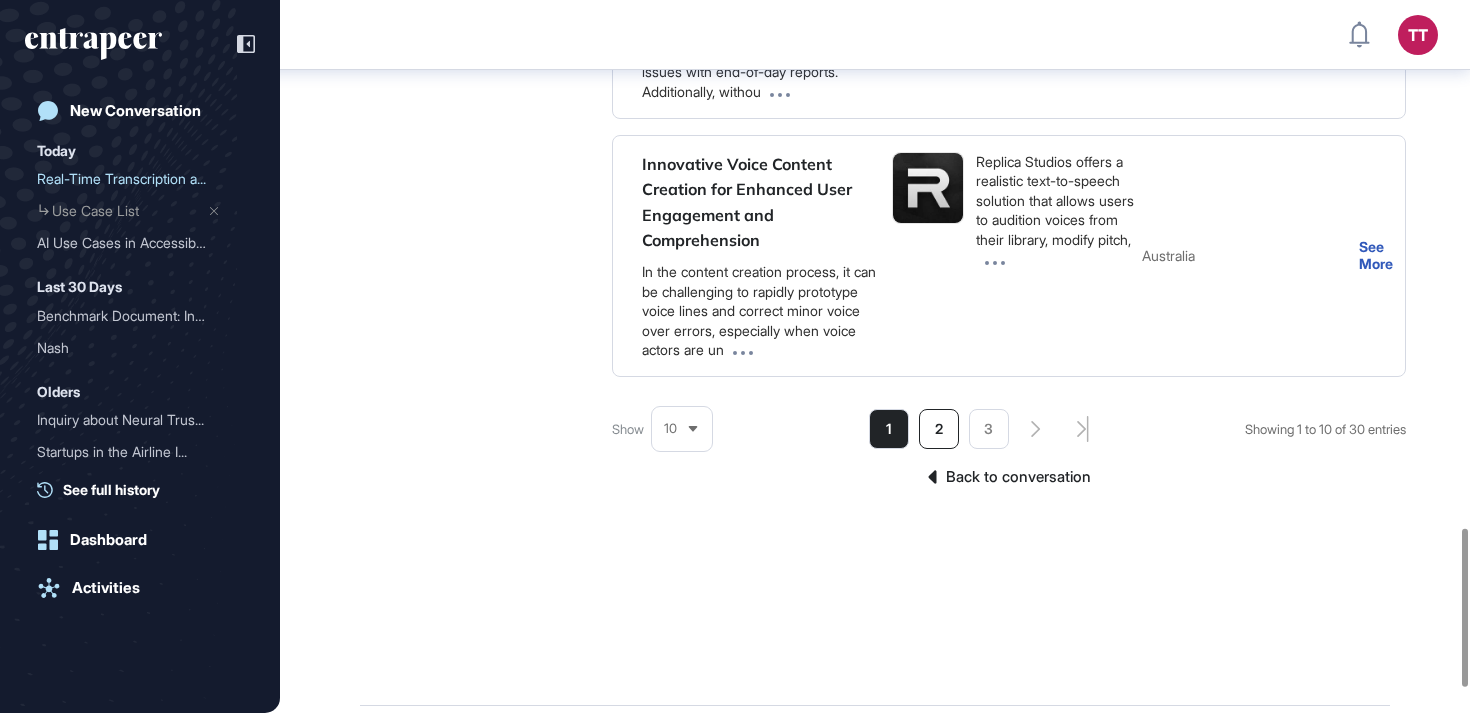 click on "2" 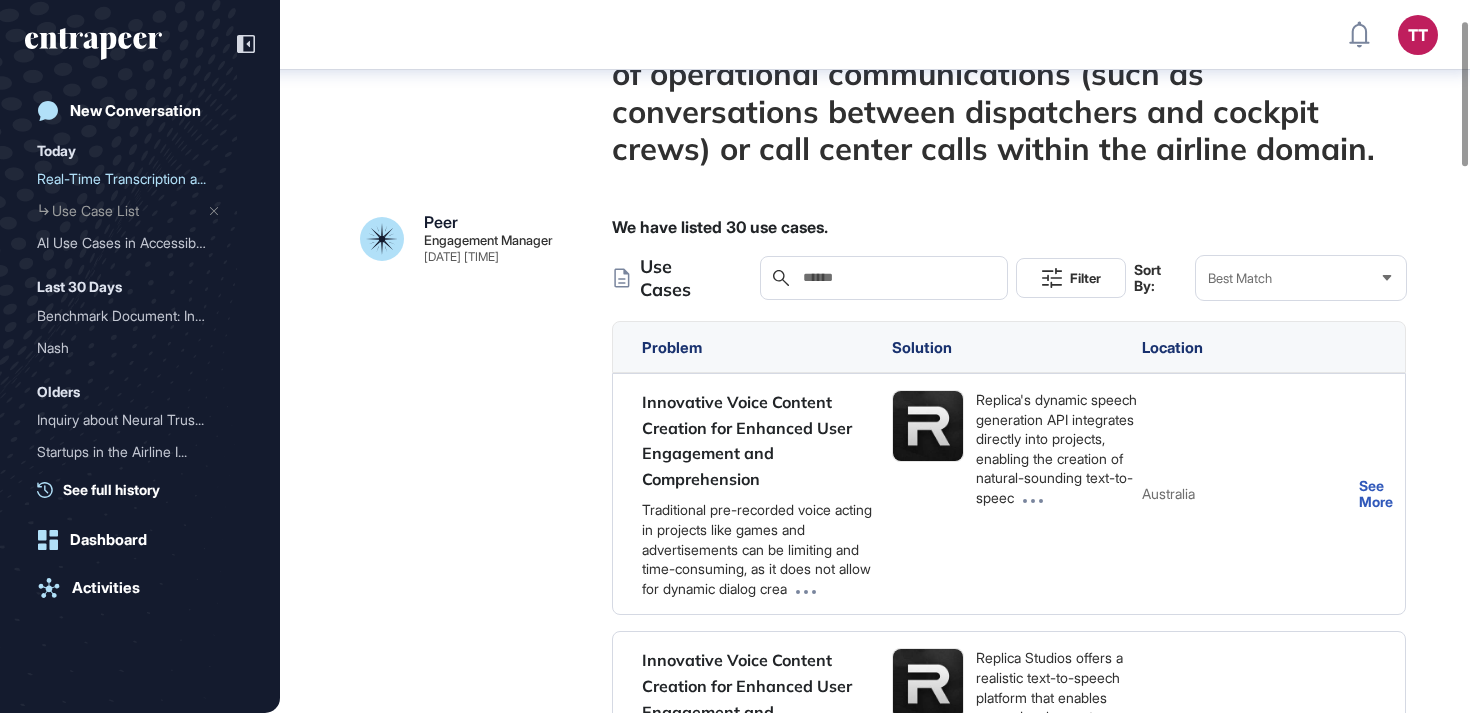 scroll, scrollTop: 0, scrollLeft: 0, axis: both 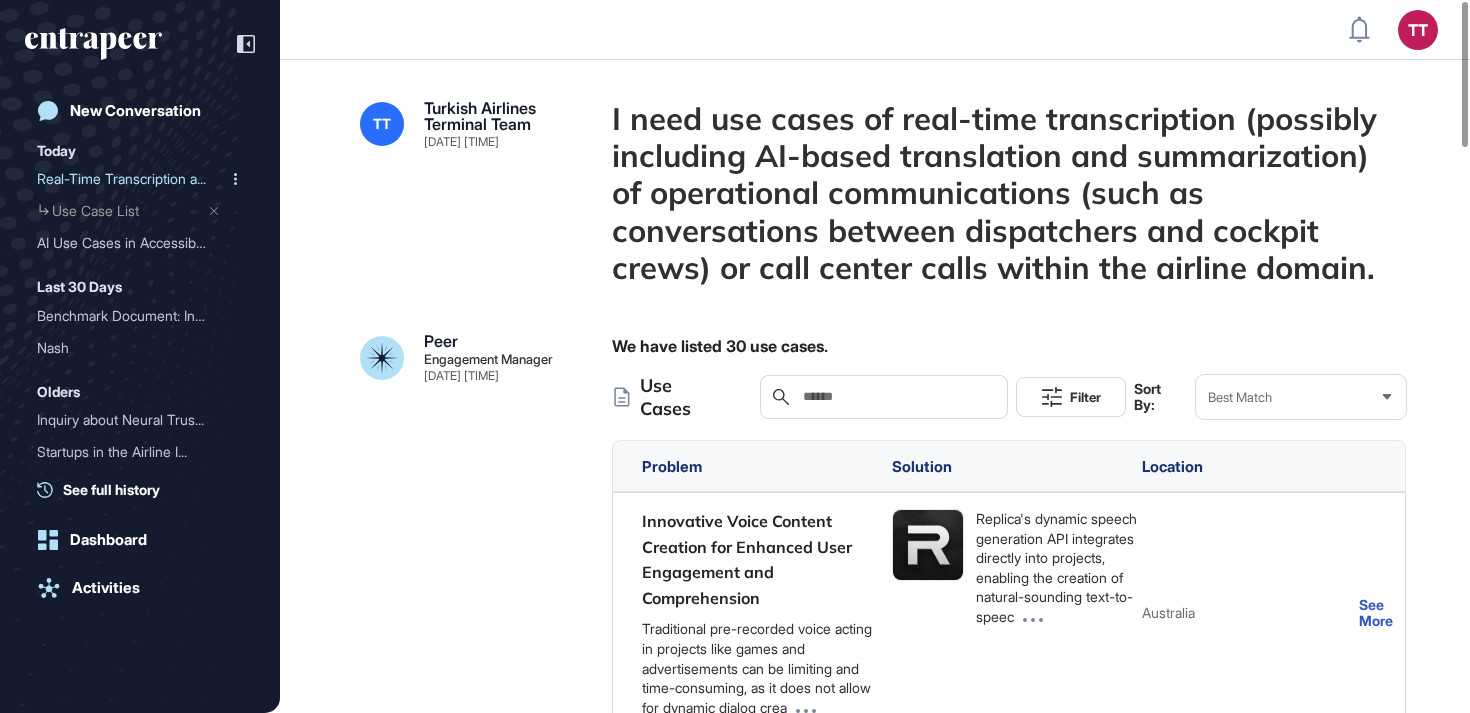 click on "Real-Time Transcription a..." at bounding box center (132, 179) 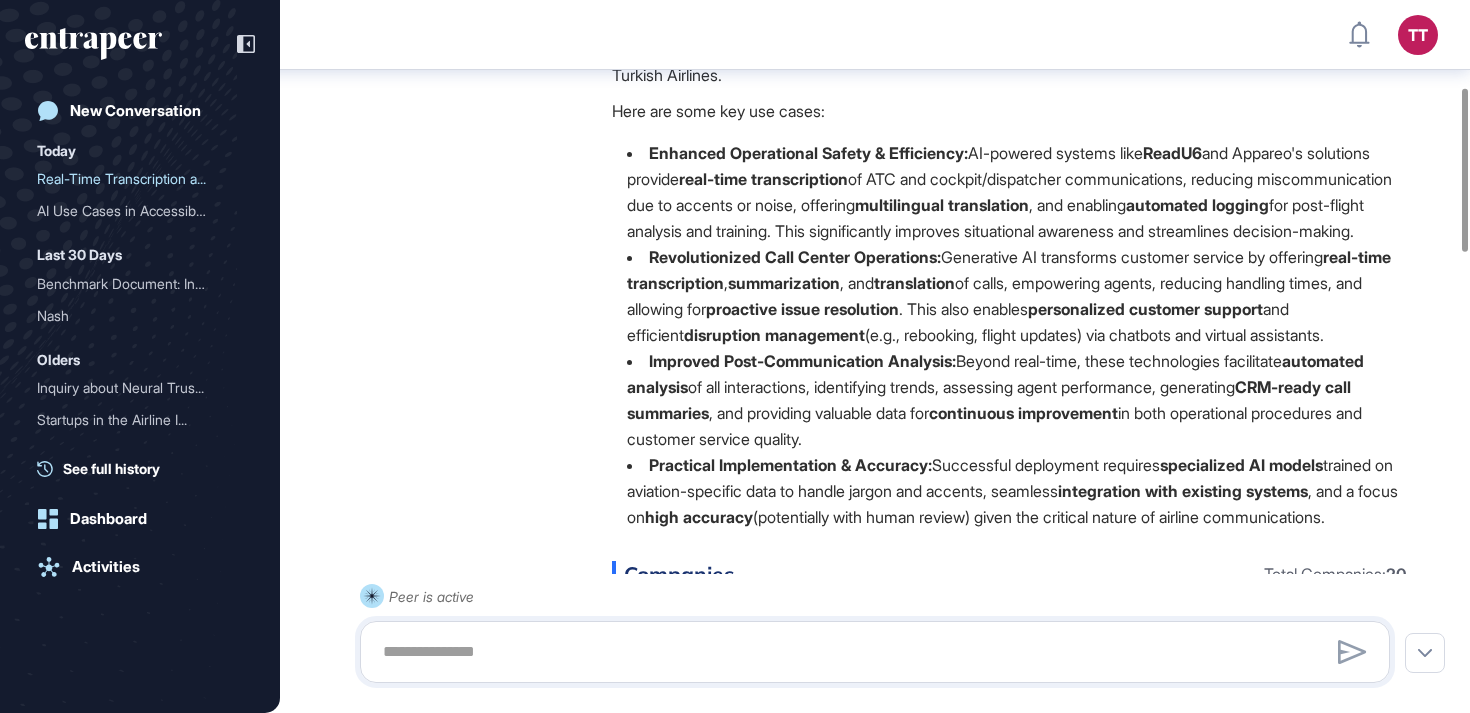scroll, scrollTop: 401, scrollLeft: 0, axis: vertical 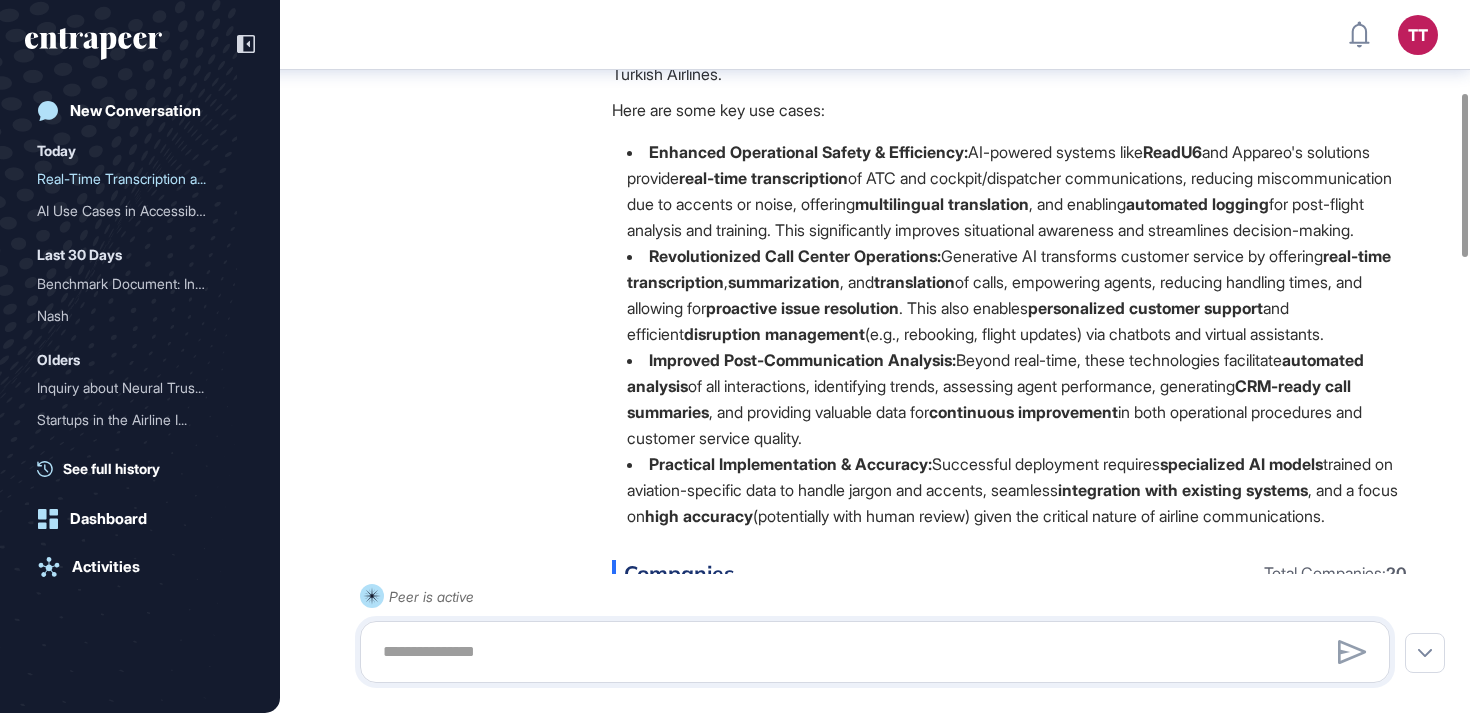 click on "ReadU6" at bounding box center (1172, 152) 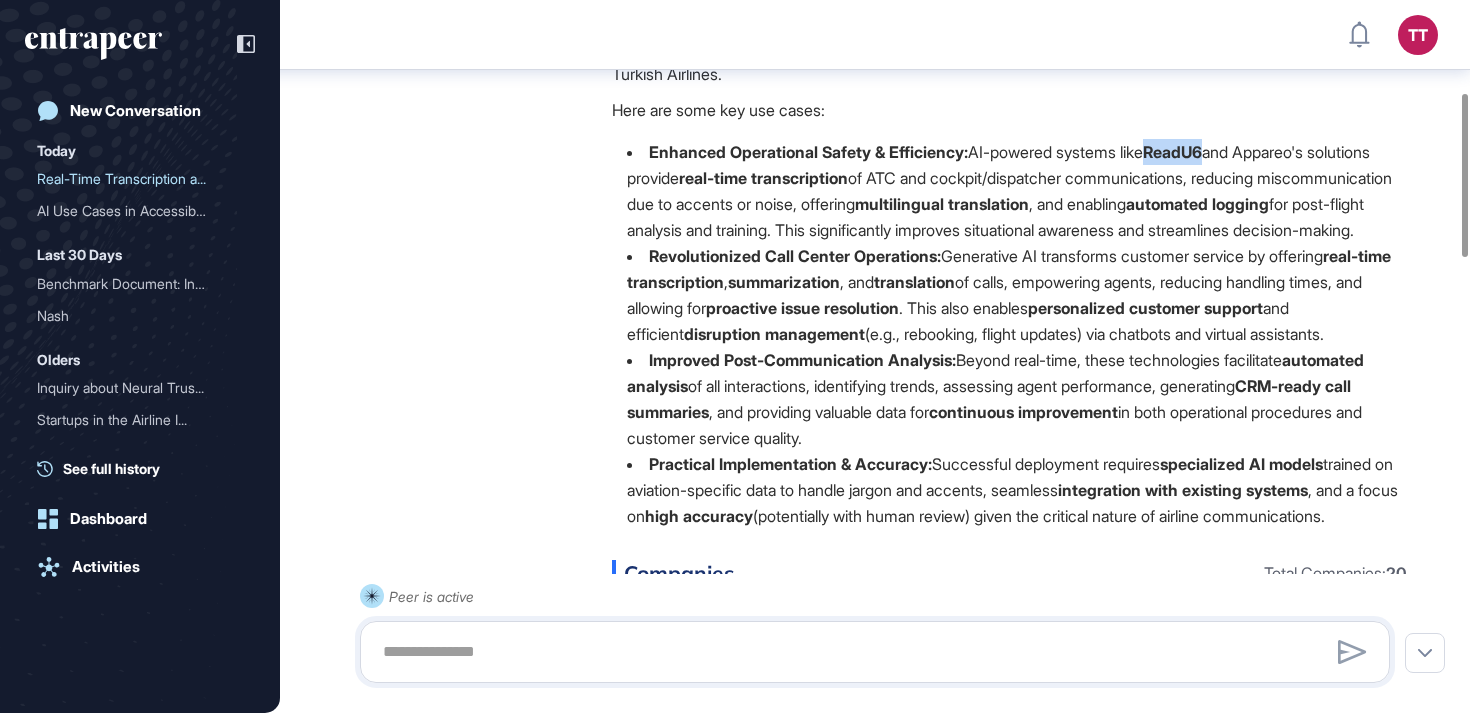 click on "ReadU6" at bounding box center (1172, 152) 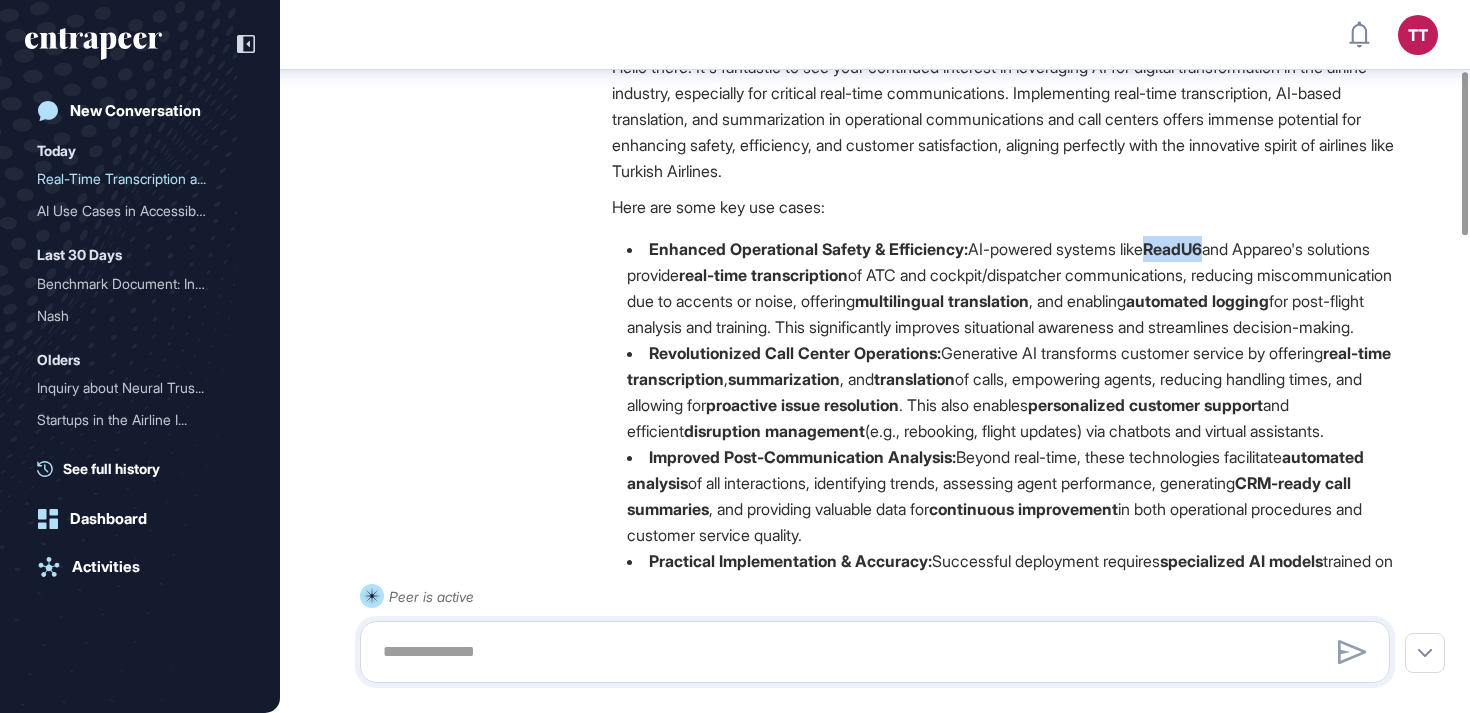 scroll, scrollTop: 319, scrollLeft: 0, axis: vertical 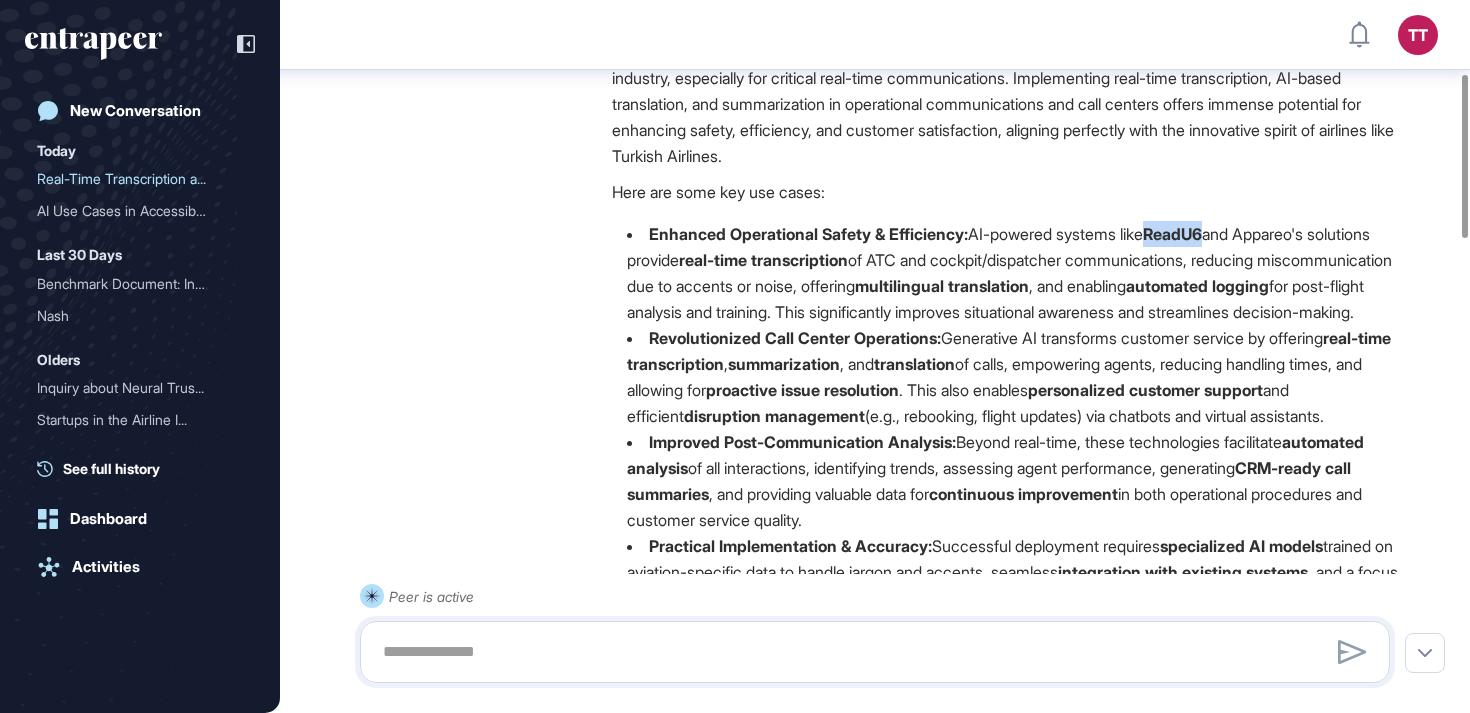 click on "ReadU6" at bounding box center [1172, 234] 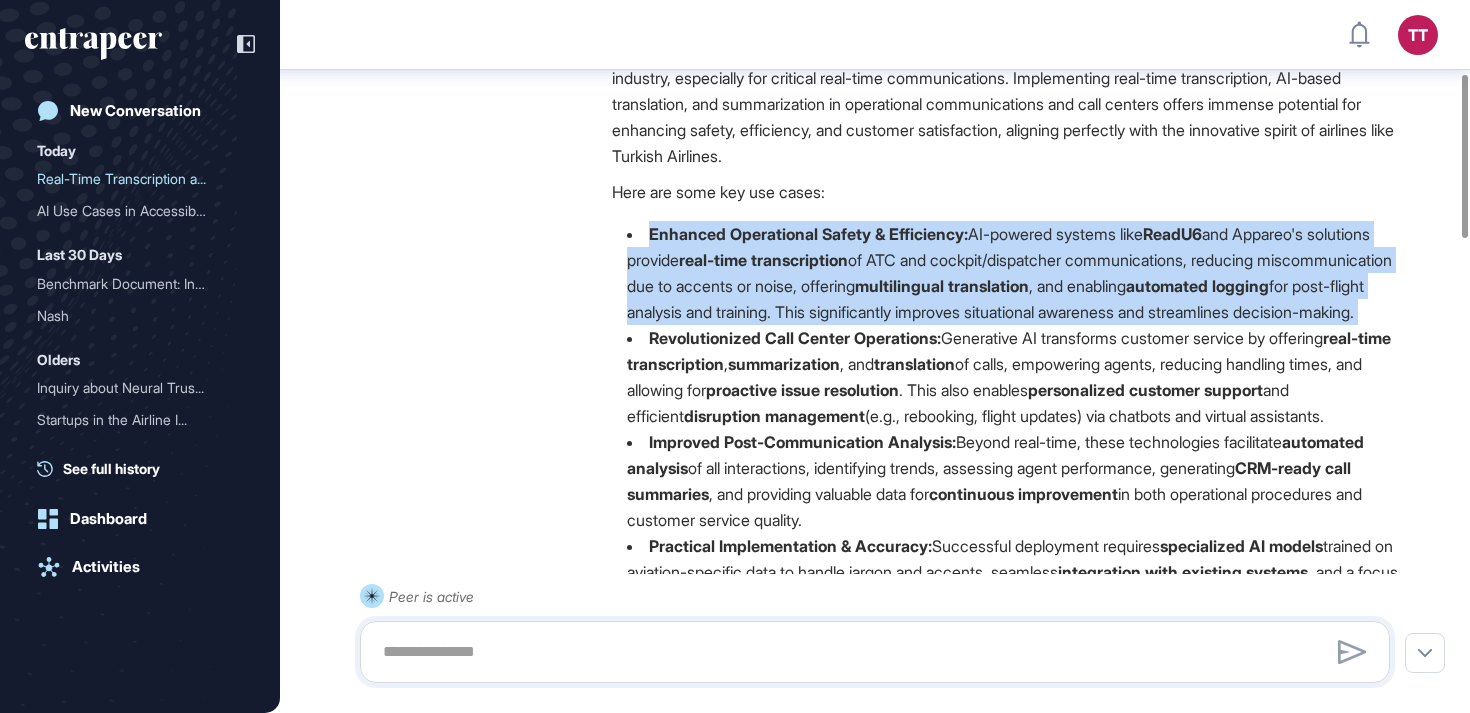click on "ReadU6" at bounding box center [1172, 234] 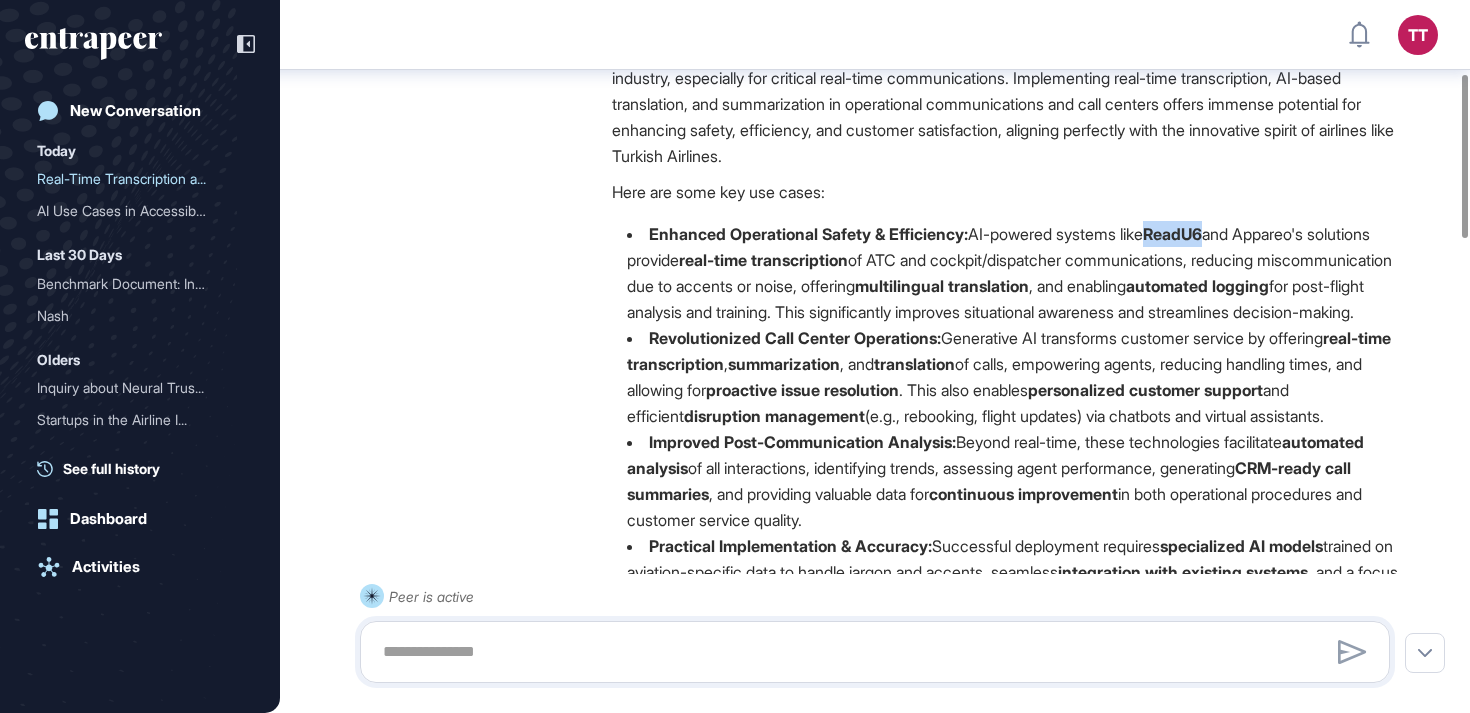 click on "ReadU6" at bounding box center [1172, 234] 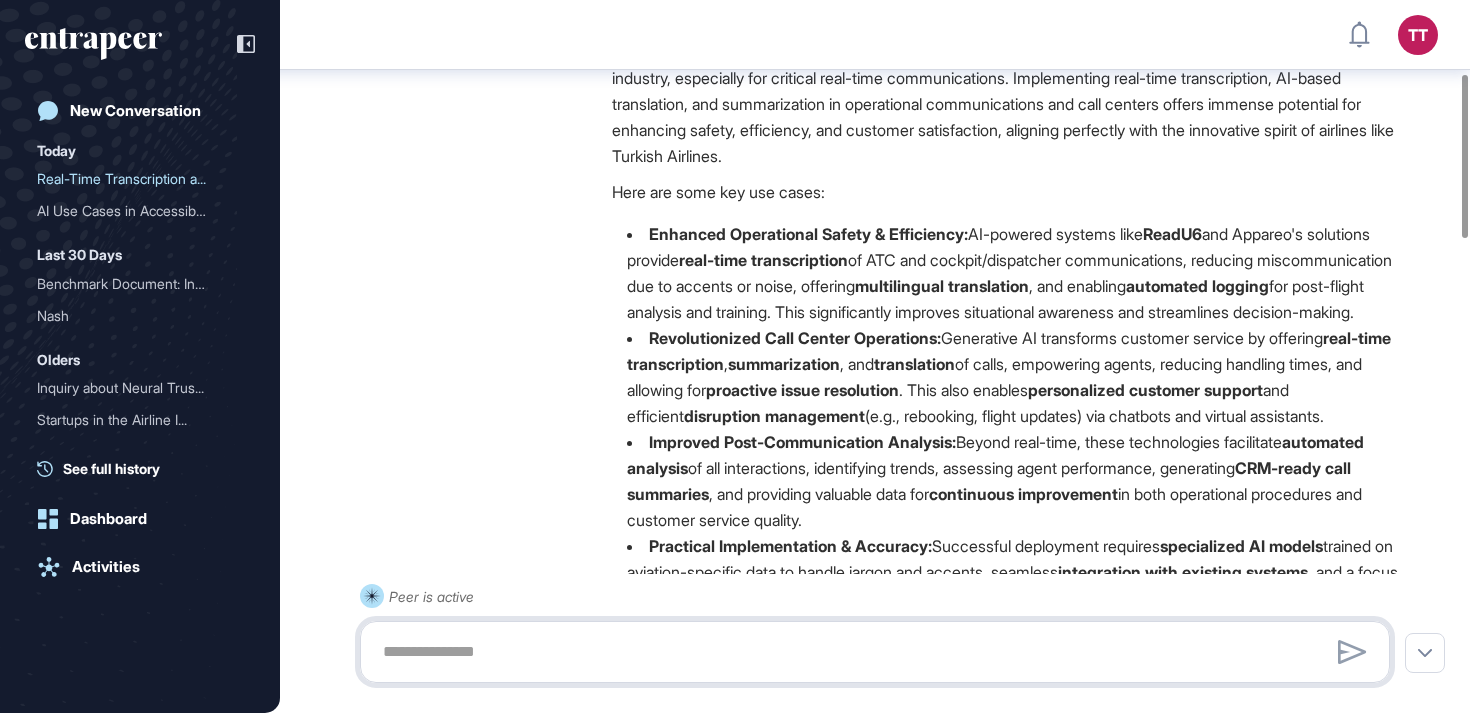 click at bounding box center (875, 652) 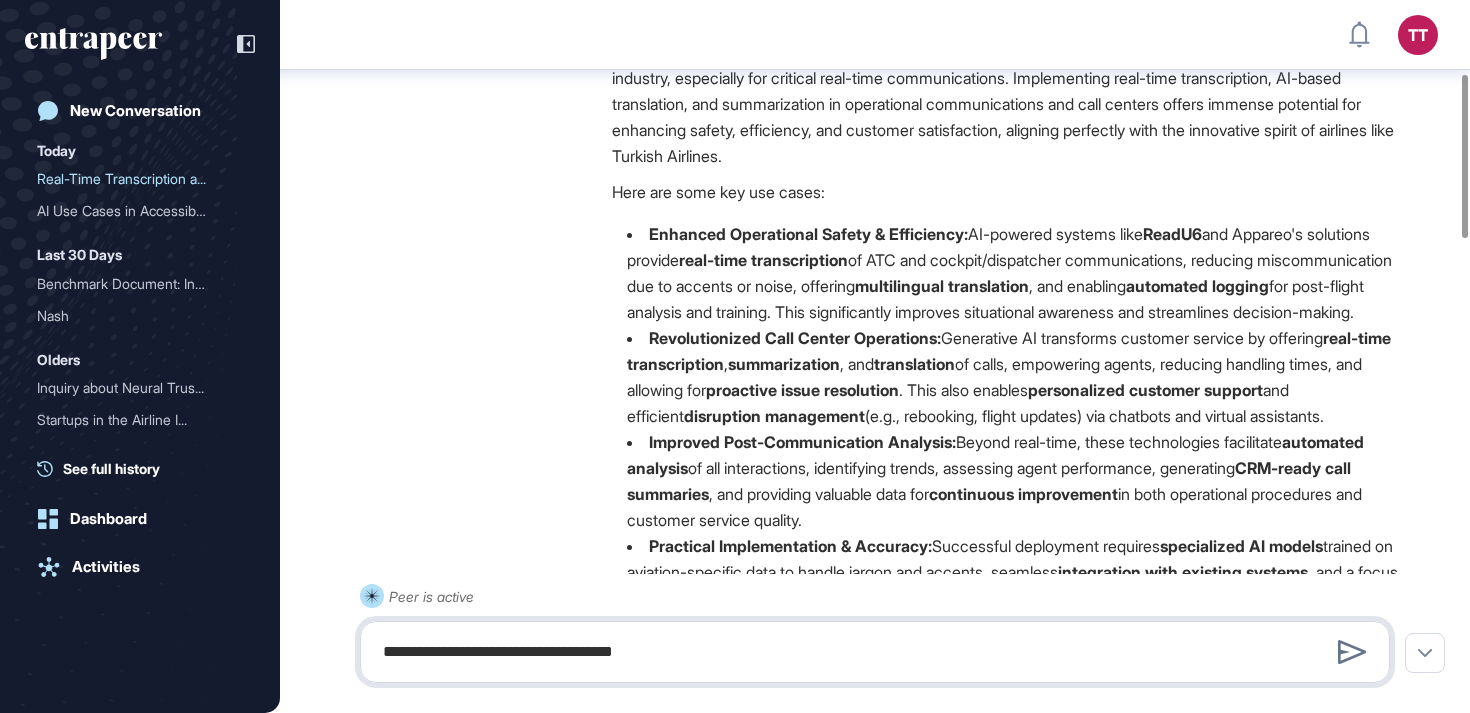 paste on "*******" 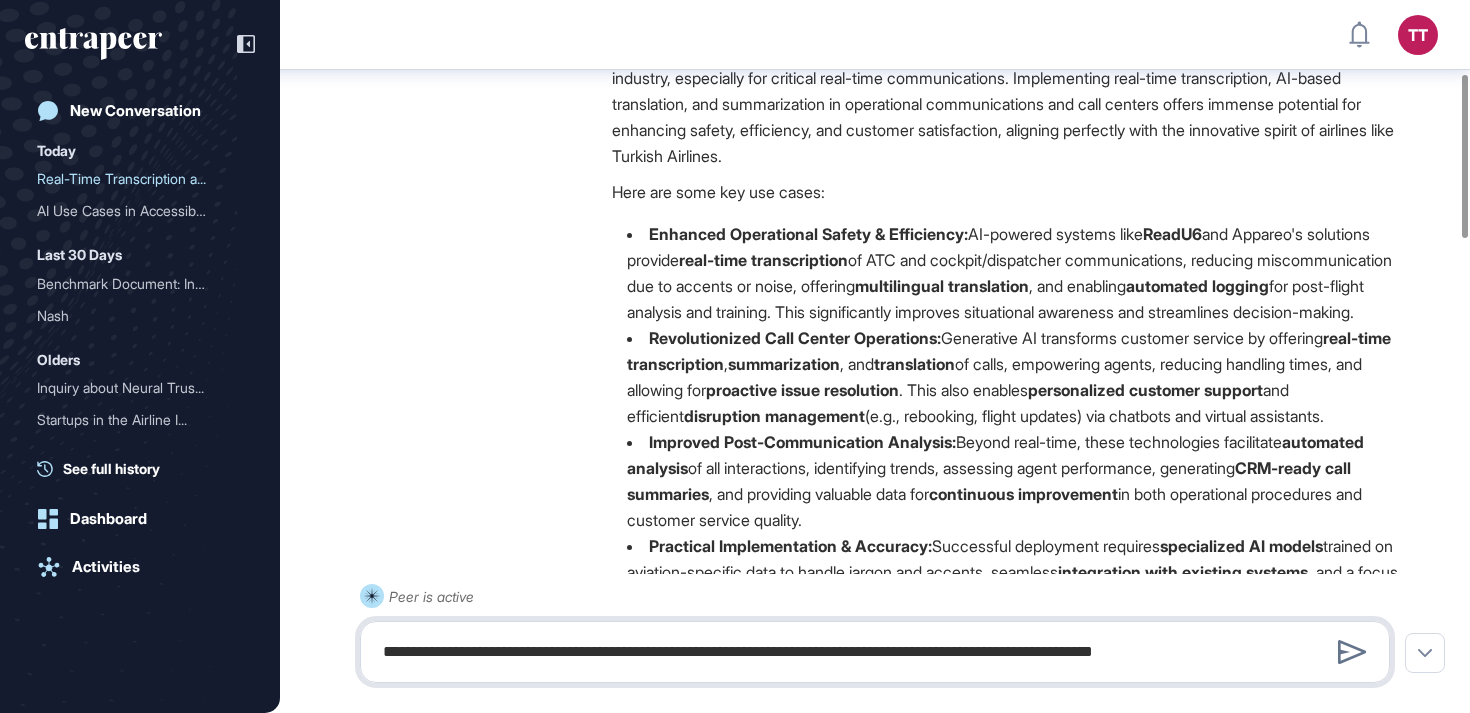 type on "**********" 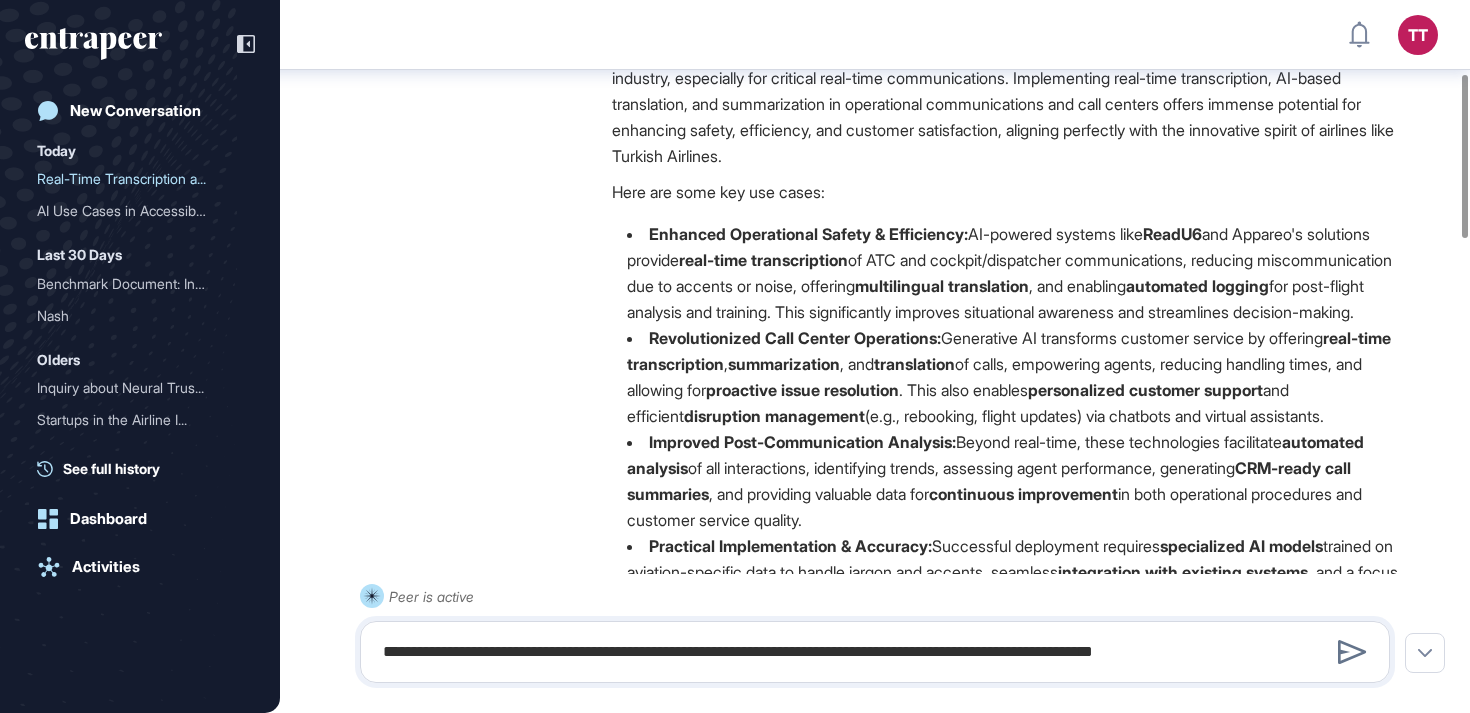 type 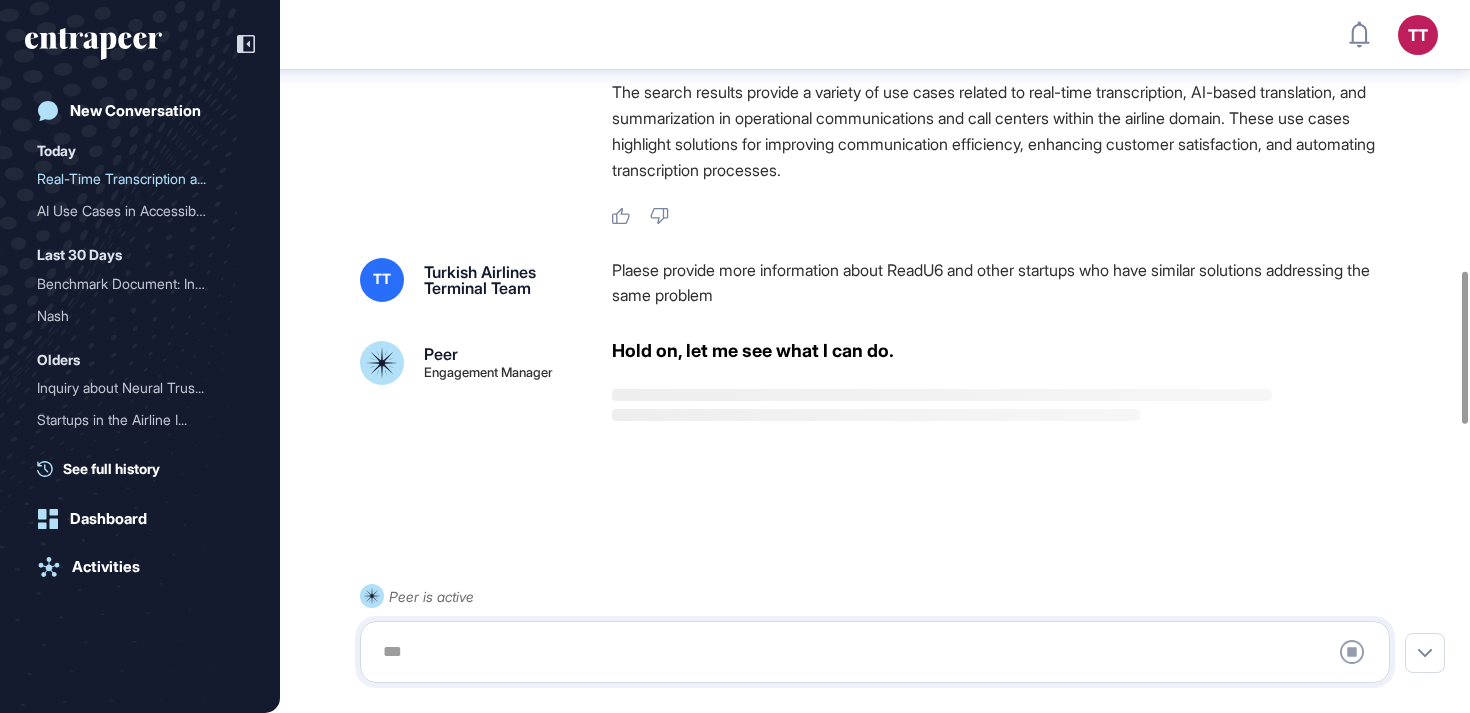 scroll, scrollTop: 2601, scrollLeft: 0, axis: vertical 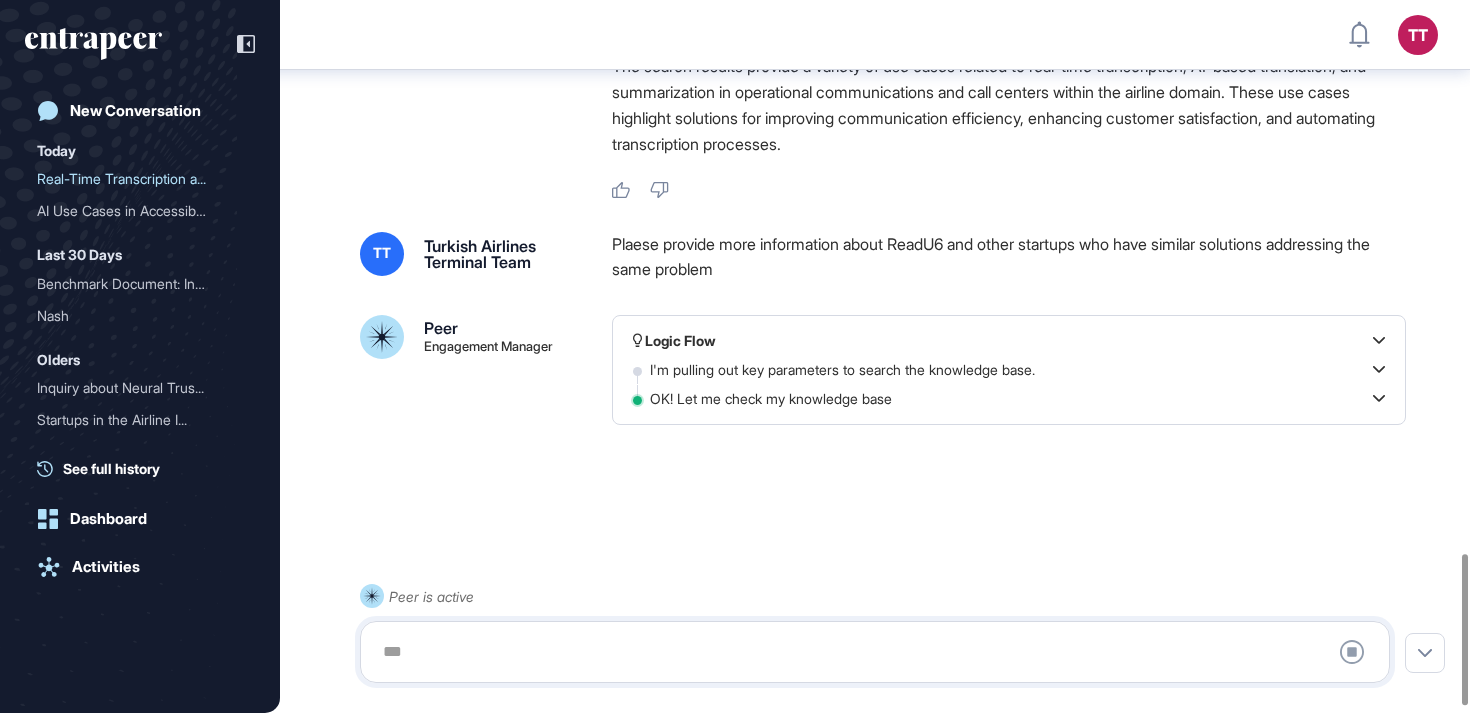 click on "I'm pulling out key parameters to search the knowledge base." at bounding box center (1017, 370) 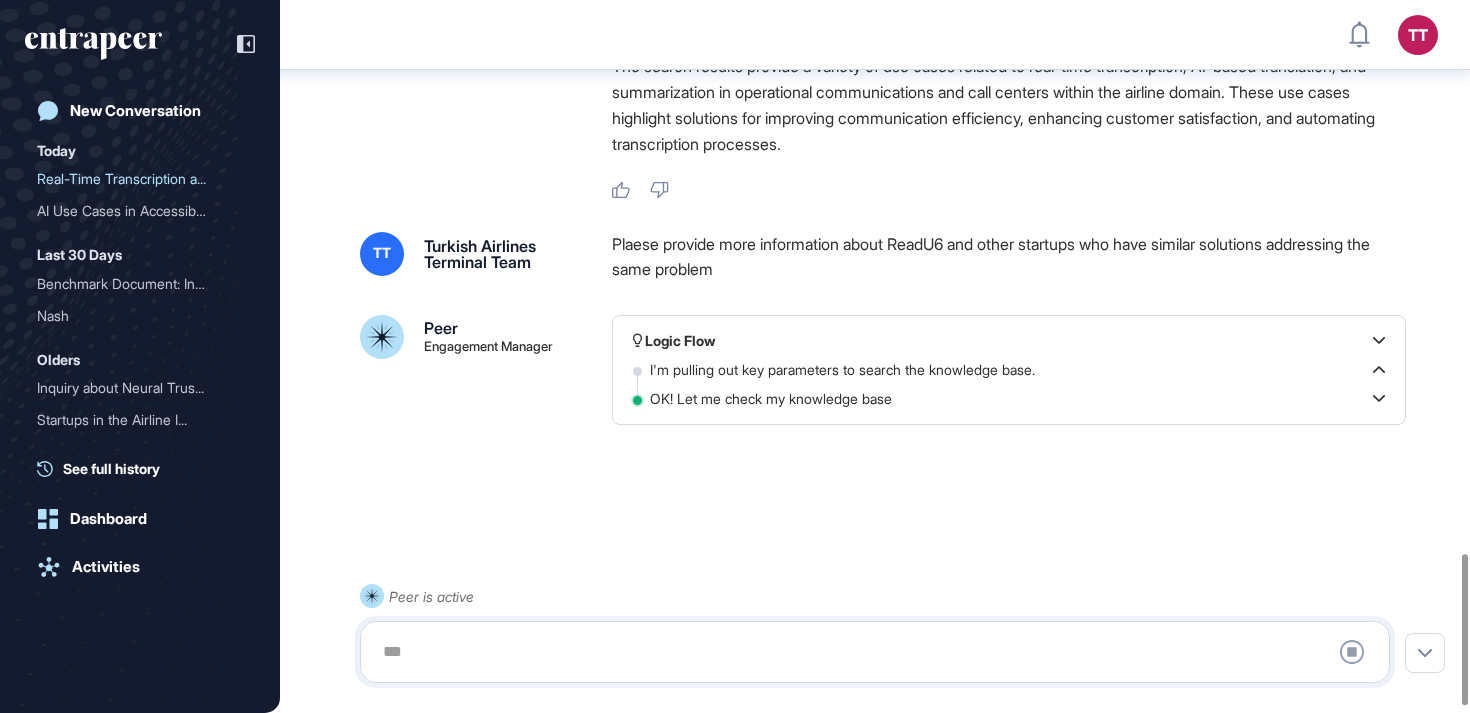 click on "I'm pulling out key parameters to search the knowledge base." at bounding box center [1017, 370] 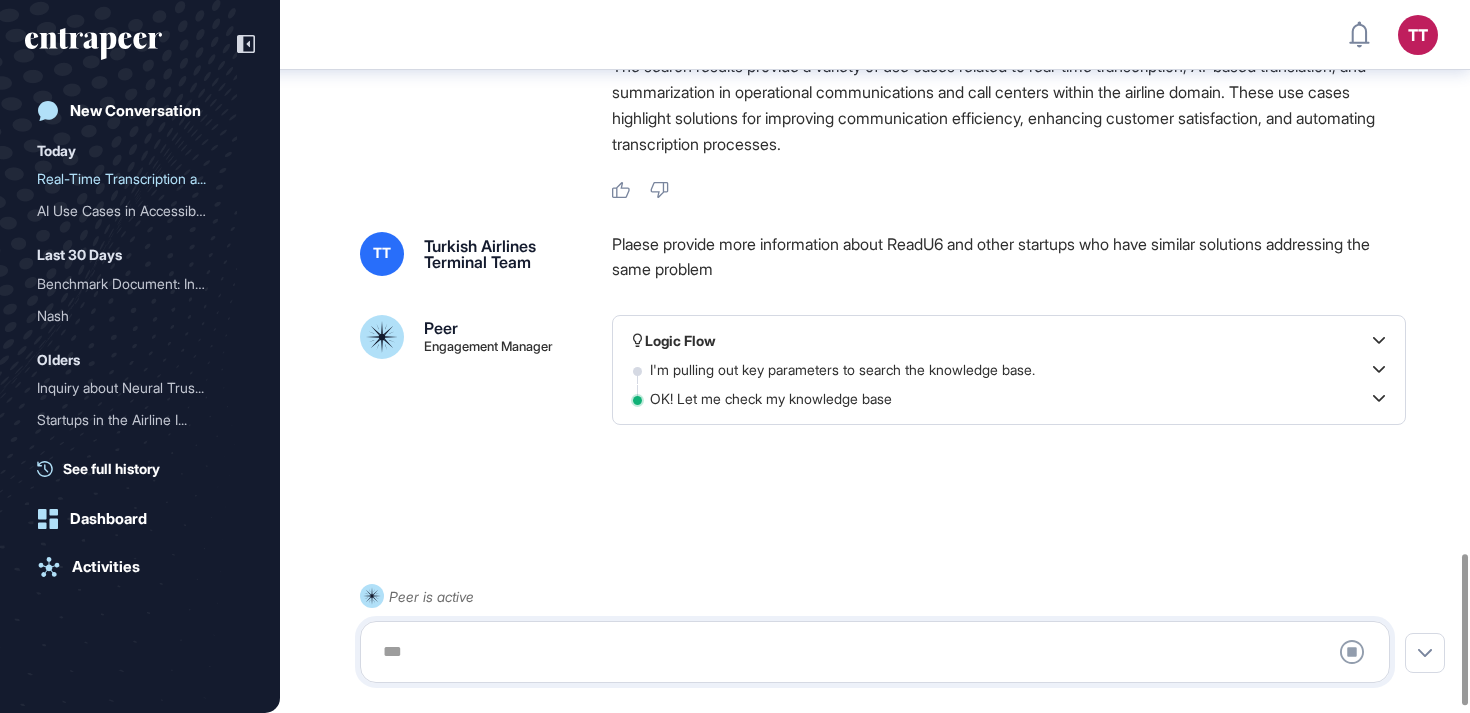 click on "OK! Let me check my knowledge base" at bounding box center (1017, 399) 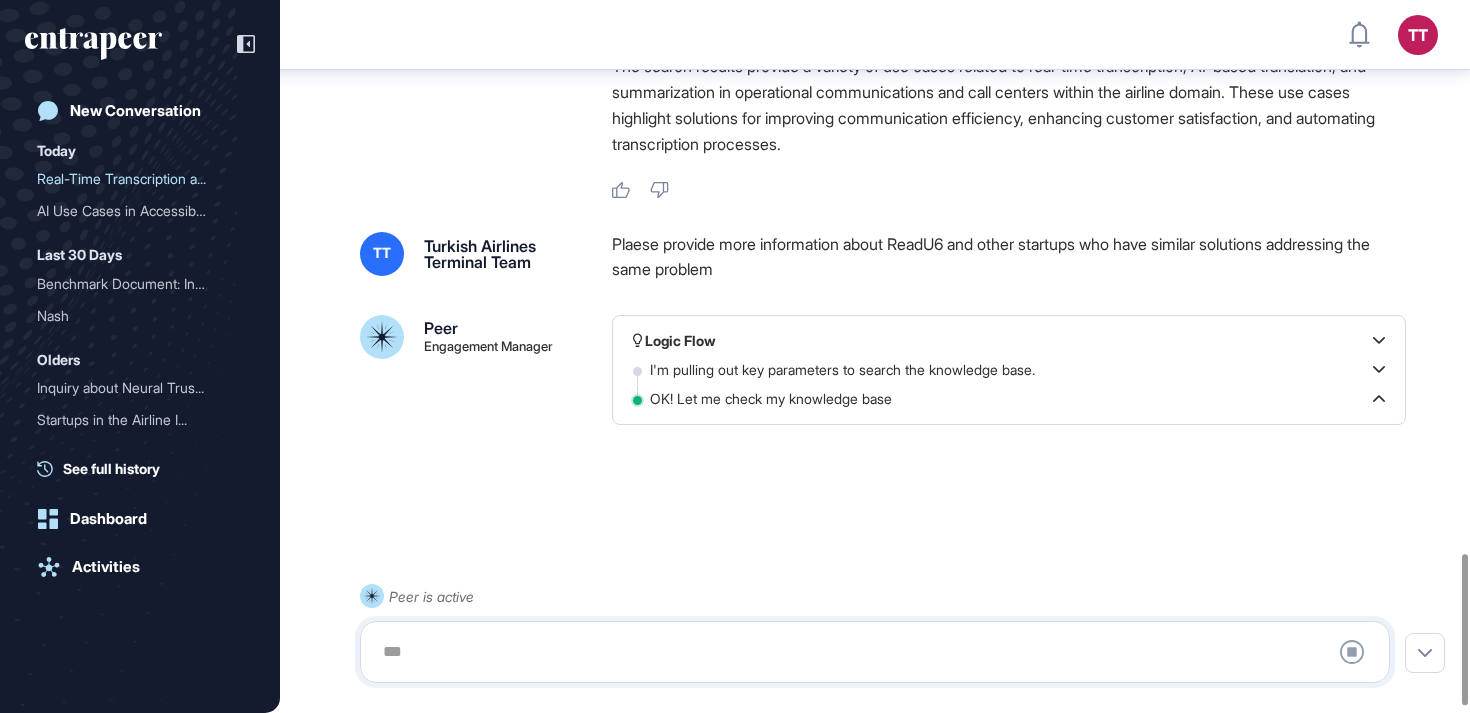 click on "OK! Let me check my knowledge base" at bounding box center (1017, 399) 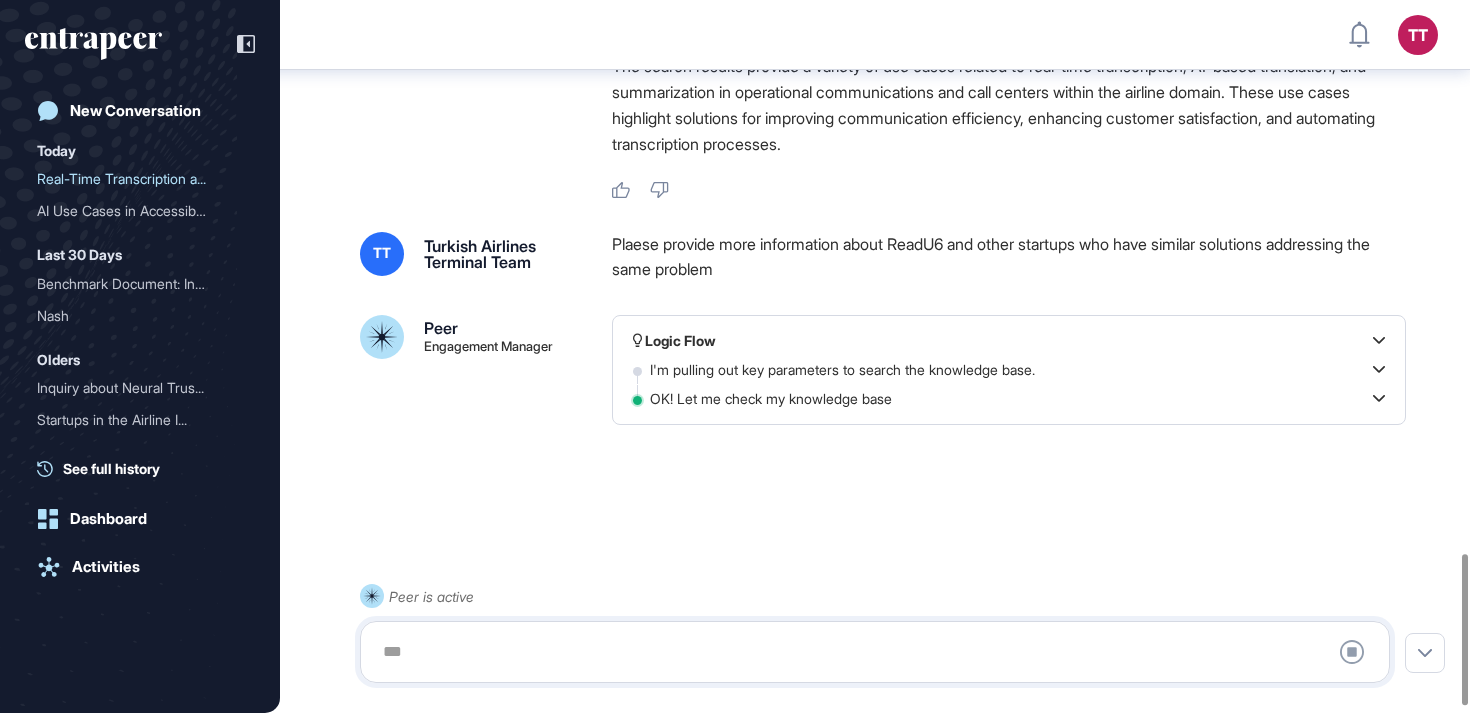 click on "Logic Flow" at bounding box center (1009, 341) 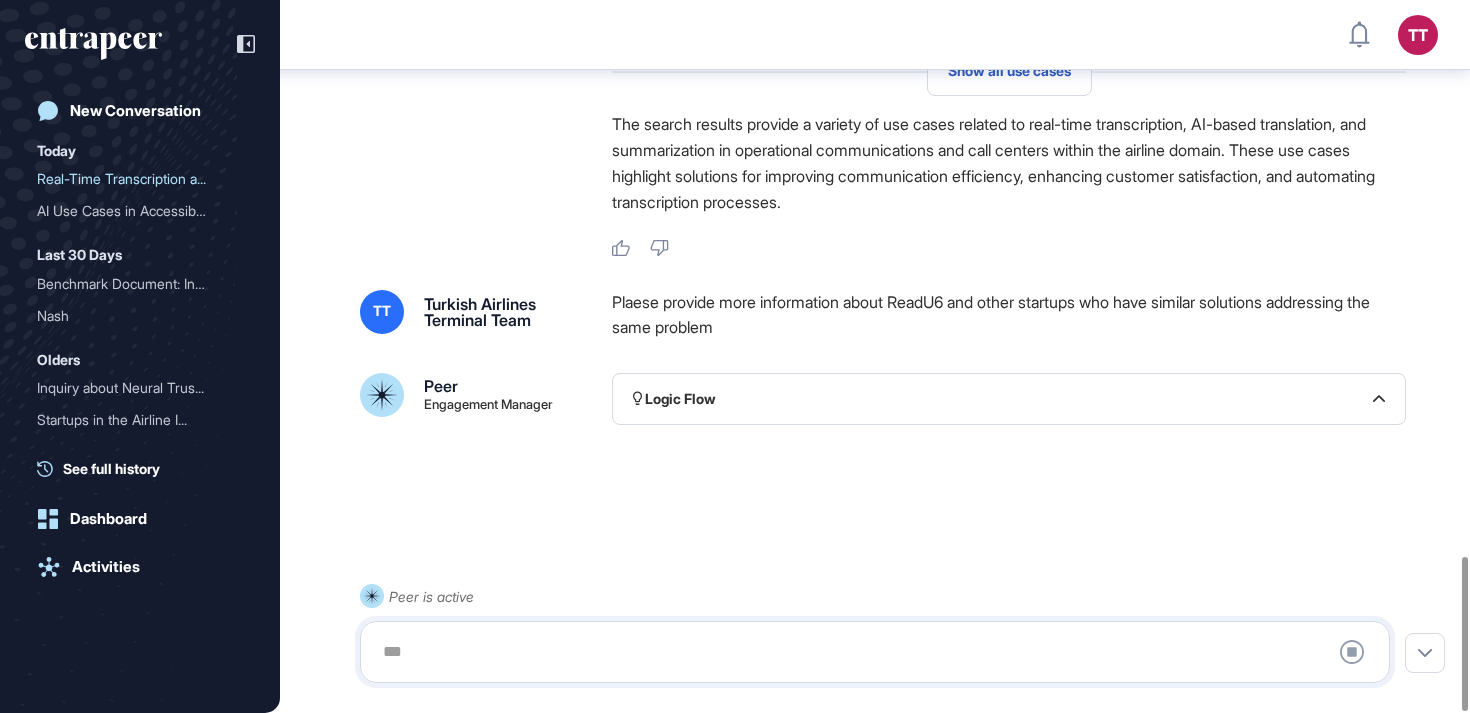 click 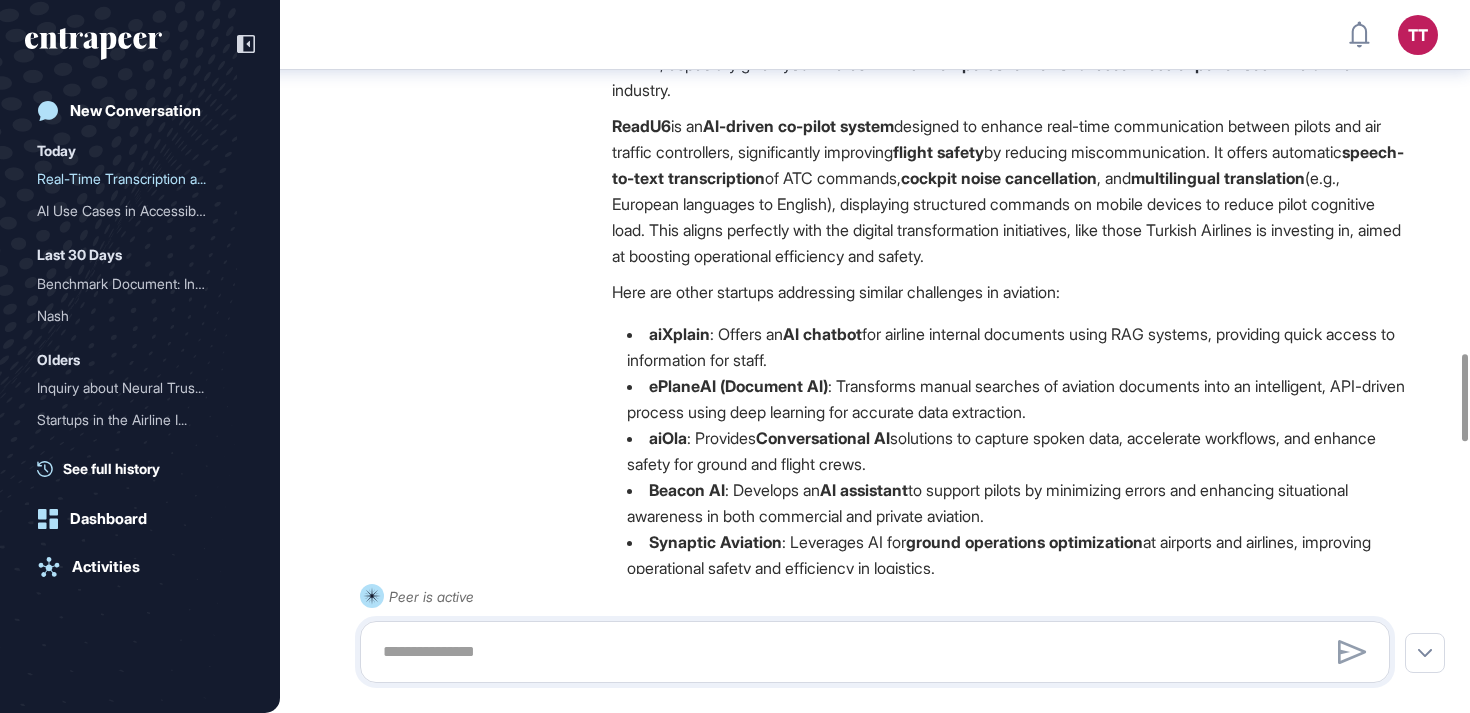 scroll, scrollTop: 2901, scrollLeft: 0, axis: vertical 